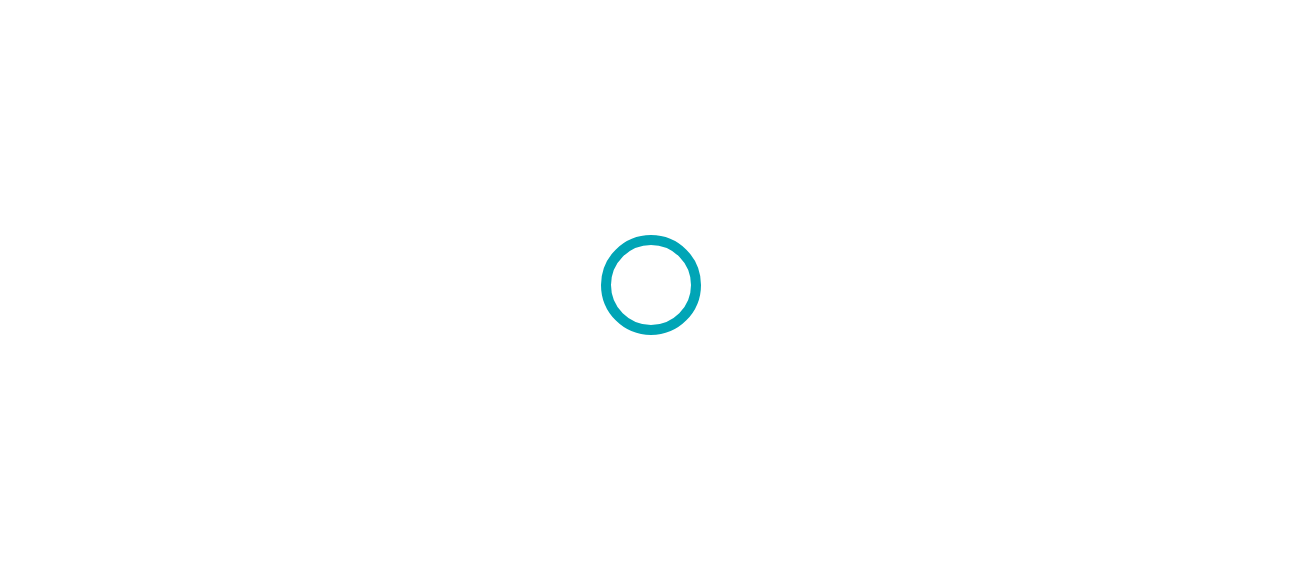 scroll, scrollTop: 0, scrollLeft: 0, axis: both 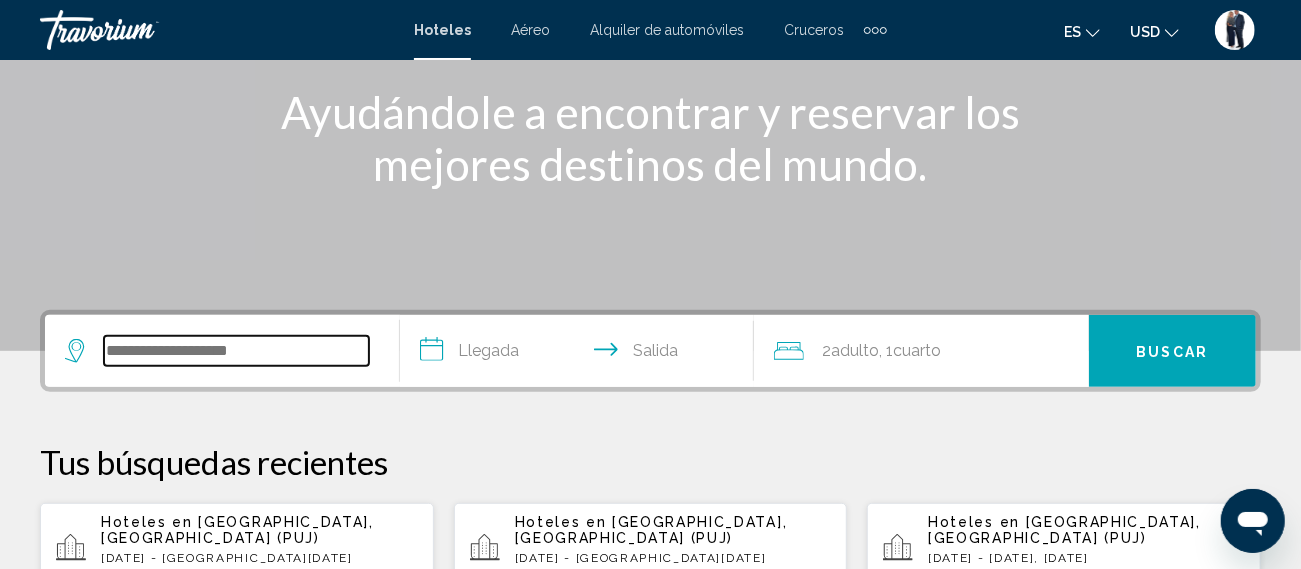 click at bounding box center (236, 351) 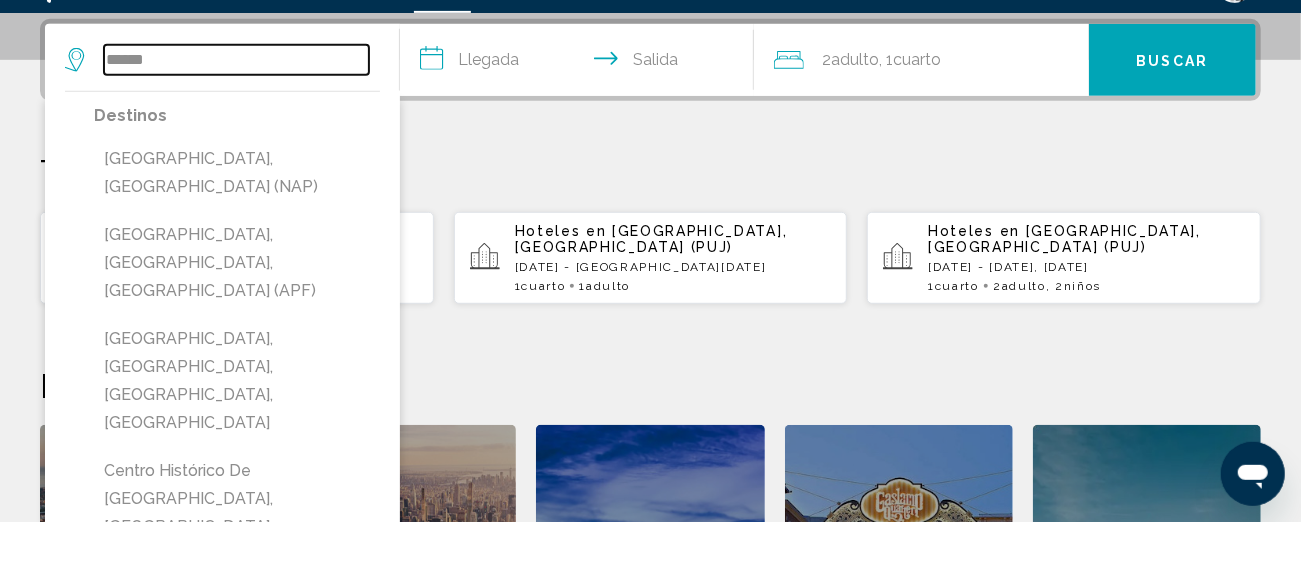 scroll, scrollTop: 493, scrollLeft: 0, axis: vertical 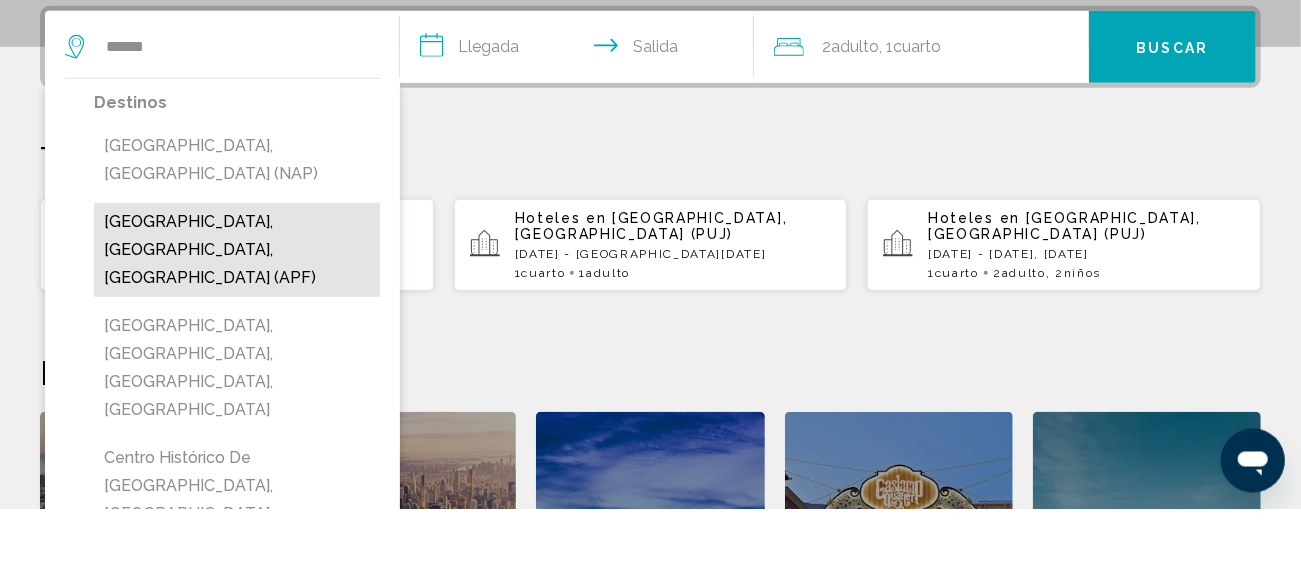 click on "Nápoles, FL, Estados Unidos (APF)" at bounding box center (210, 309) 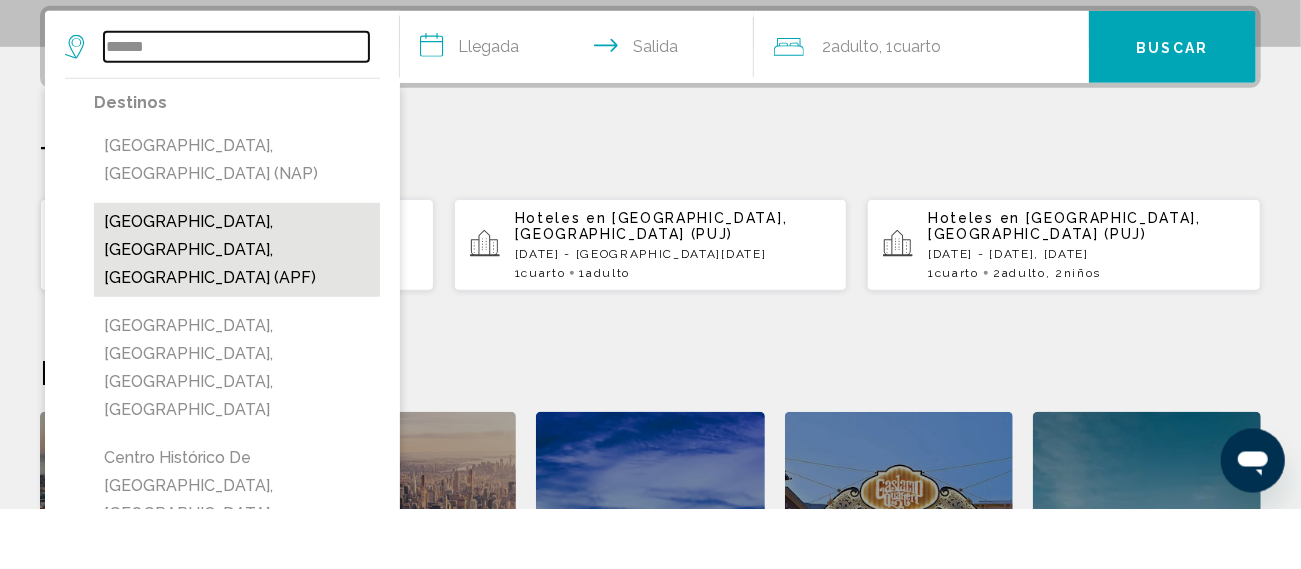 type on "**********" 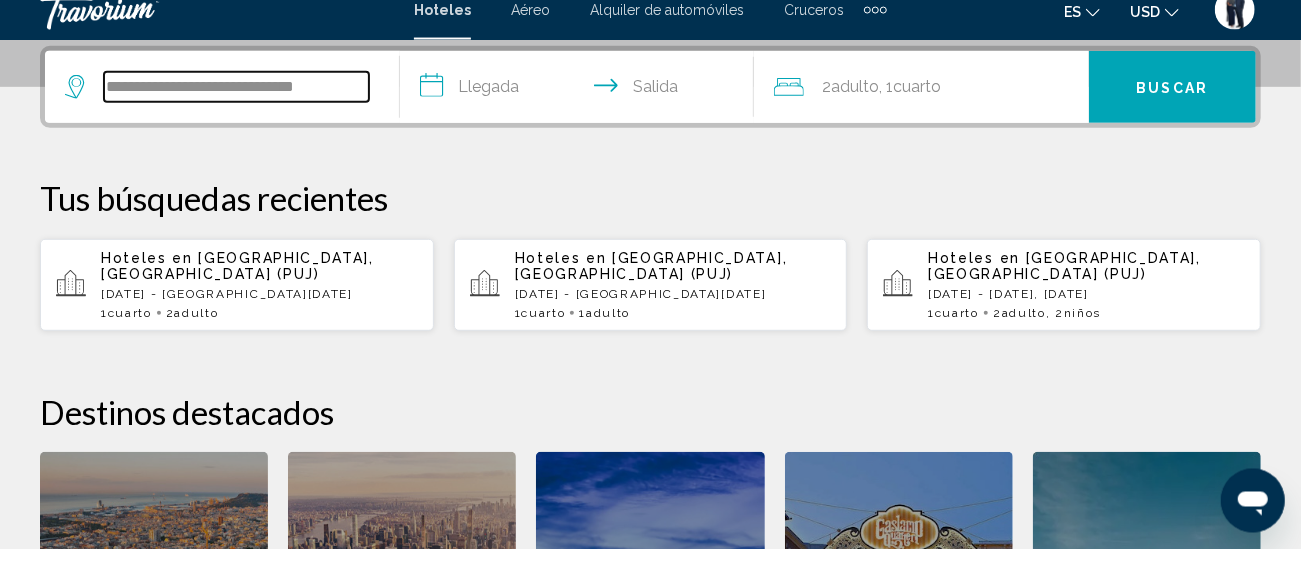 scroll, scrollTop: 493, scrollLeft: 0, axis: vertical 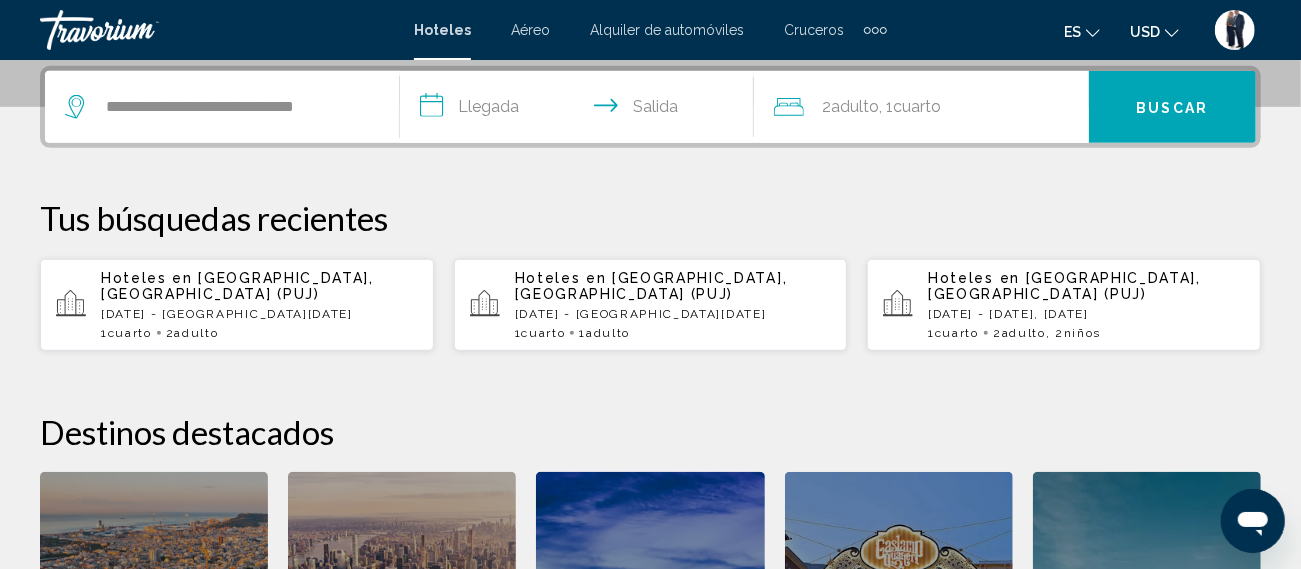 click on "**********" at bounding box center [581, 110] 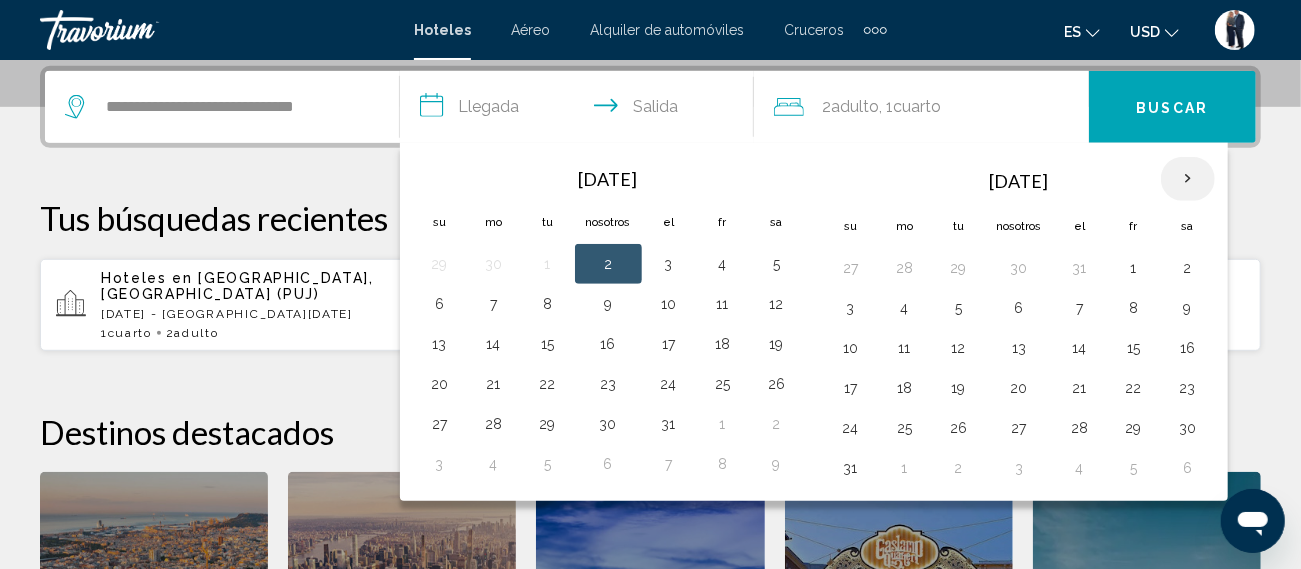 click at bounding box center (1188, 179) 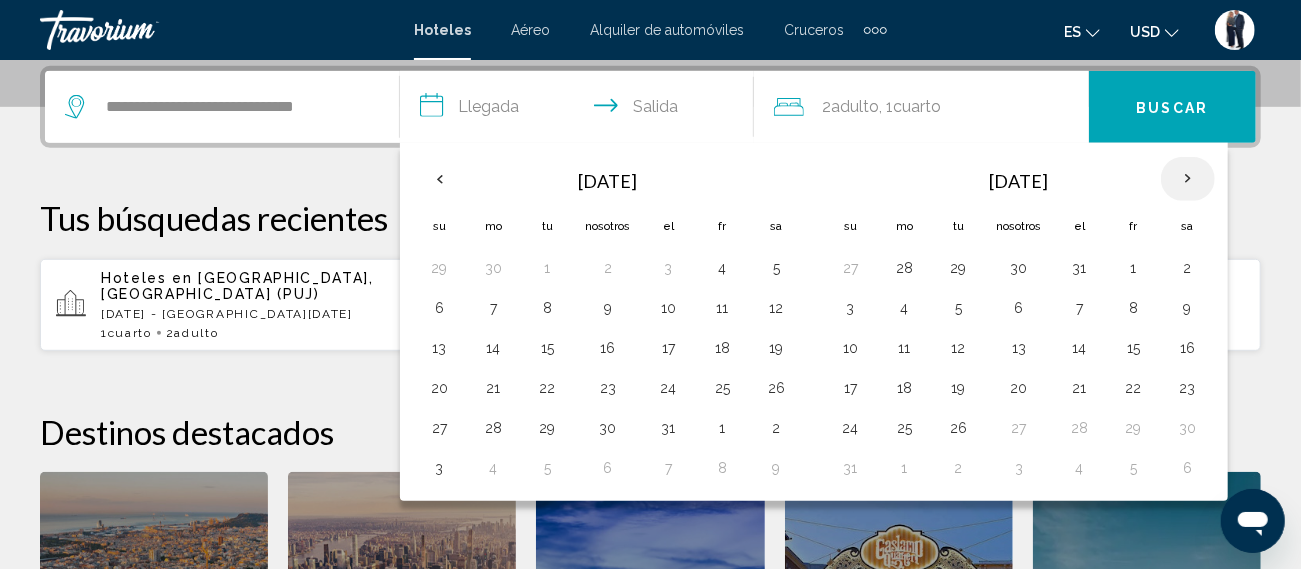 click at bounding box center (1188, 179) 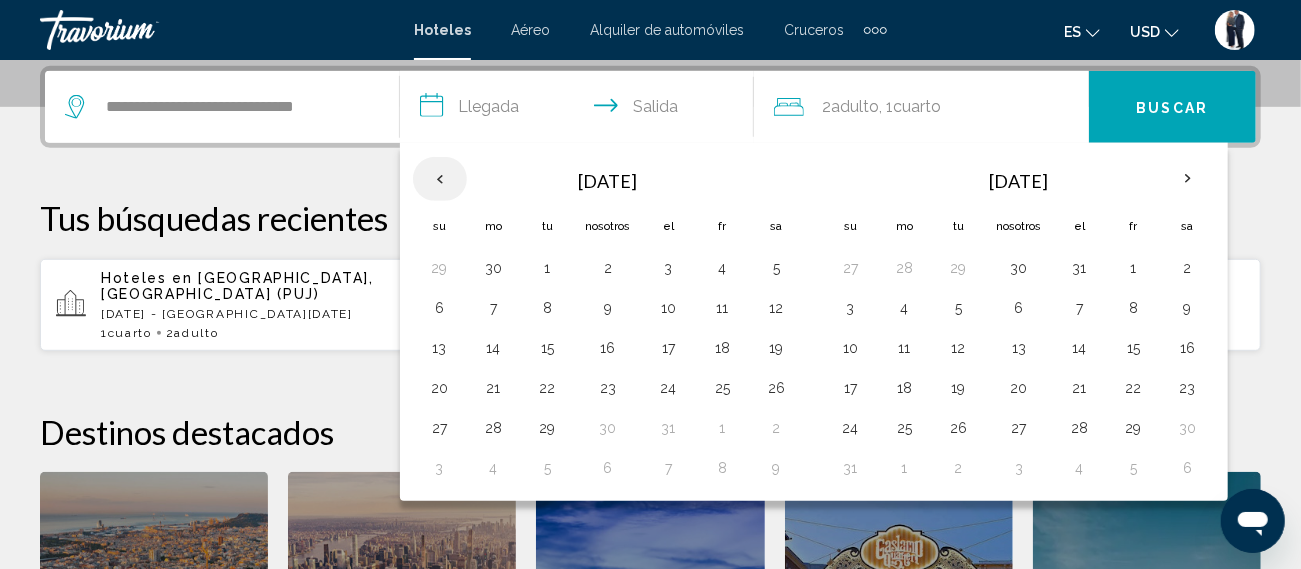 click at bounding box center [440, 179] 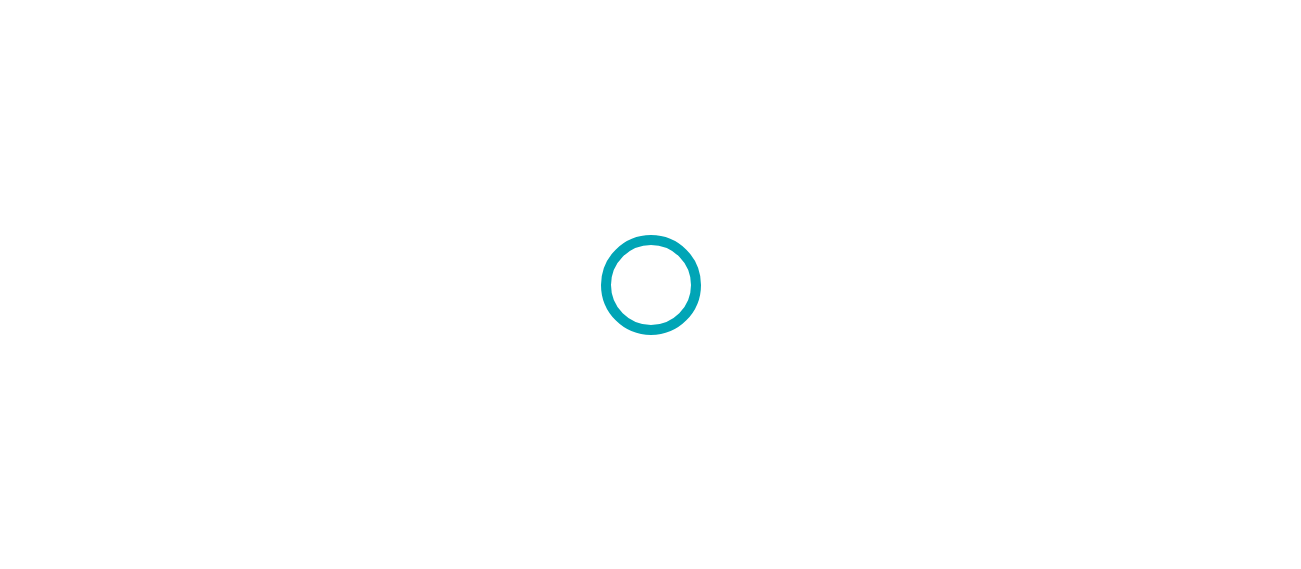 scroll, scrollTop: 0, scrollLeft: 0, axis: both 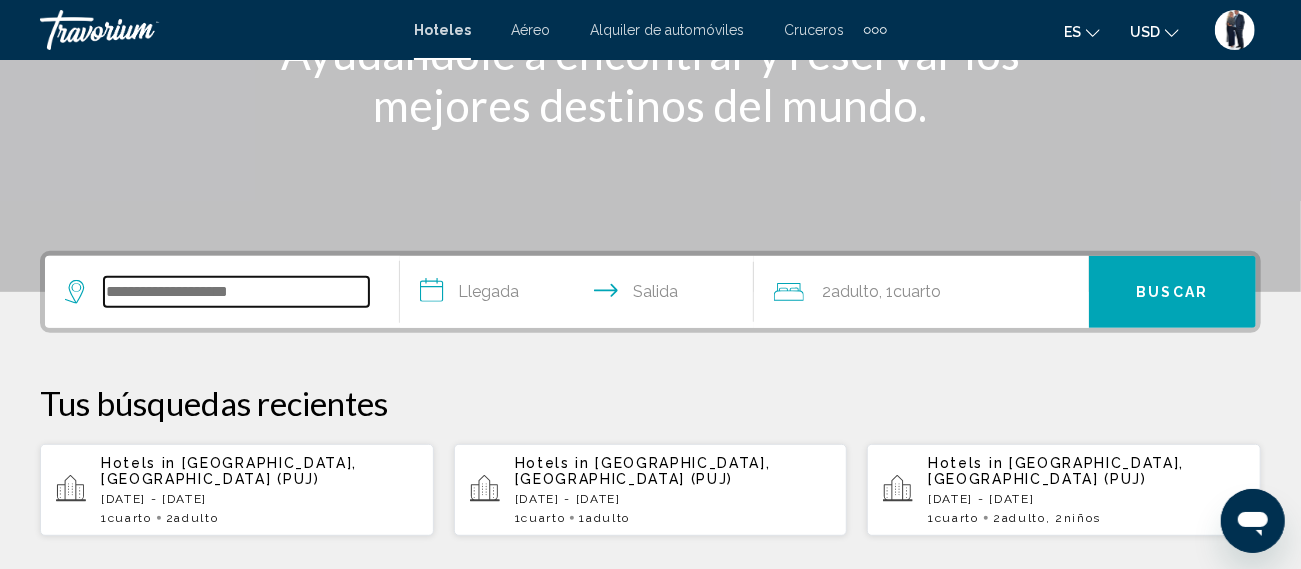 click at bounding box center [236, 292] 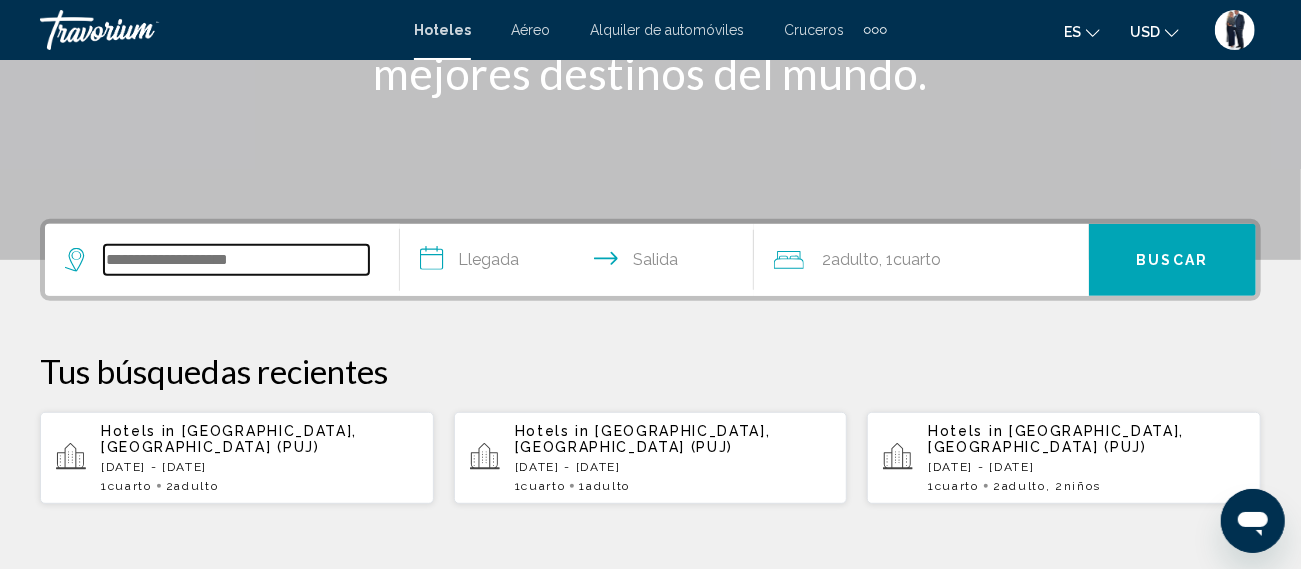 scroll, scrollTop: 493, scrollLeft: 0, axis: vertical 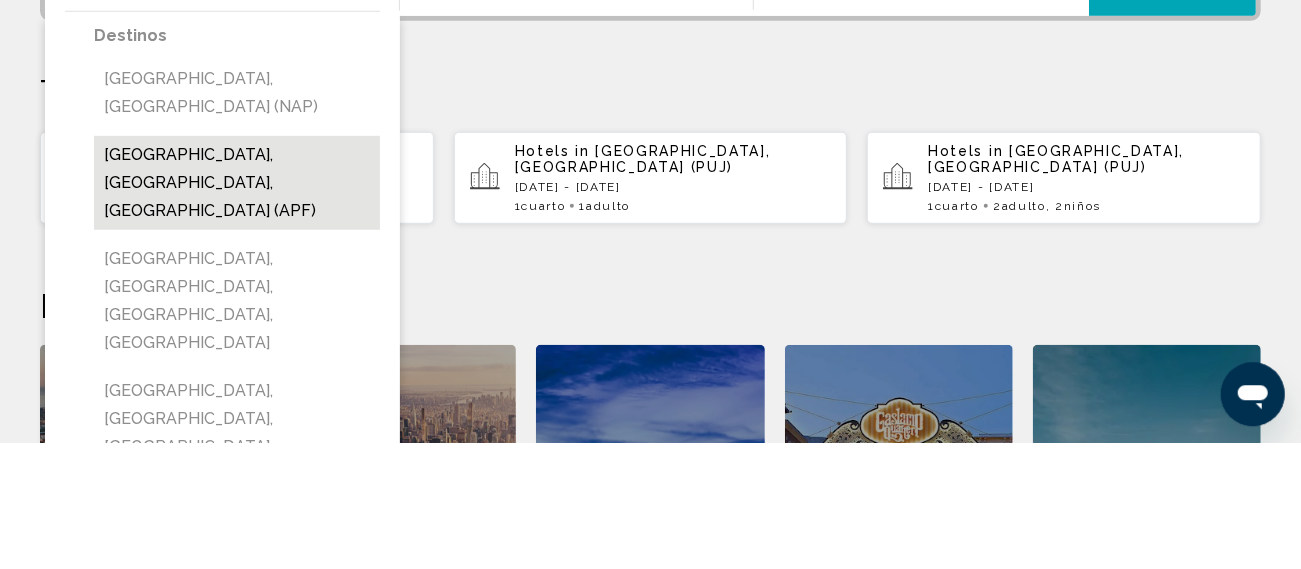 click on "[GEOGRAPHIC_DATA], [GEOGRAPHIC_DATA], [GEOGRAPHIC_DATA] (APF)" at bounding box center (237, 310) 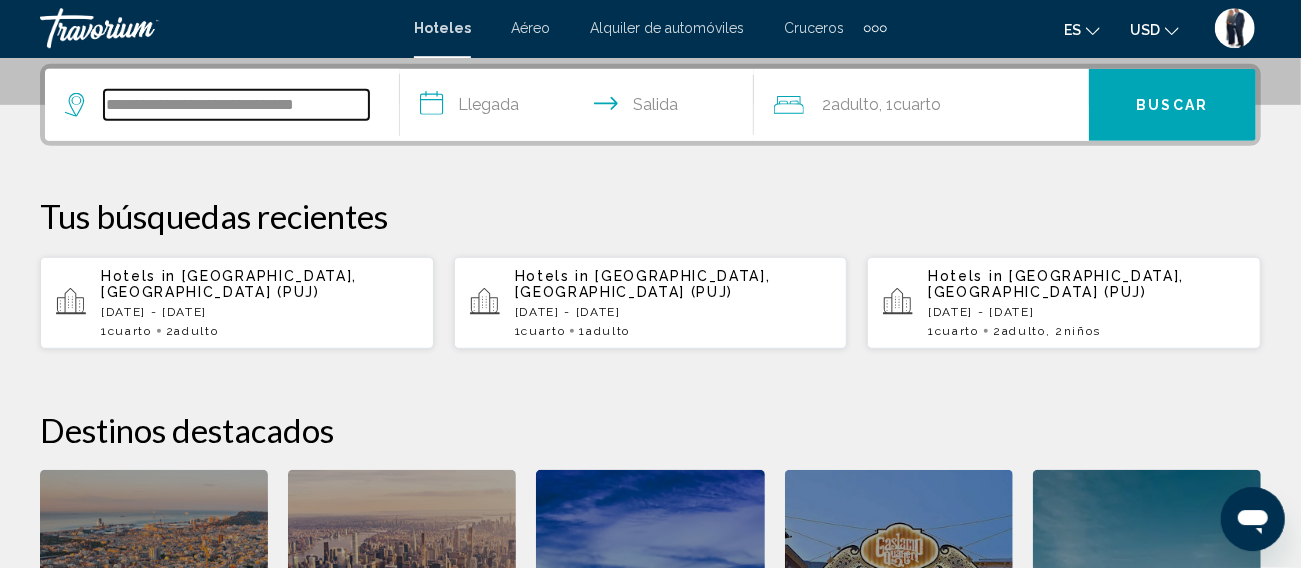 scroll, scrollTop: 493, scrollLeft: 0, axis: vertical 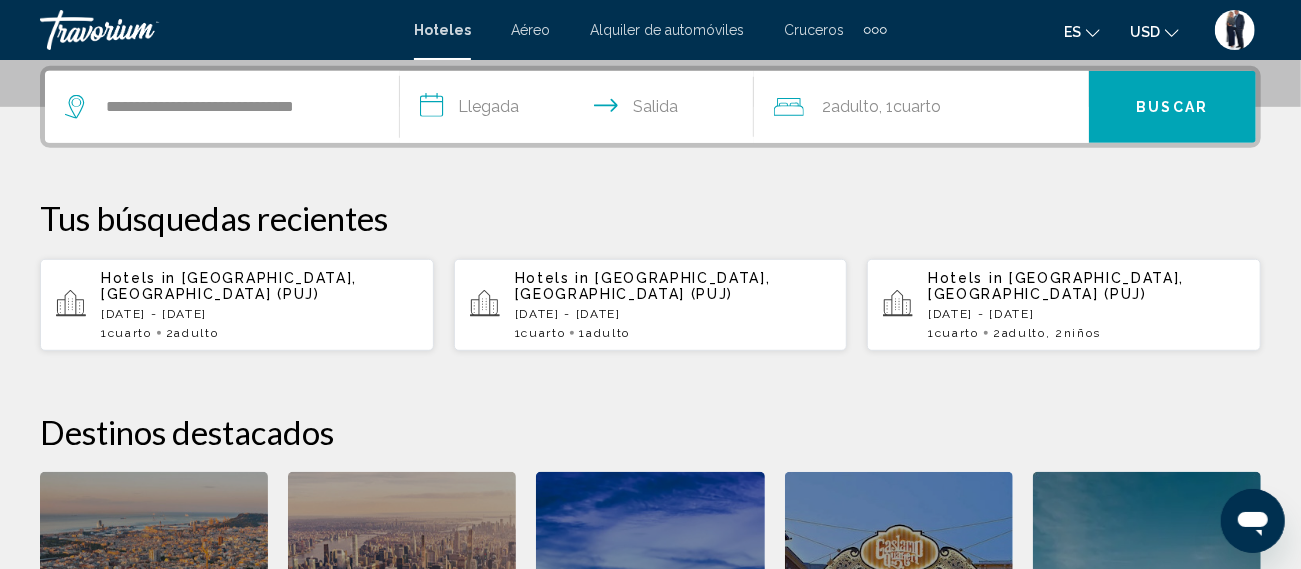 click on "**********" at bounding box center [581, 110] 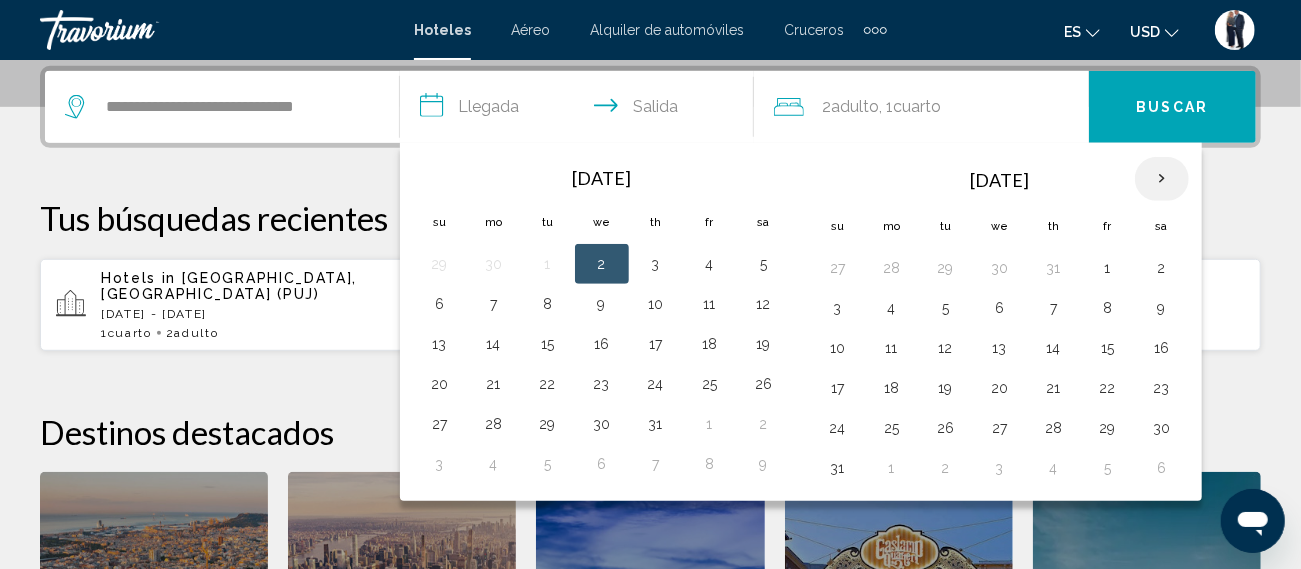 click at bounding box center [1162, 179] 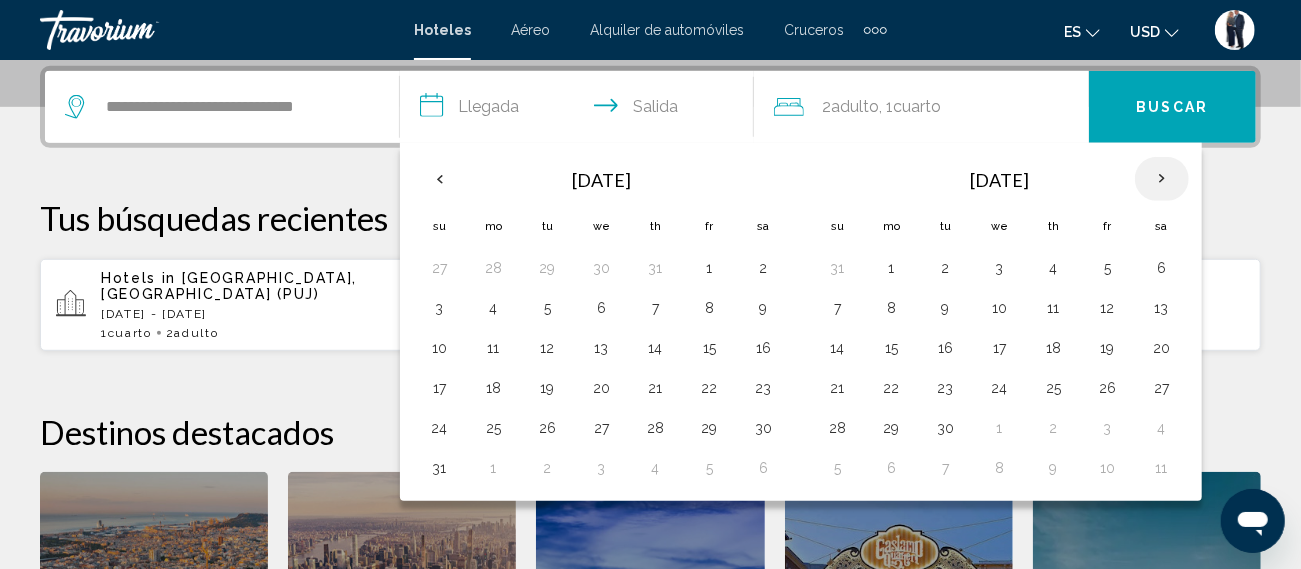 click at bounding box center (1162, 179) 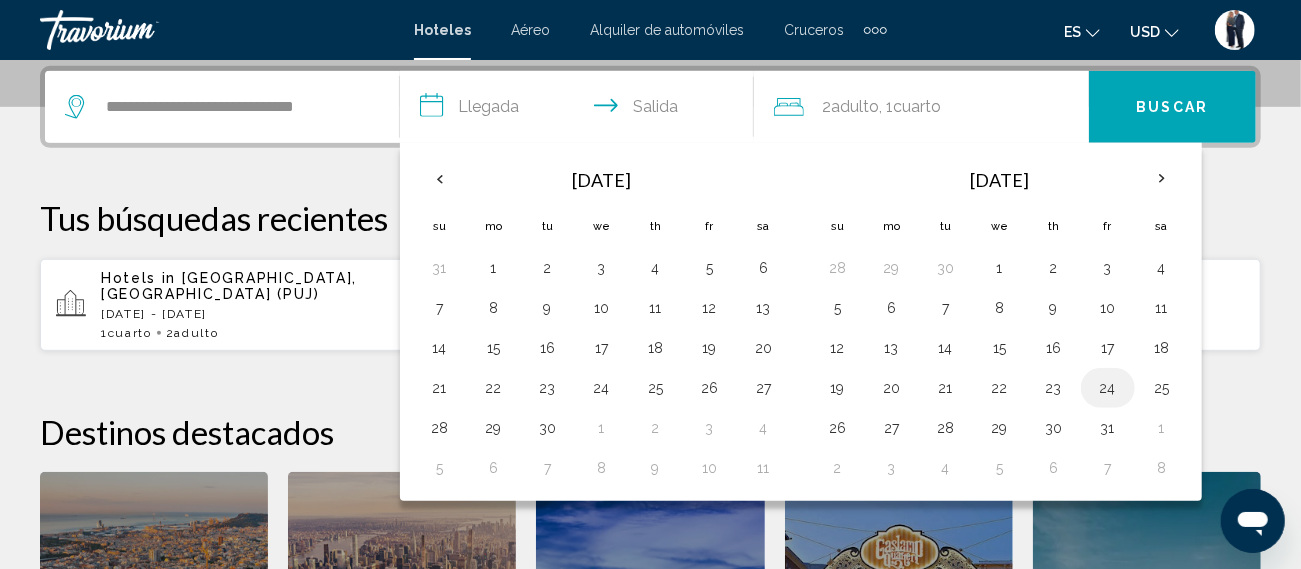click on "24" at bounding box center (1108, 388) 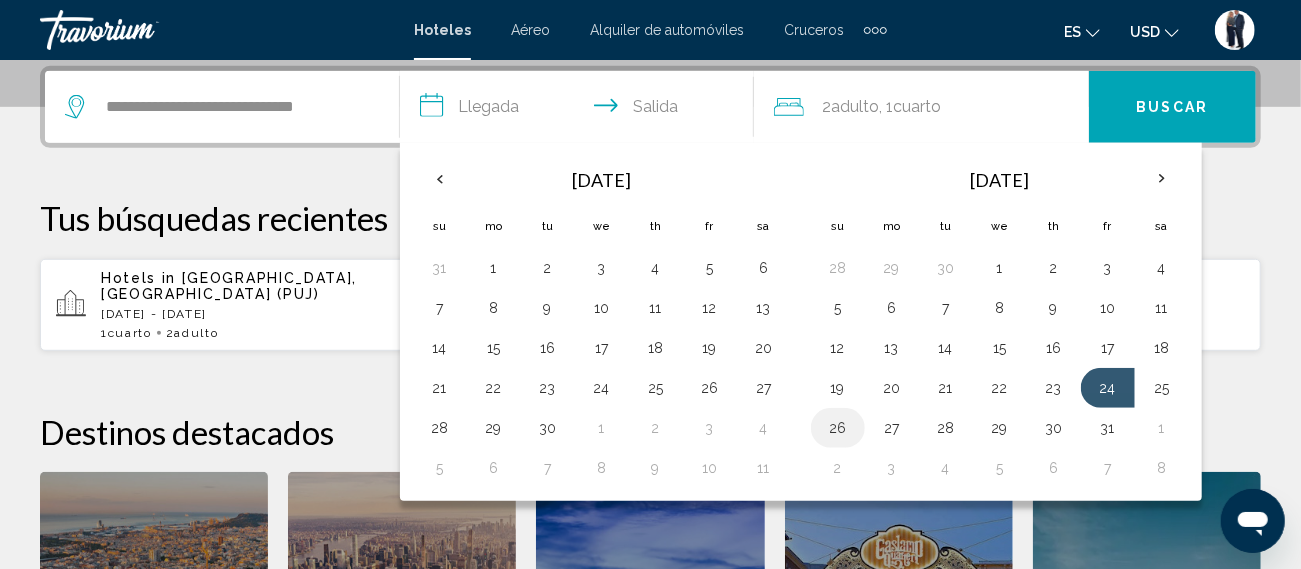 click on "26" at bounding box center (838, 428) 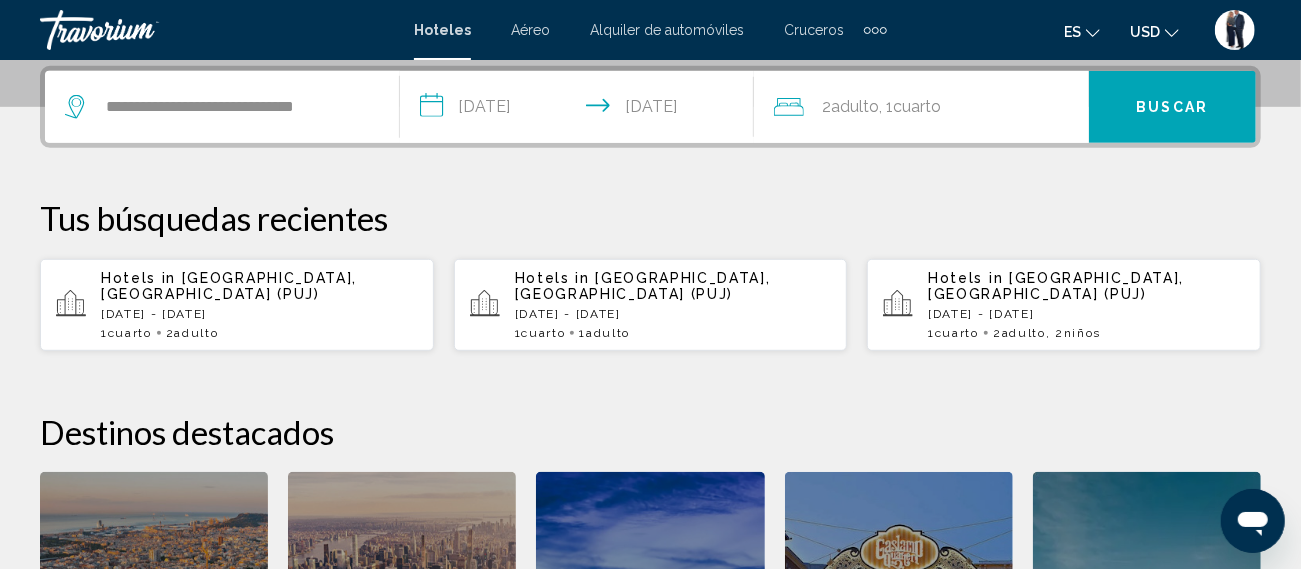 click on "Buscar" at bounding box center (1172, 107) 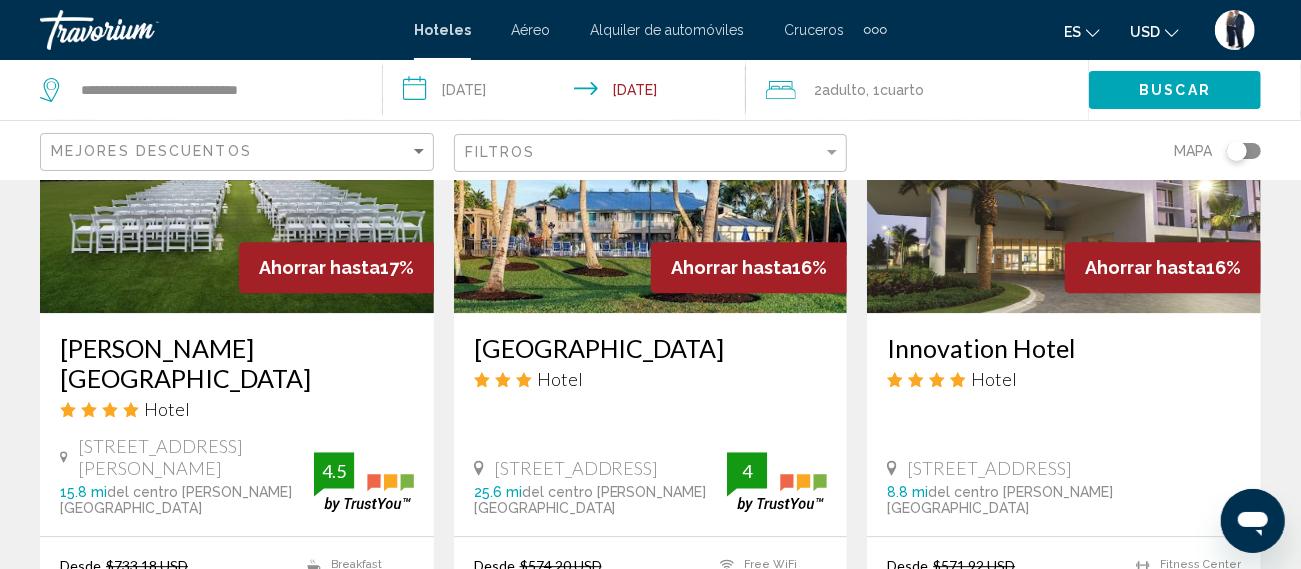 scroll, scrollTop: 2691, scrollLeft: 0, axis: vertical 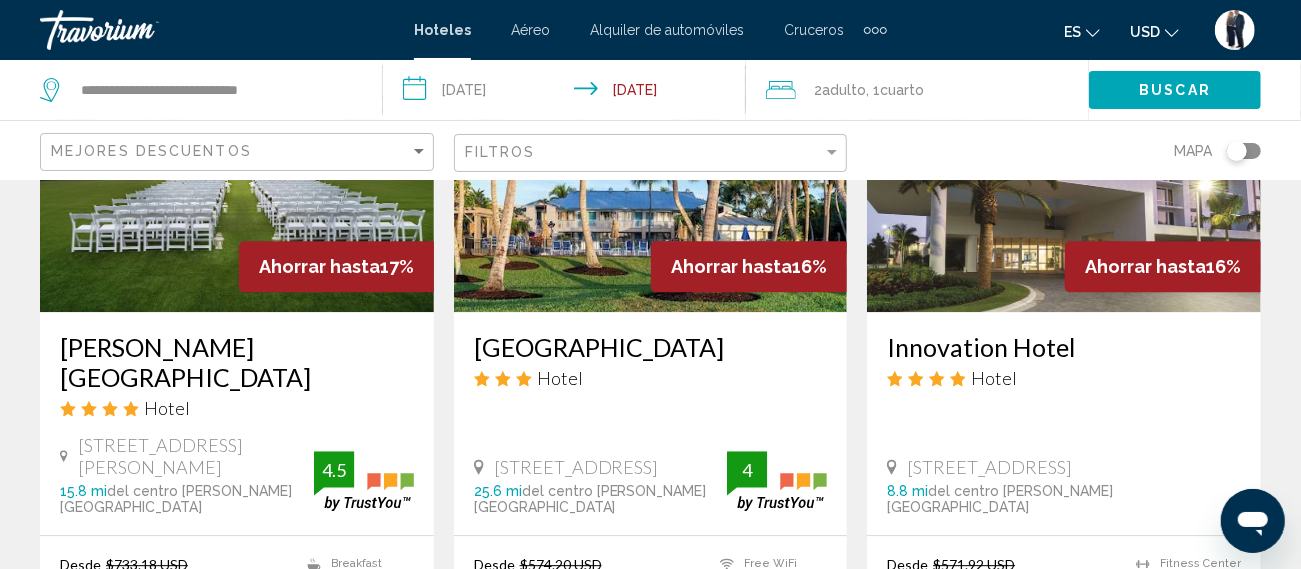 click on "Seleccionar habitación" at bounding box center (237, 675) 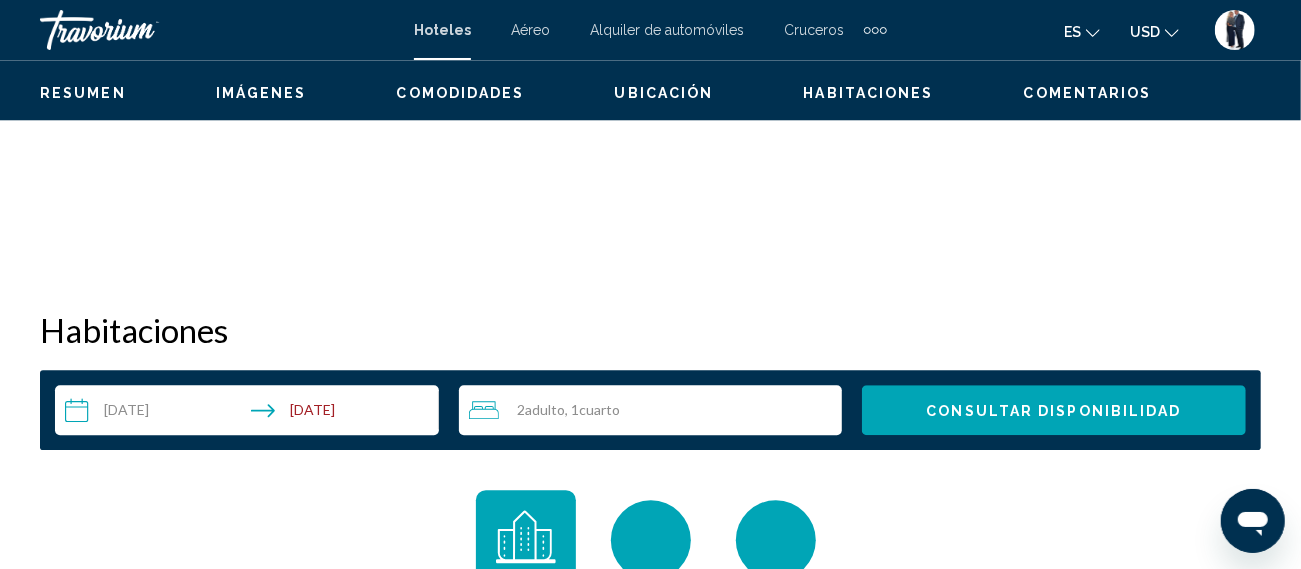 scroll, scrollTop: 250, scrollLeft: 0, axis: vertical 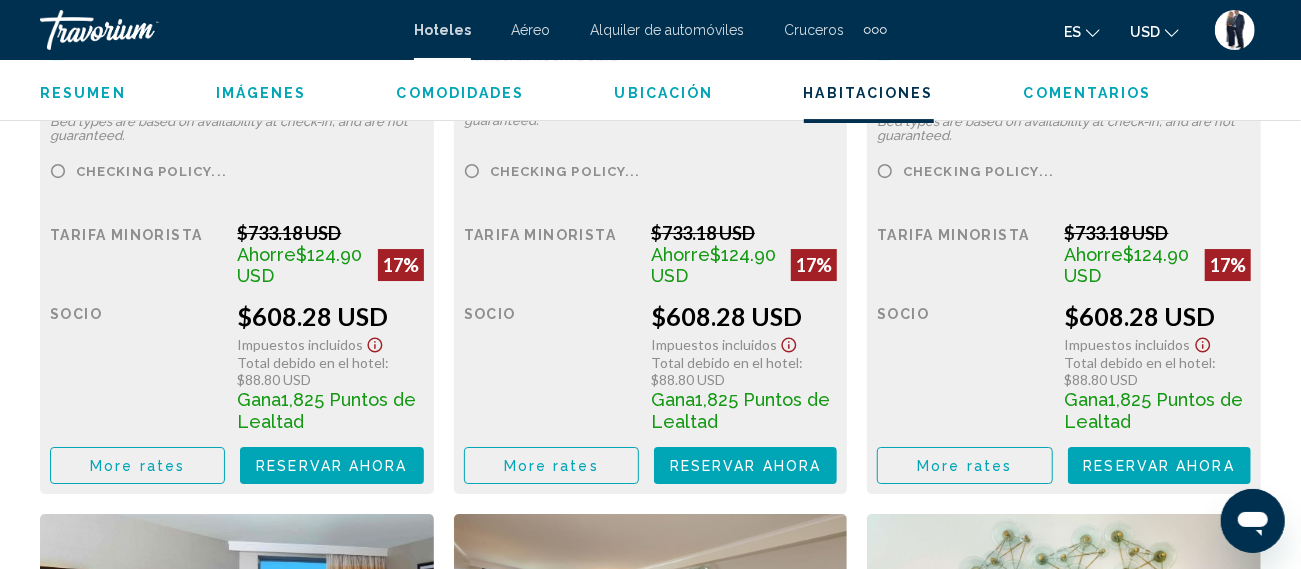 click on "More rates" at bounding box center (137, 466) 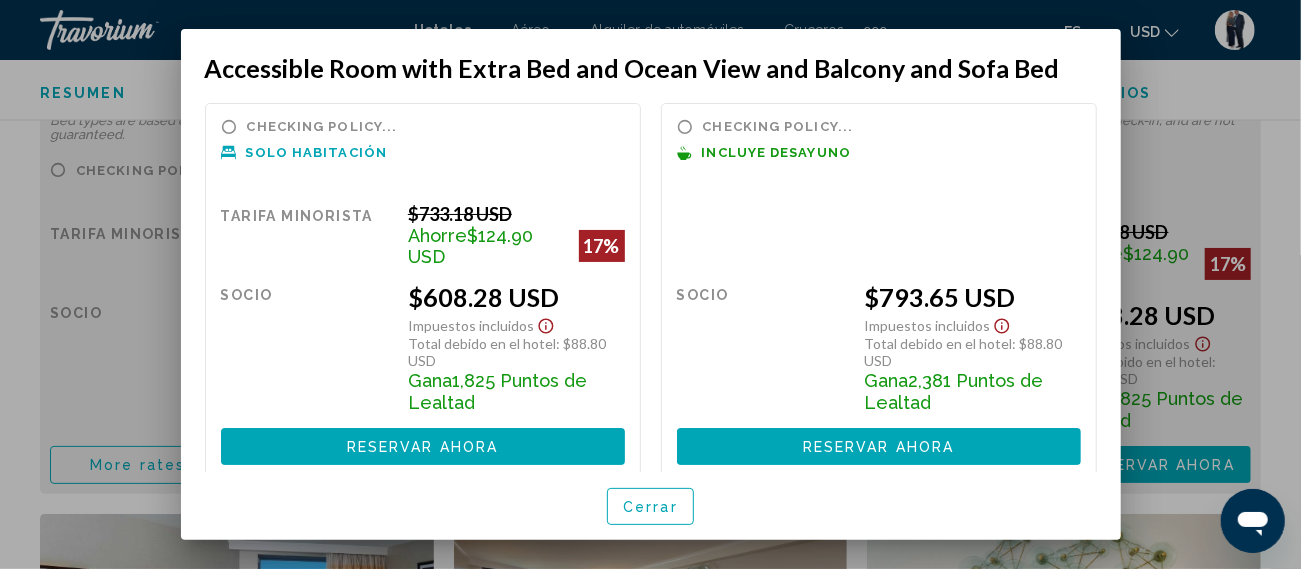 scroll, scrollTop: 0, scrollLeft: 0, axis: both 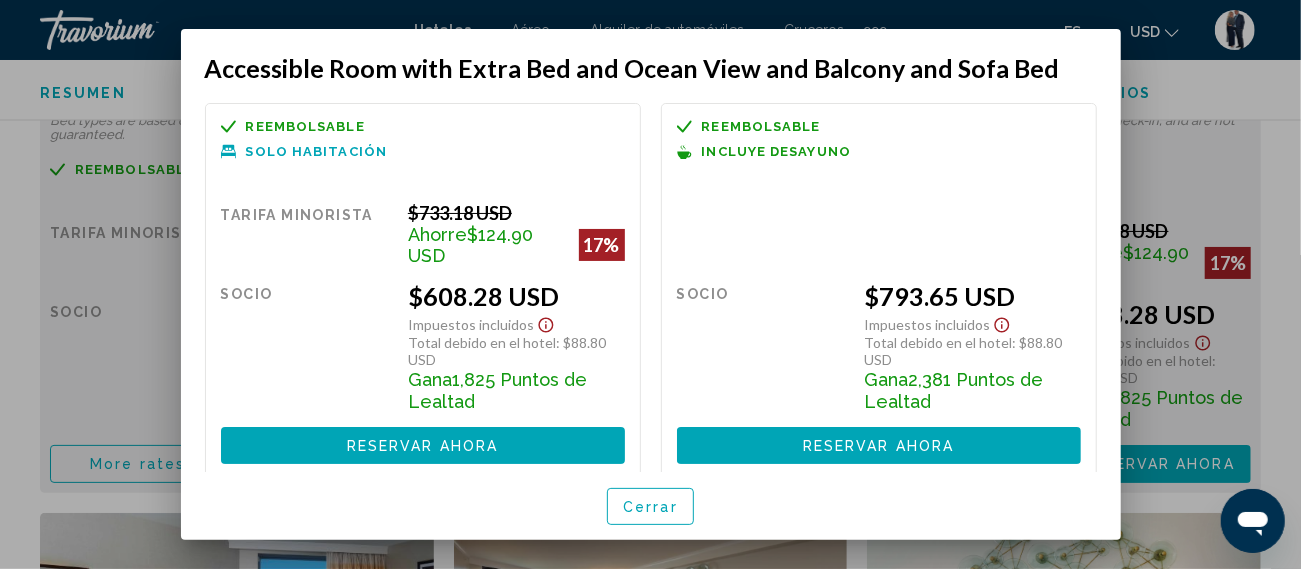click on "Cerrar" at bounding box center [650, 506] 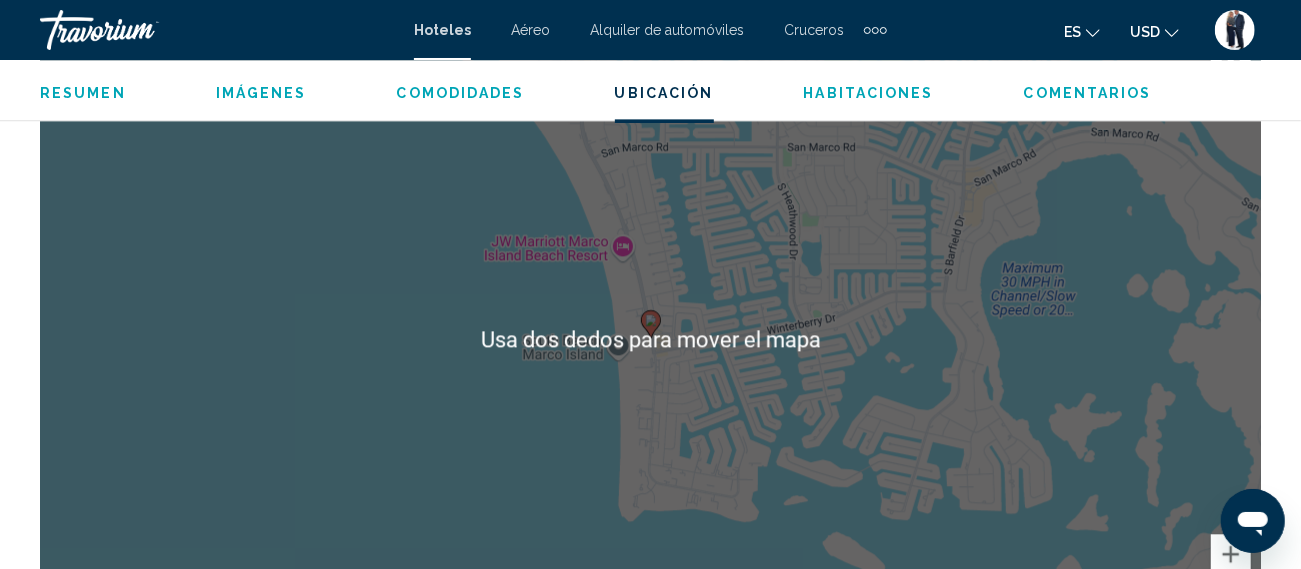 scroll, scrollTop: 2307, scrollLeft: 0, axis: vertical 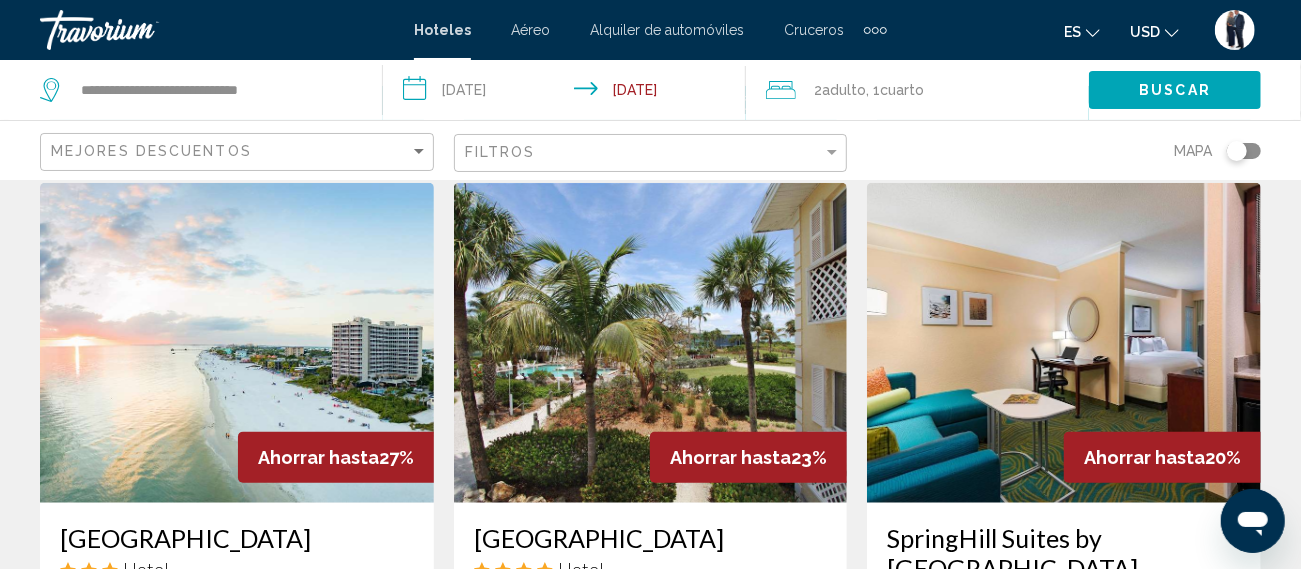 click at bounding box center [651, 343] 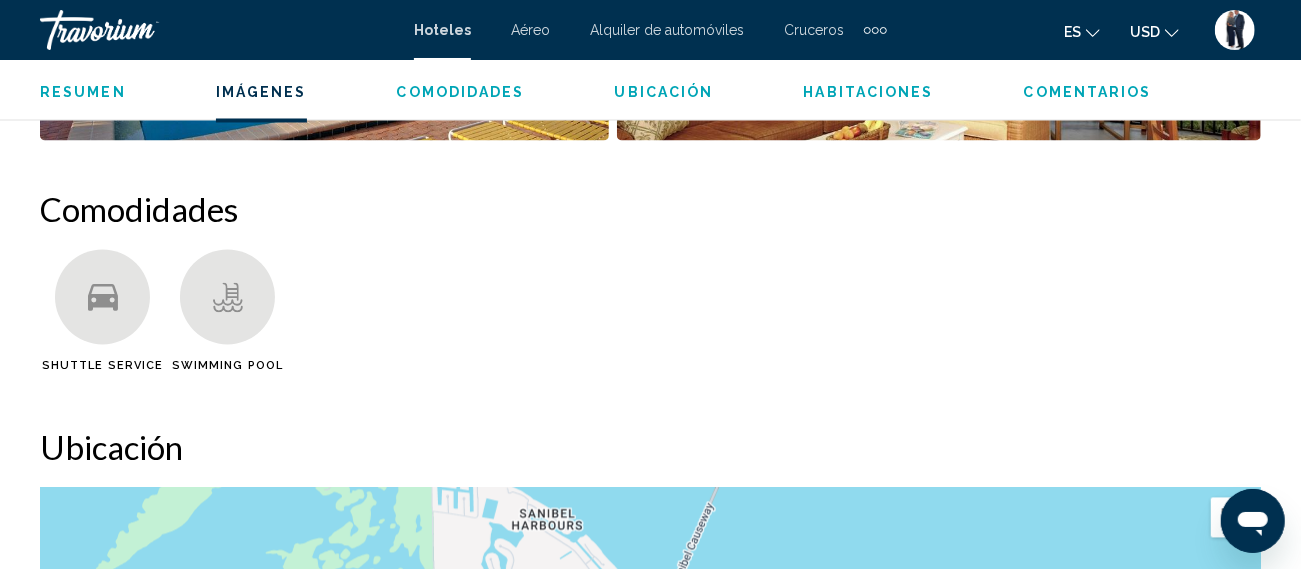 scroll, scrollTop: 1875, scrollLeft: 0, axis: vertical 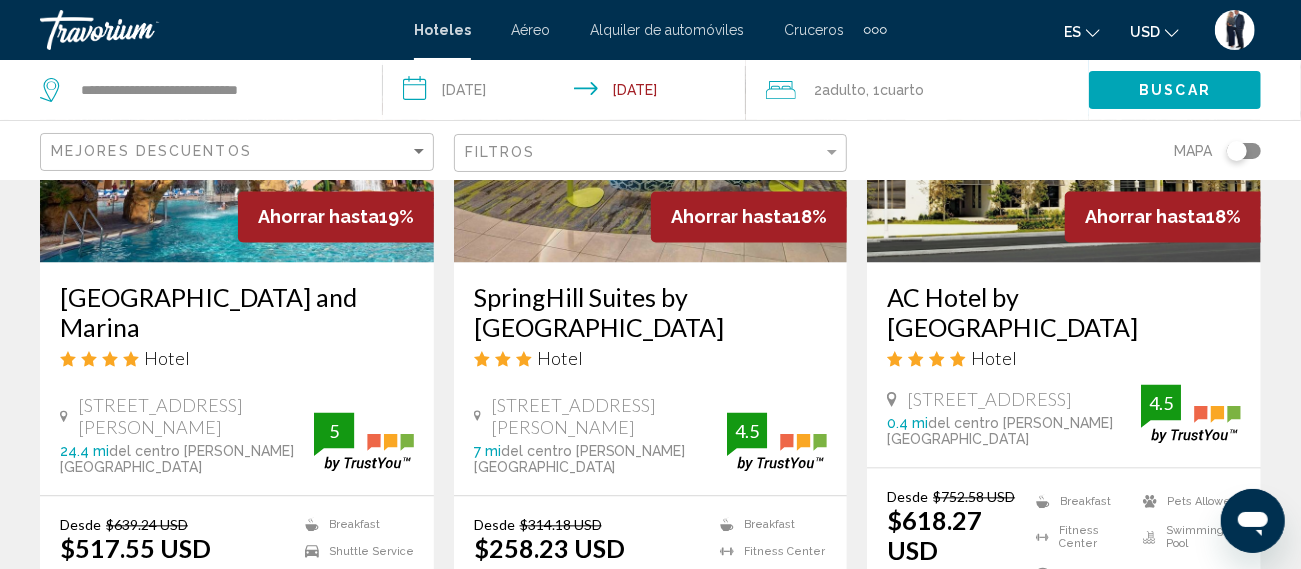 click on "Seleccionar habitación" at bounding box center [237, 636] 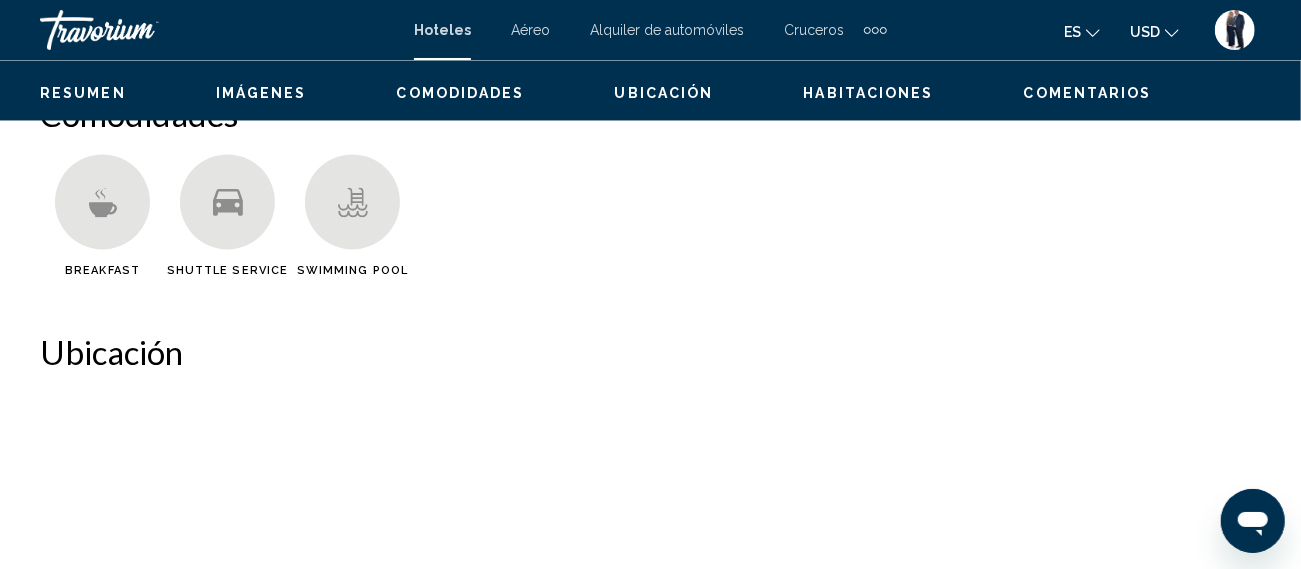 scroll, scrollTop: 250, scrollLeft: 0, axis: vertical 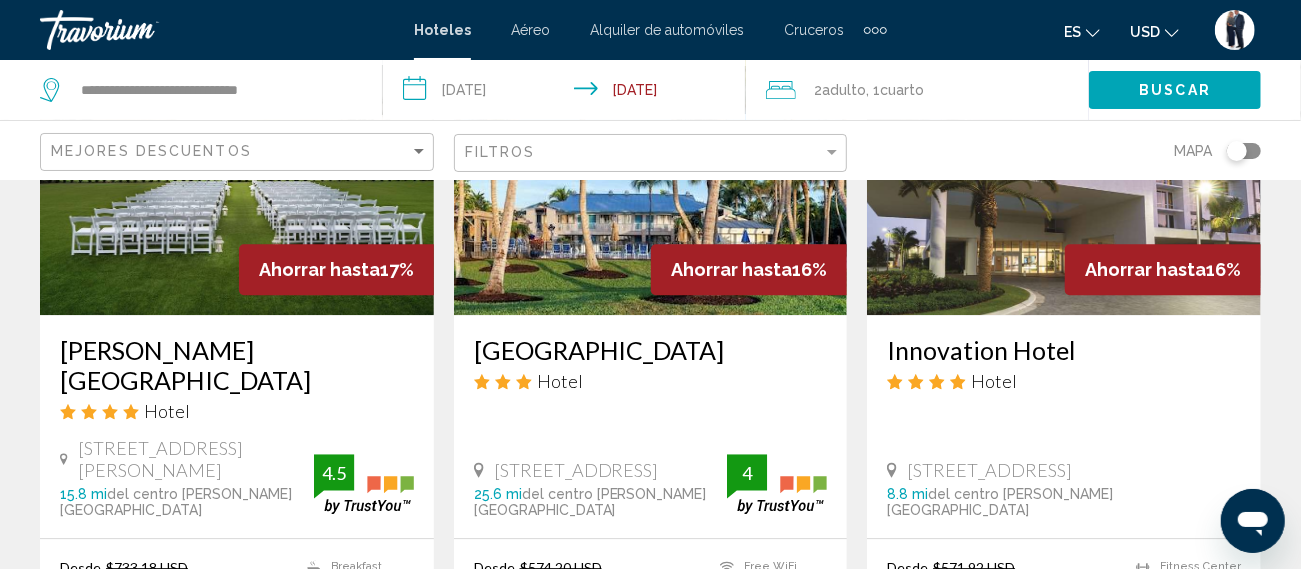click on "Seleccionar habitación" at bounding box center [237, 678] 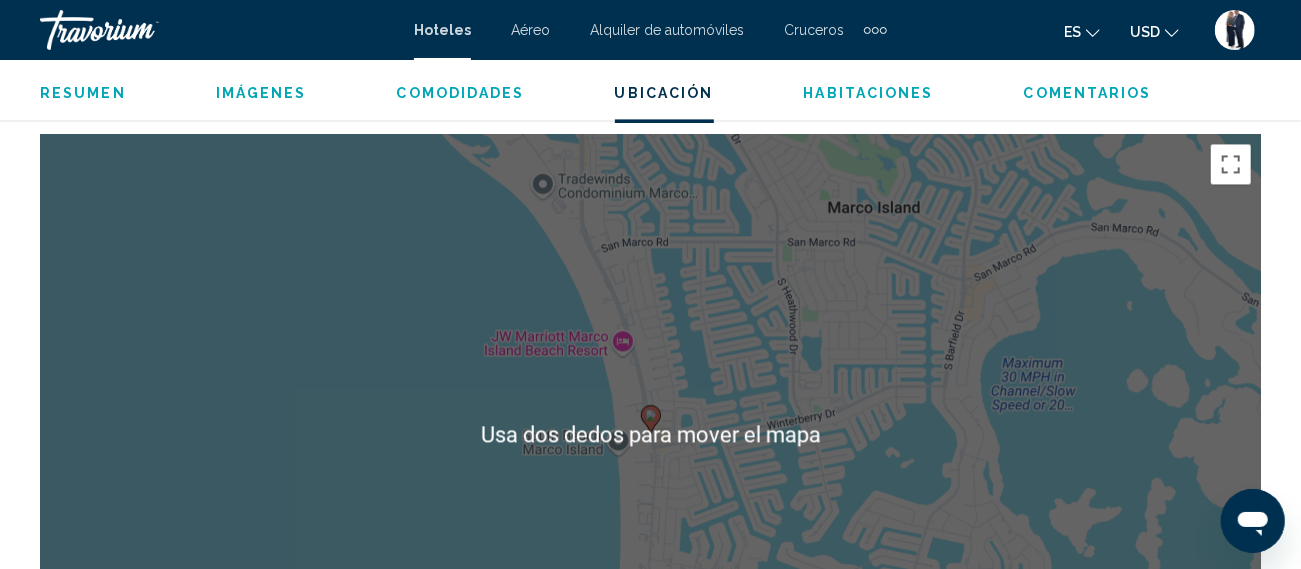 scroll, scrollTop: 2254, scrollLeft: 0, axis: vertical 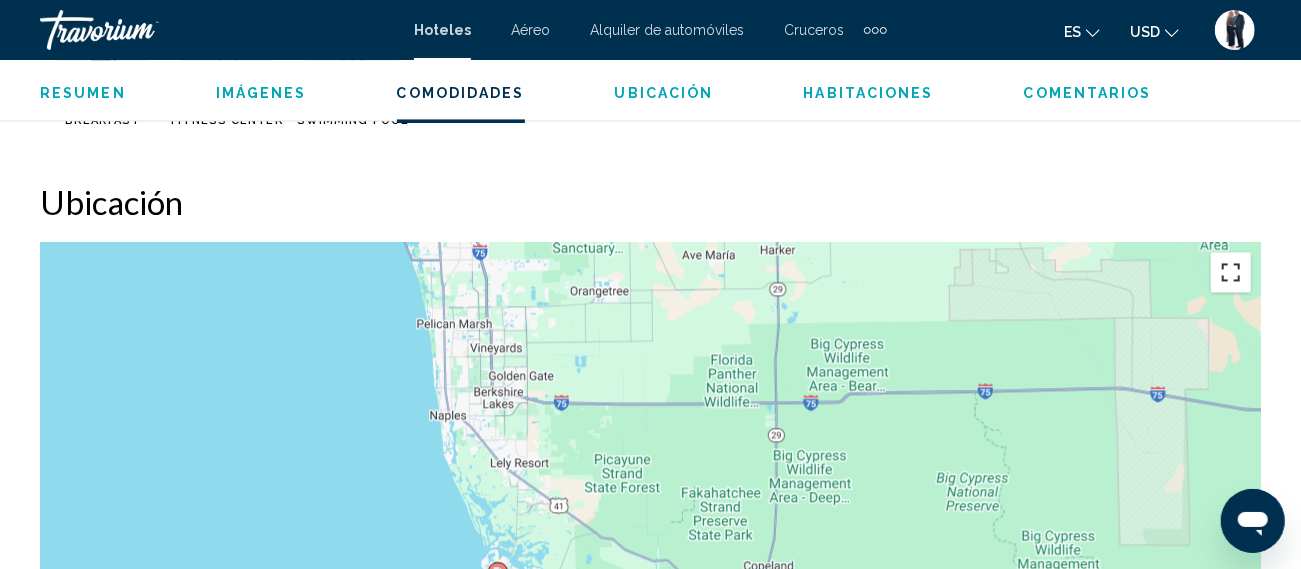 click at bounding box center [1231, 272] 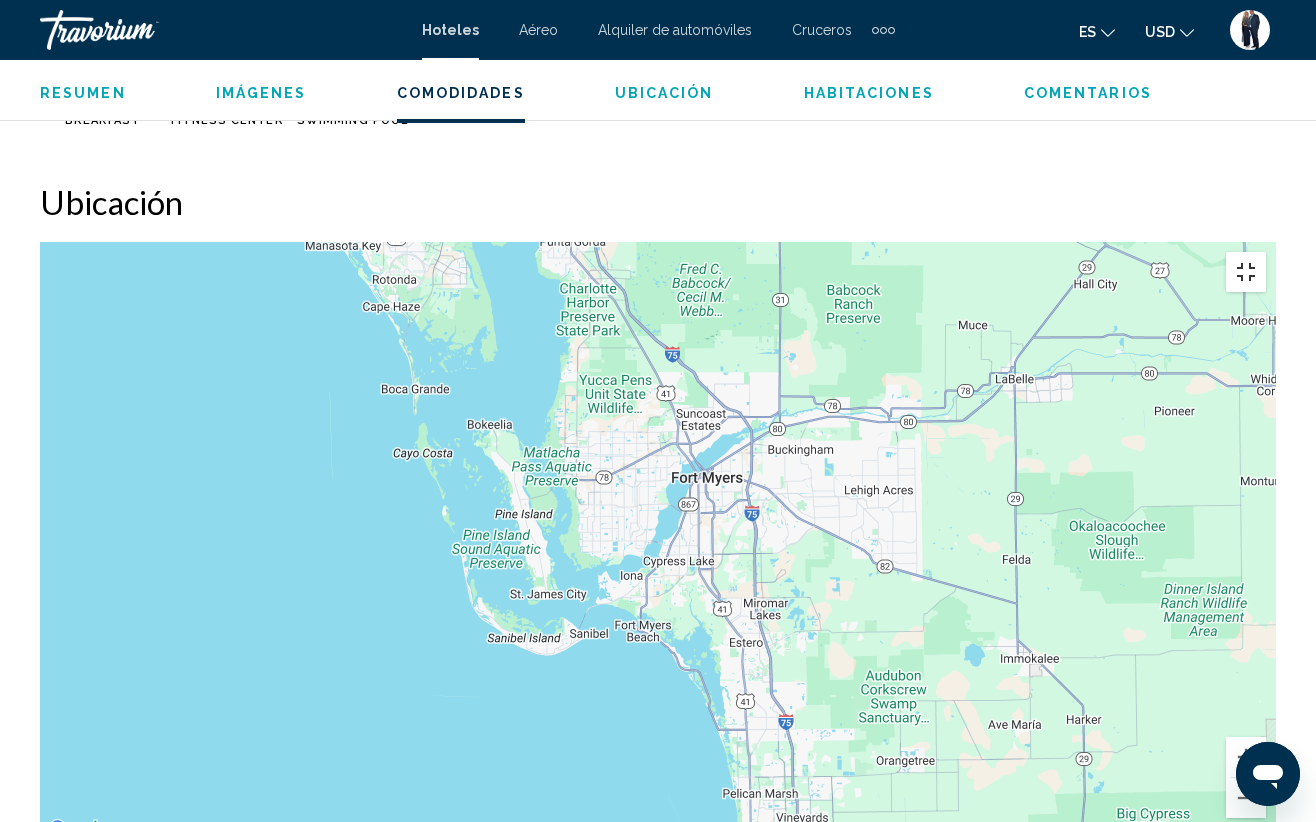 click at bounding box center (1246, 272) 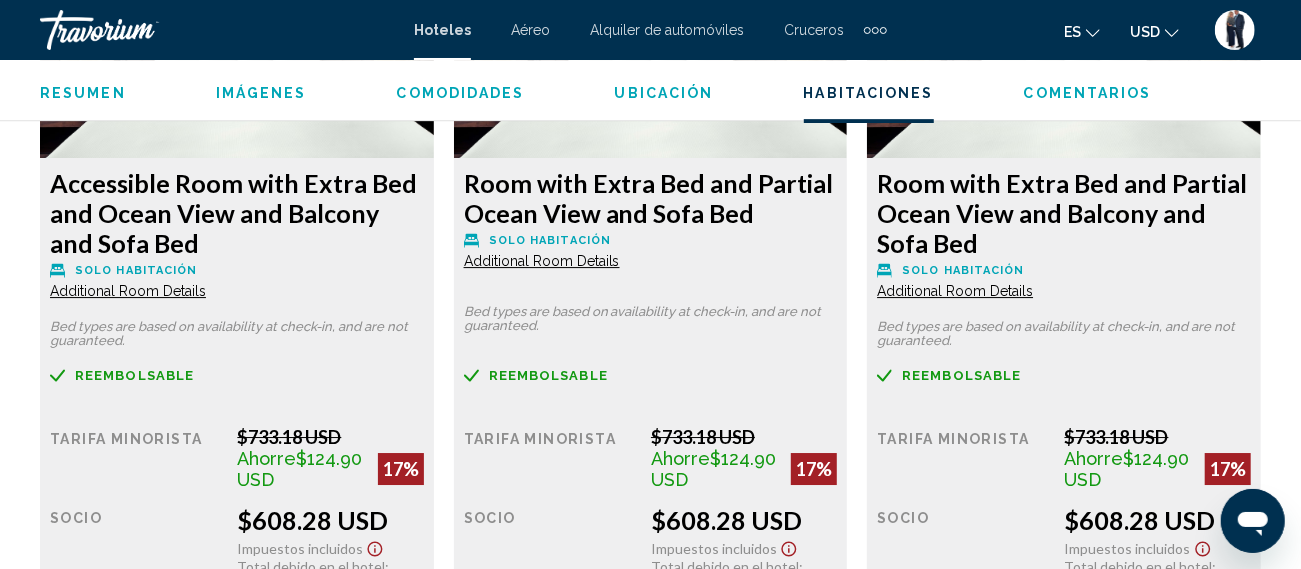 scroll, scrollTop: 3277, scrollLeft: 0, axis: vertical 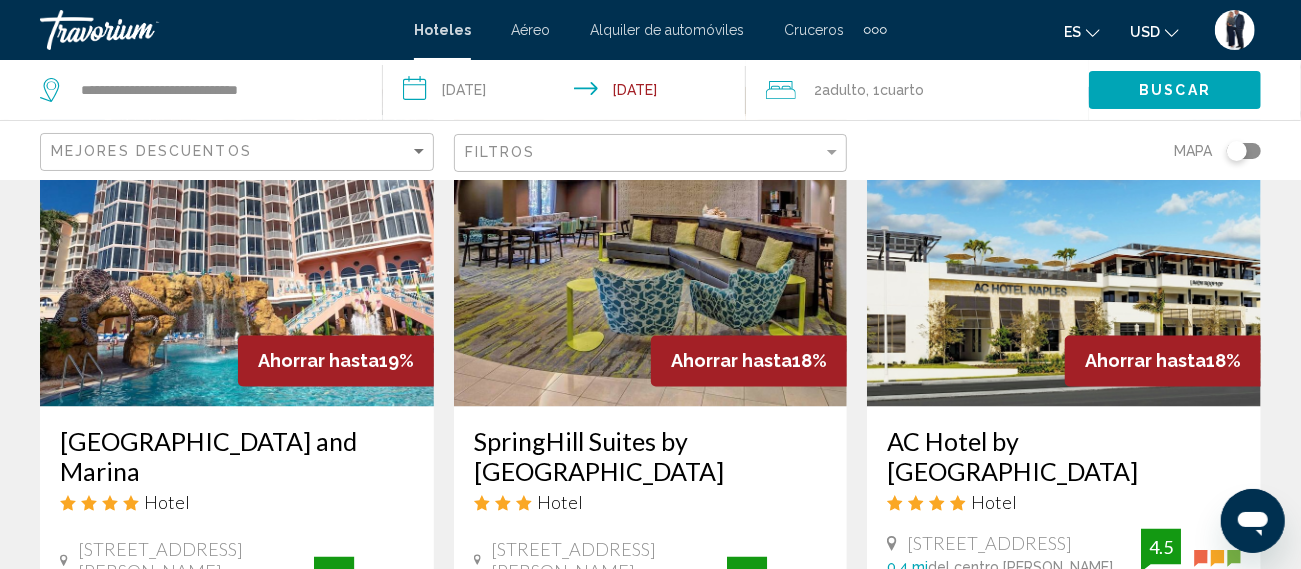 click at bounding box center [237, 247] 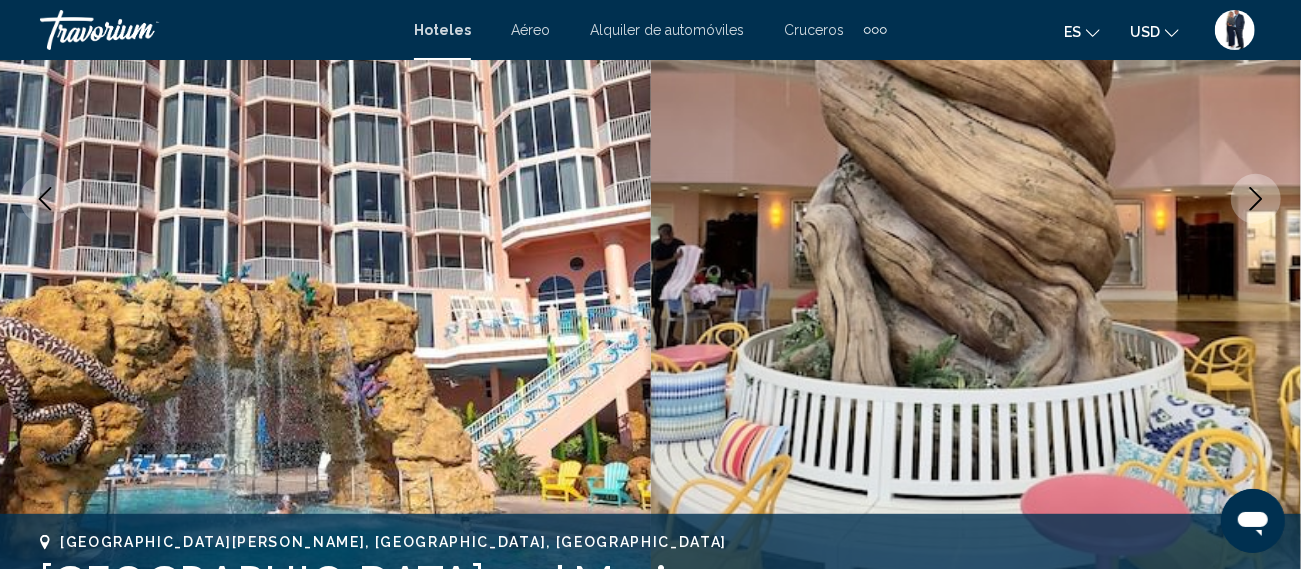 scroll, scrollTop: 337, scrollLeft: 0, axis: vertical 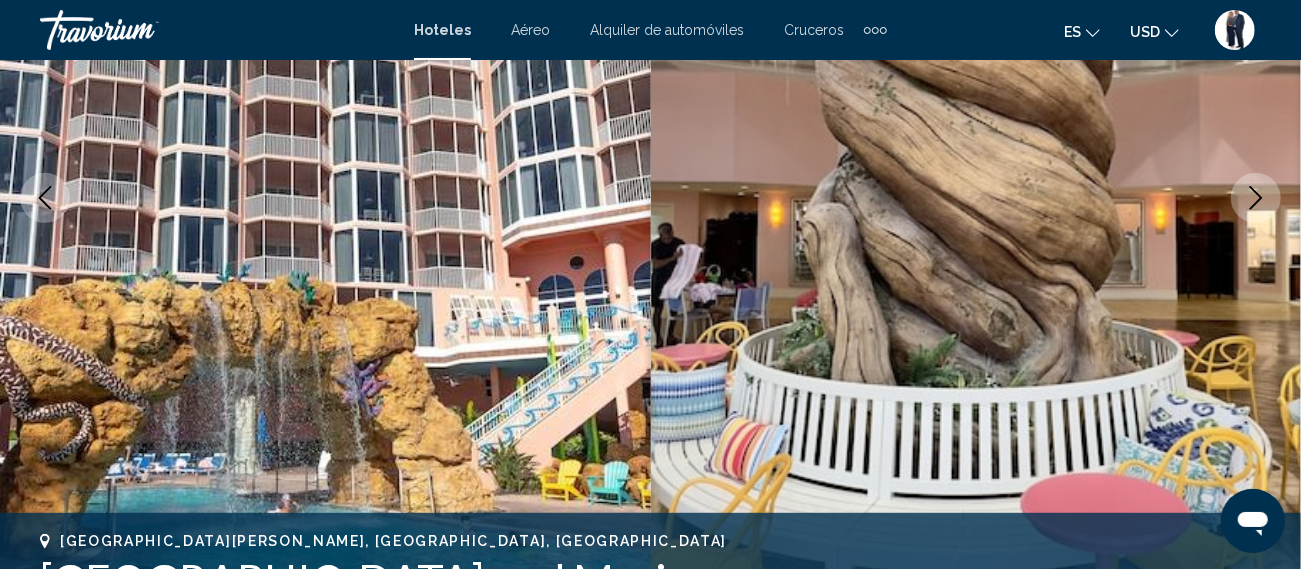 click 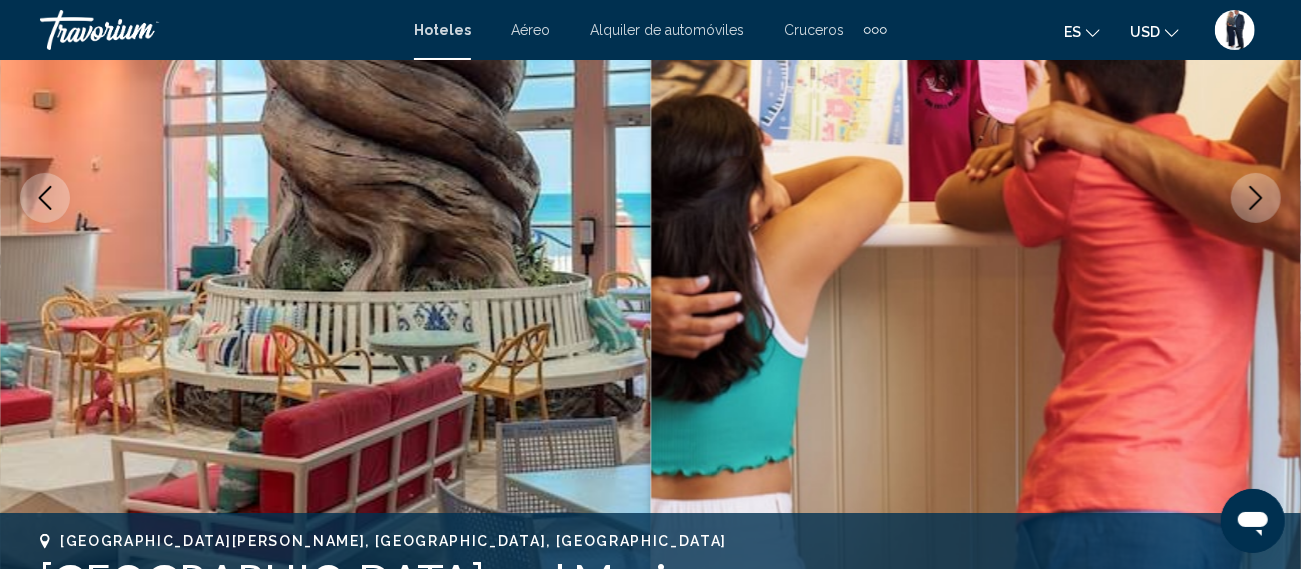 click at bounding box center (976, 198) 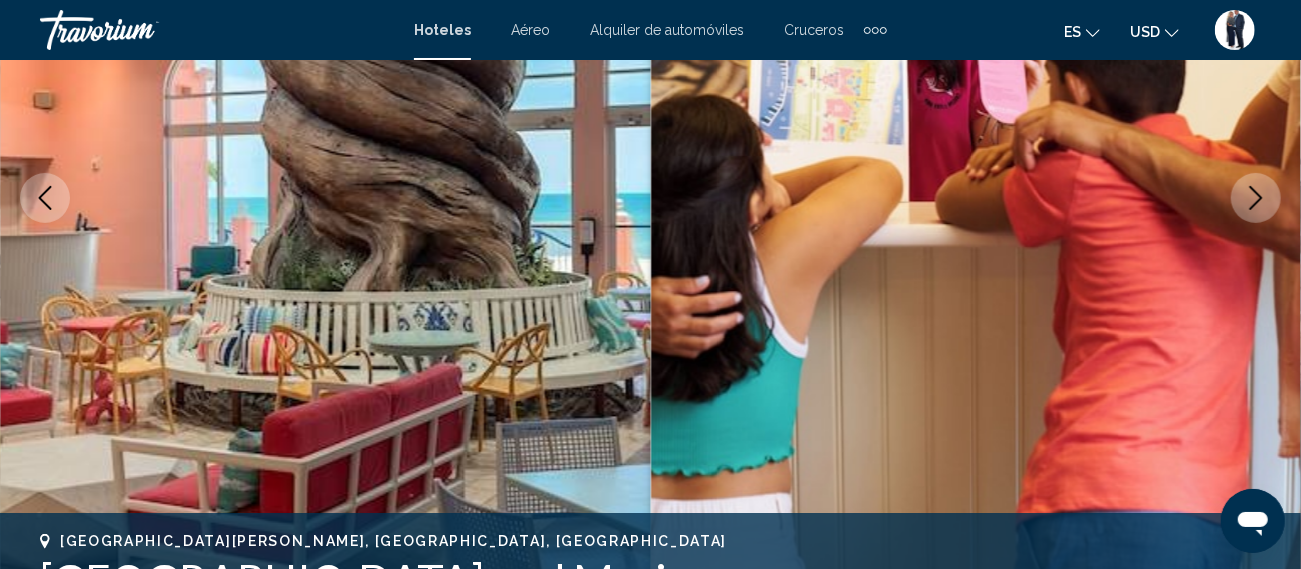 click at bounding box center (976, 198) 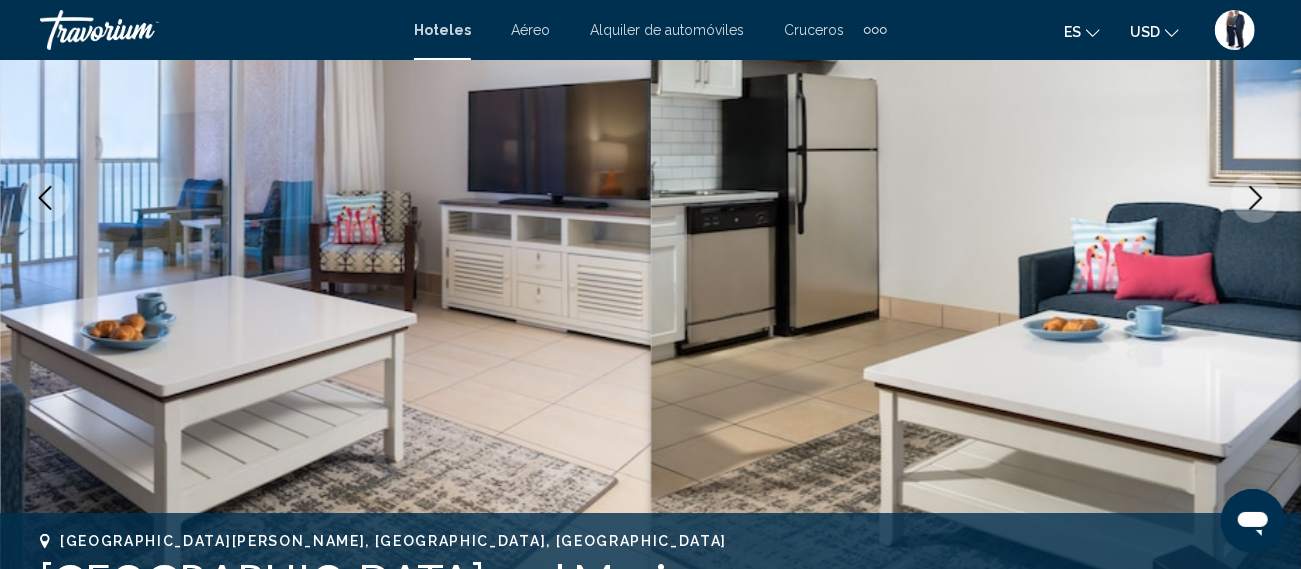 click 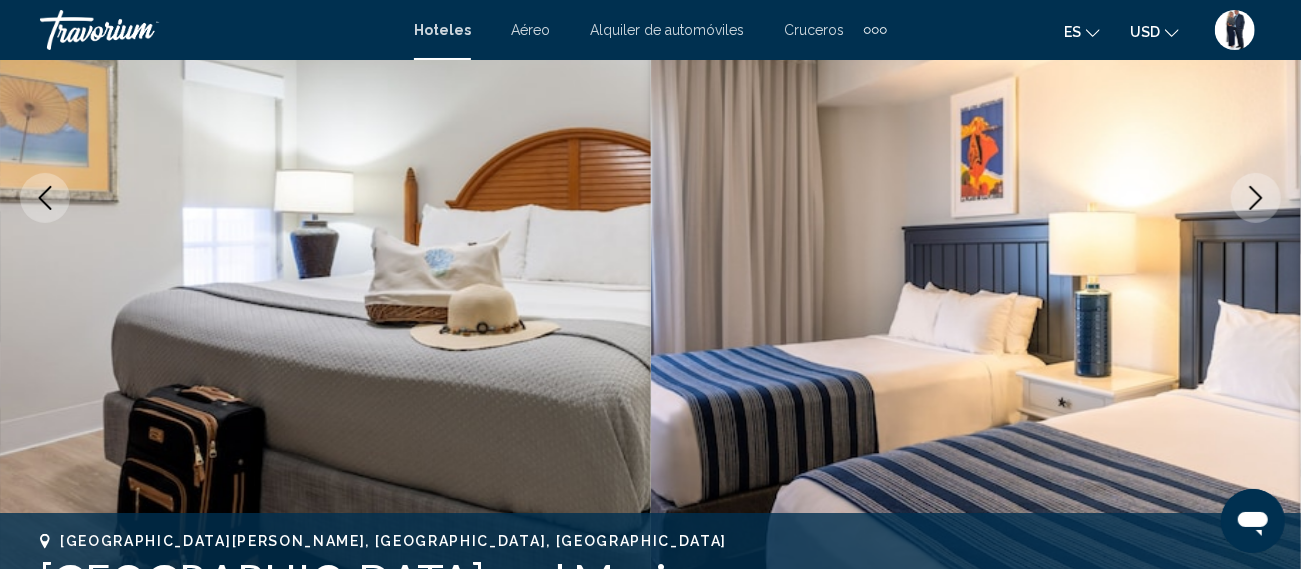 click 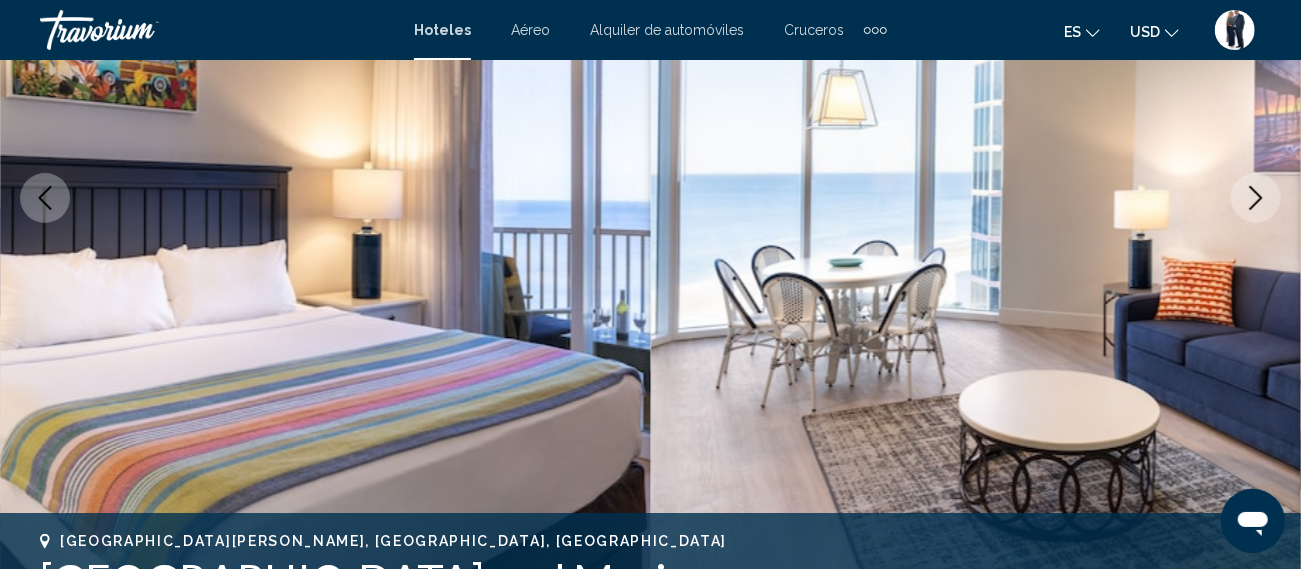click at bounding box center (1256, 198) 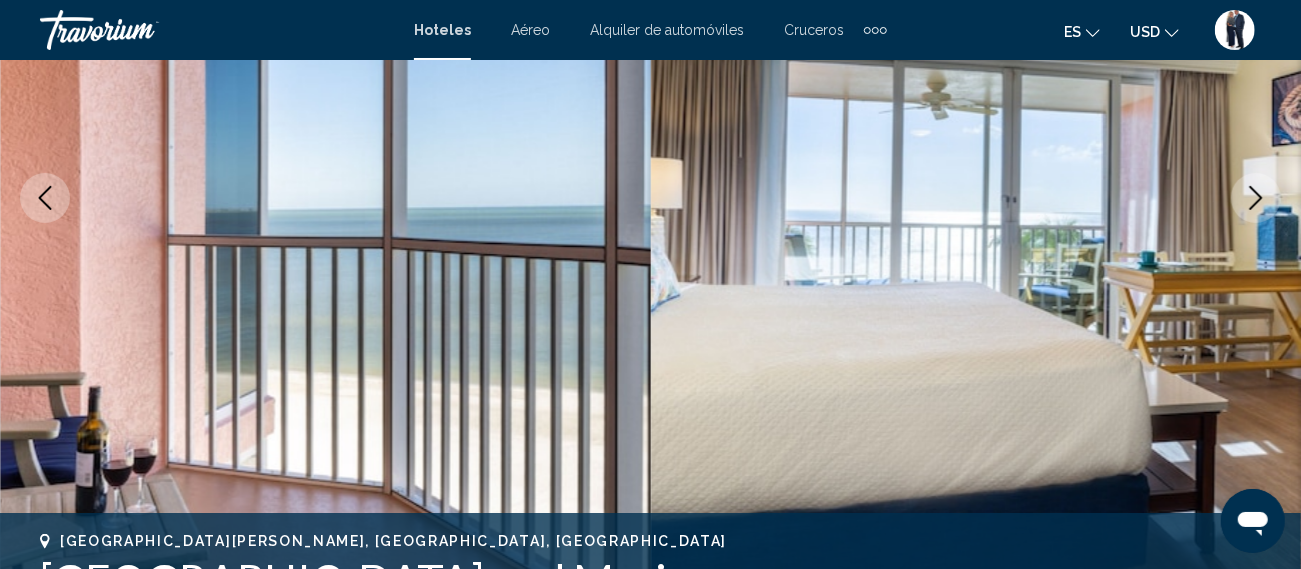 click 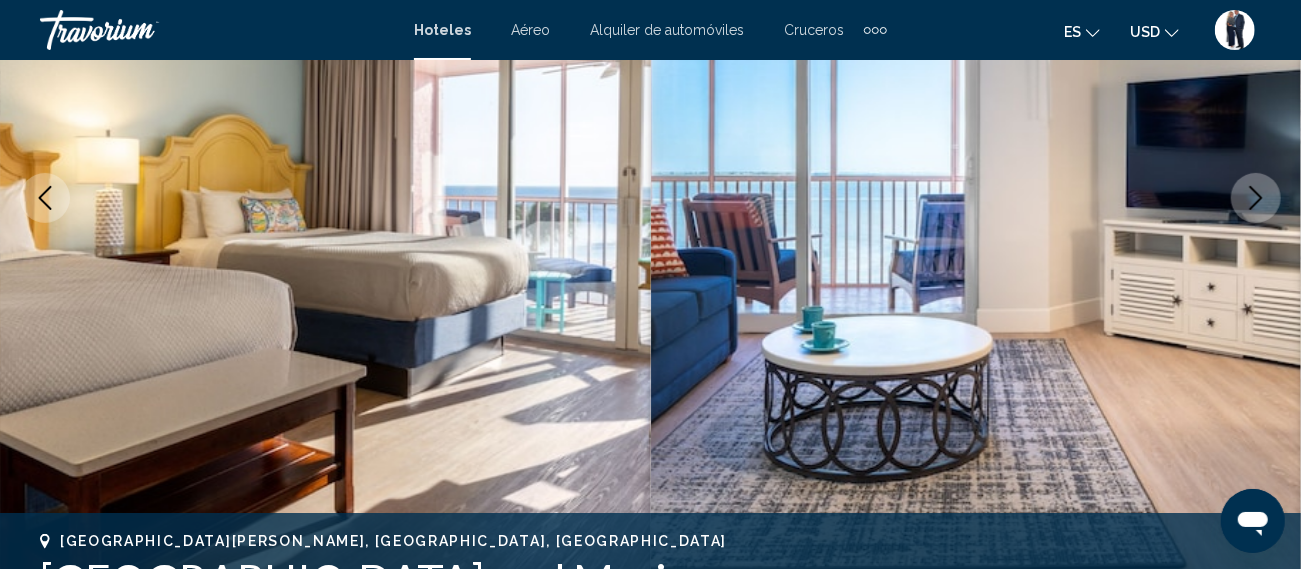click at bounding box center (1256, 198) 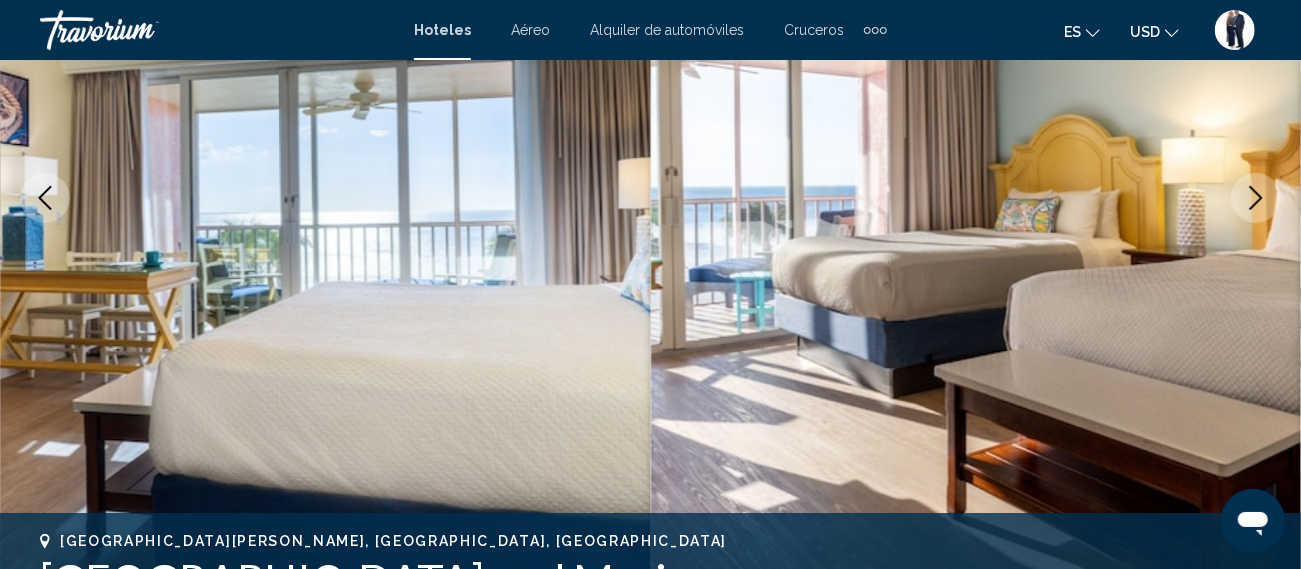 click at bounding box center [1256, 198] 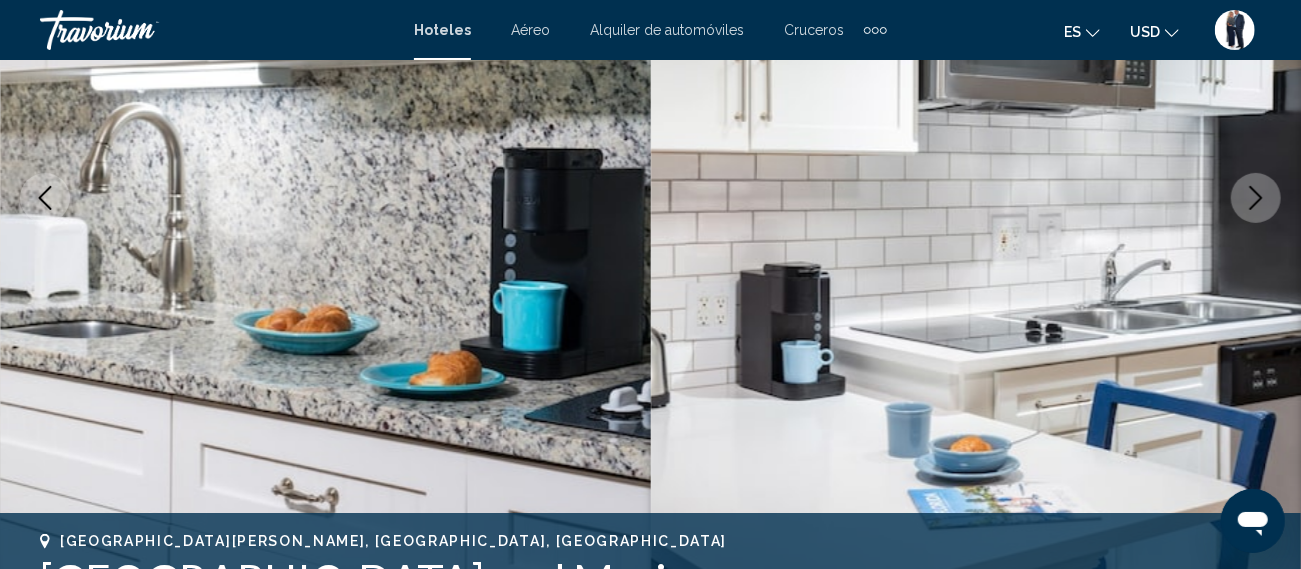 click 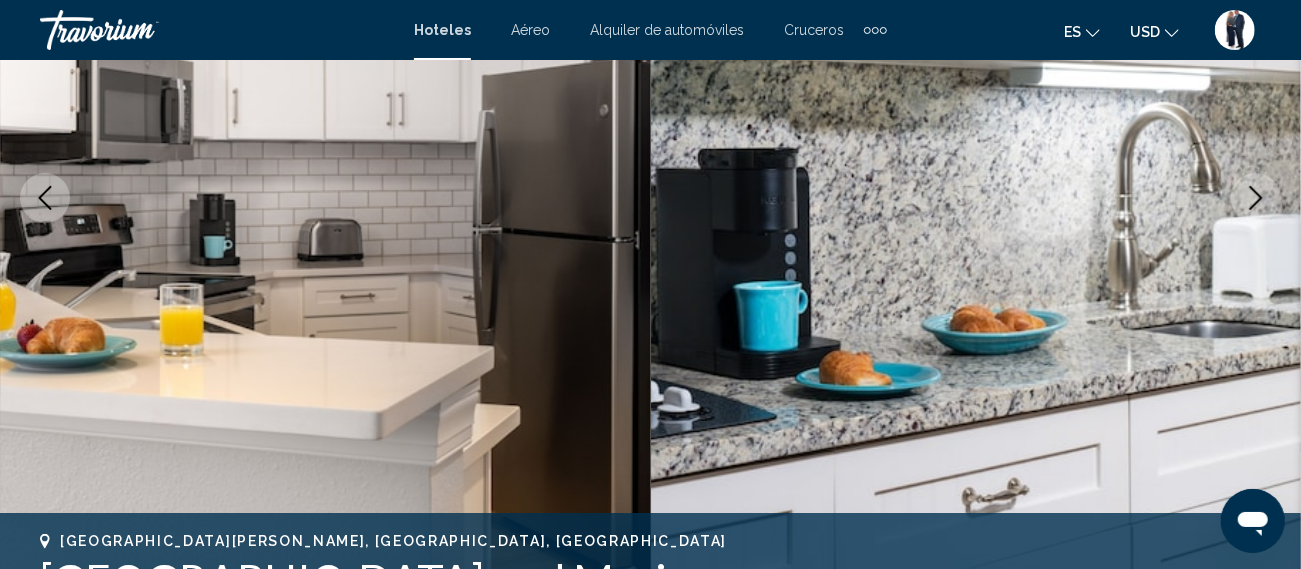 click 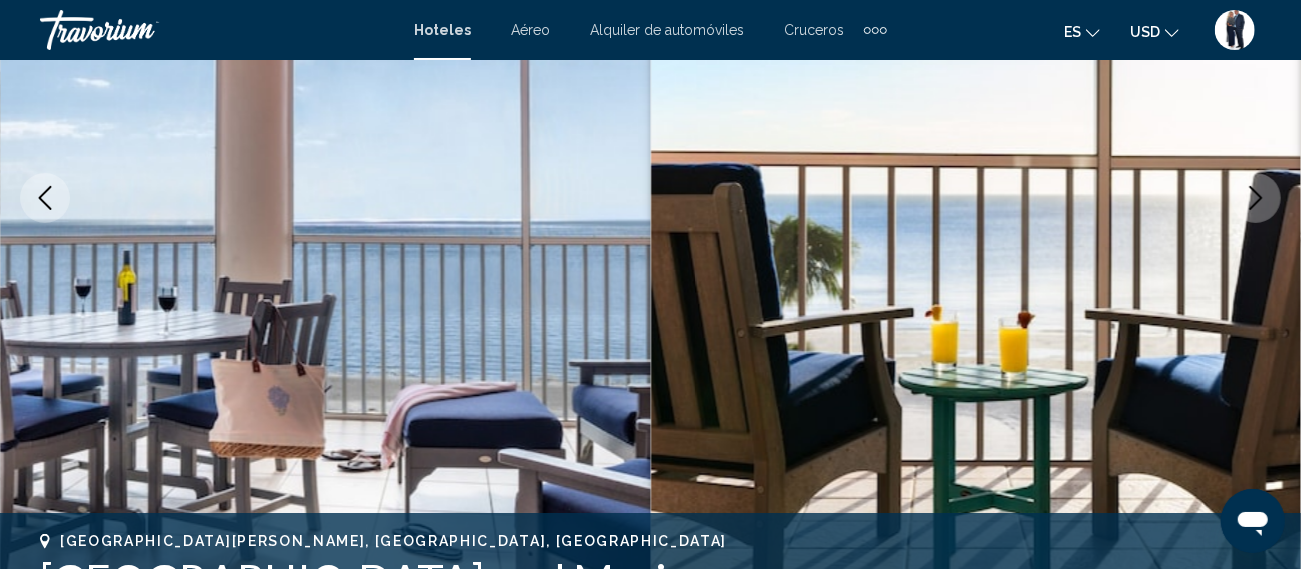 click 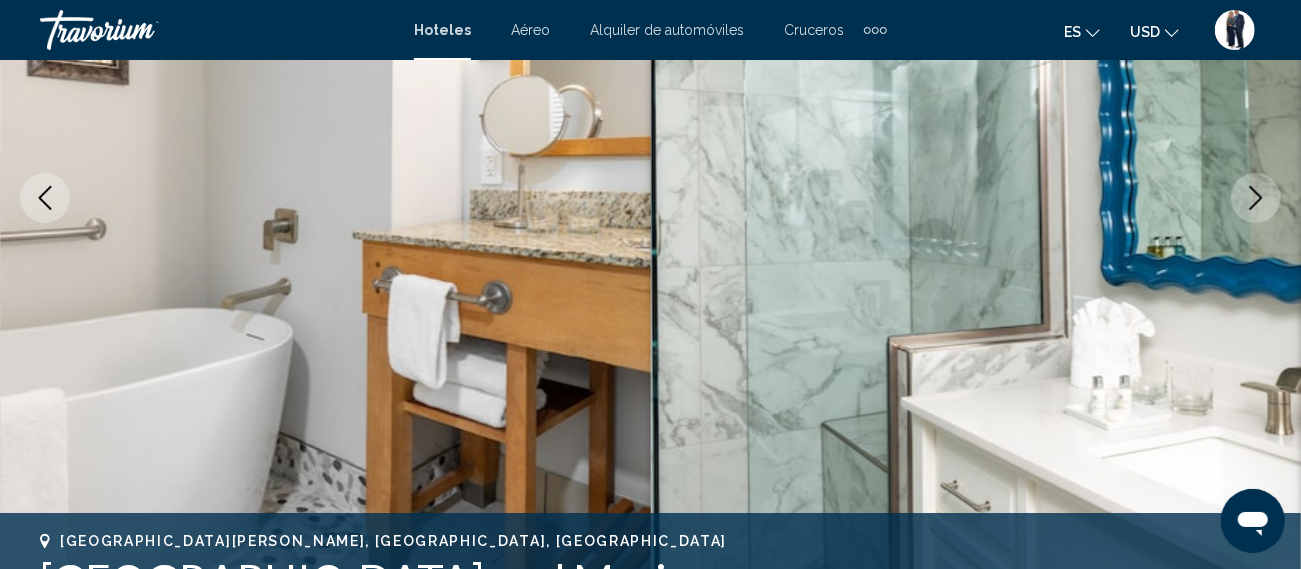 click 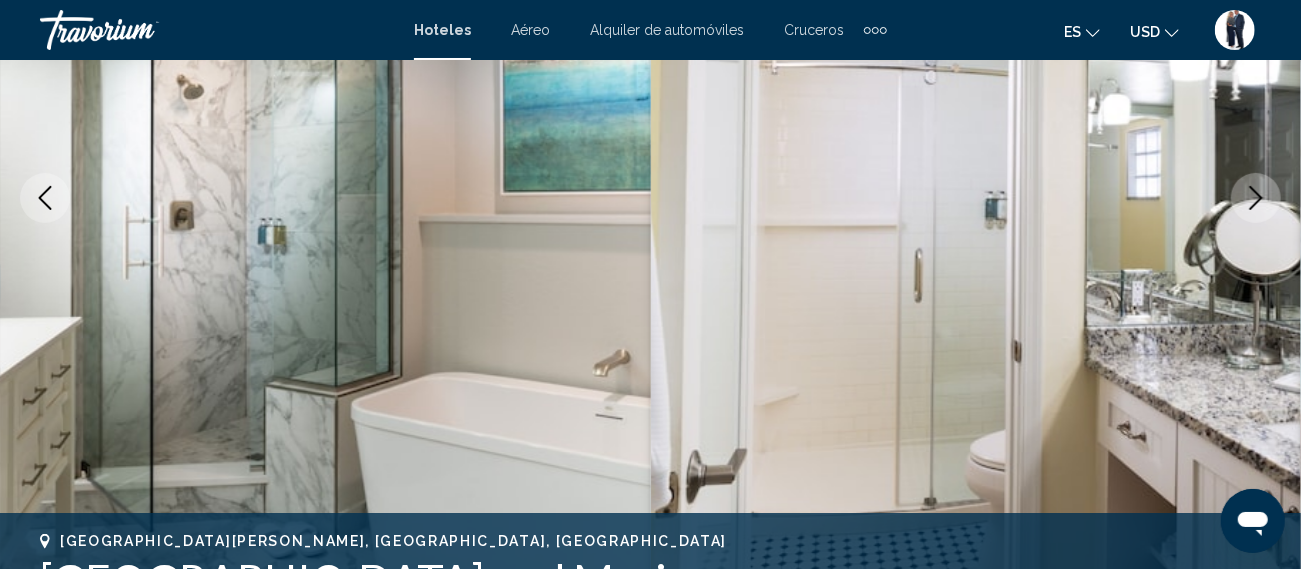 click 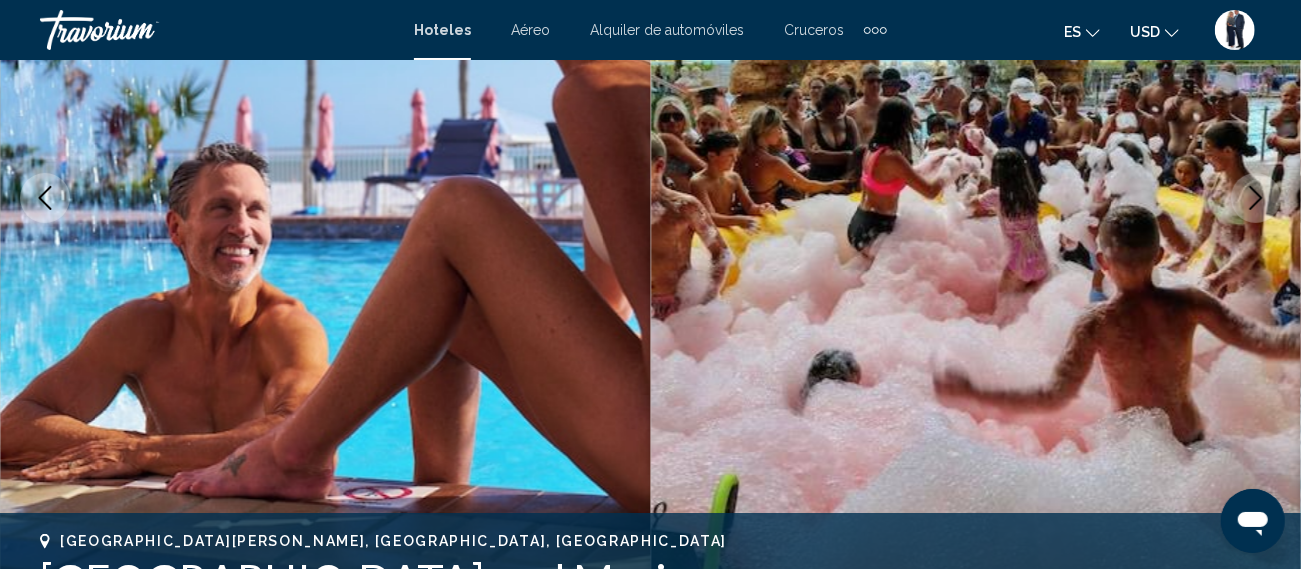 click 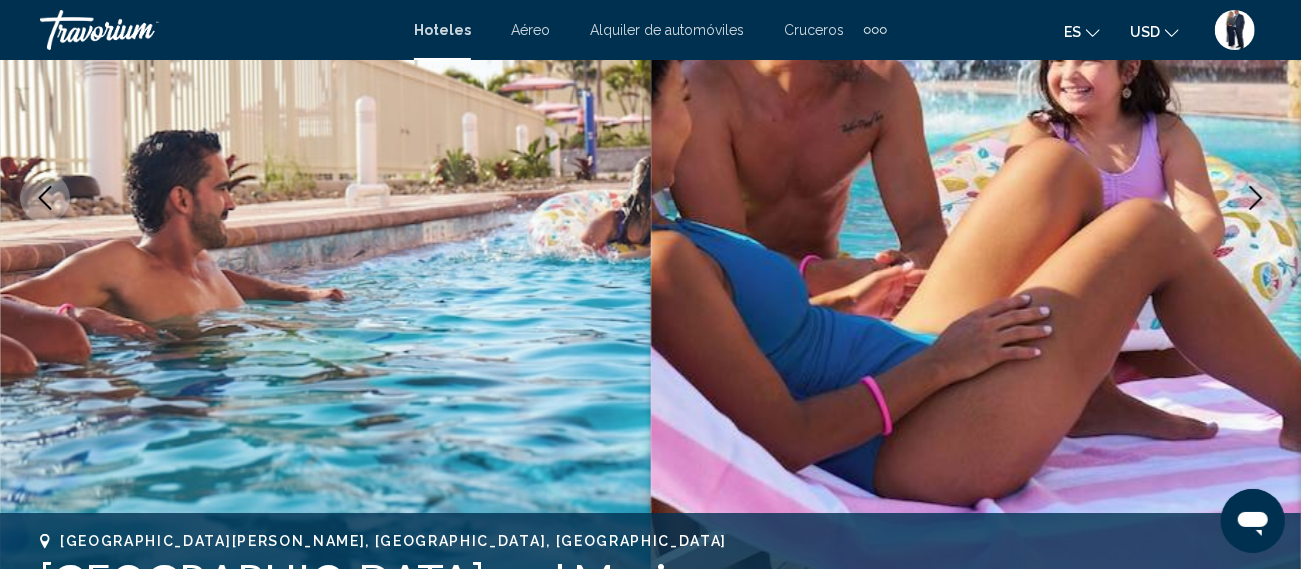 click 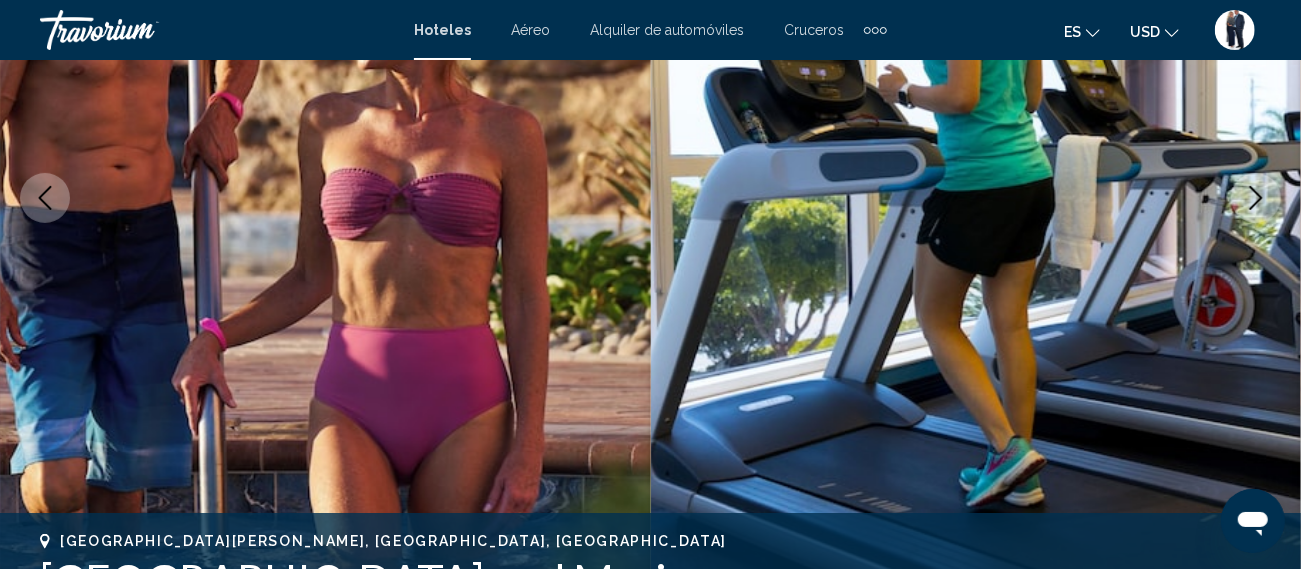 click 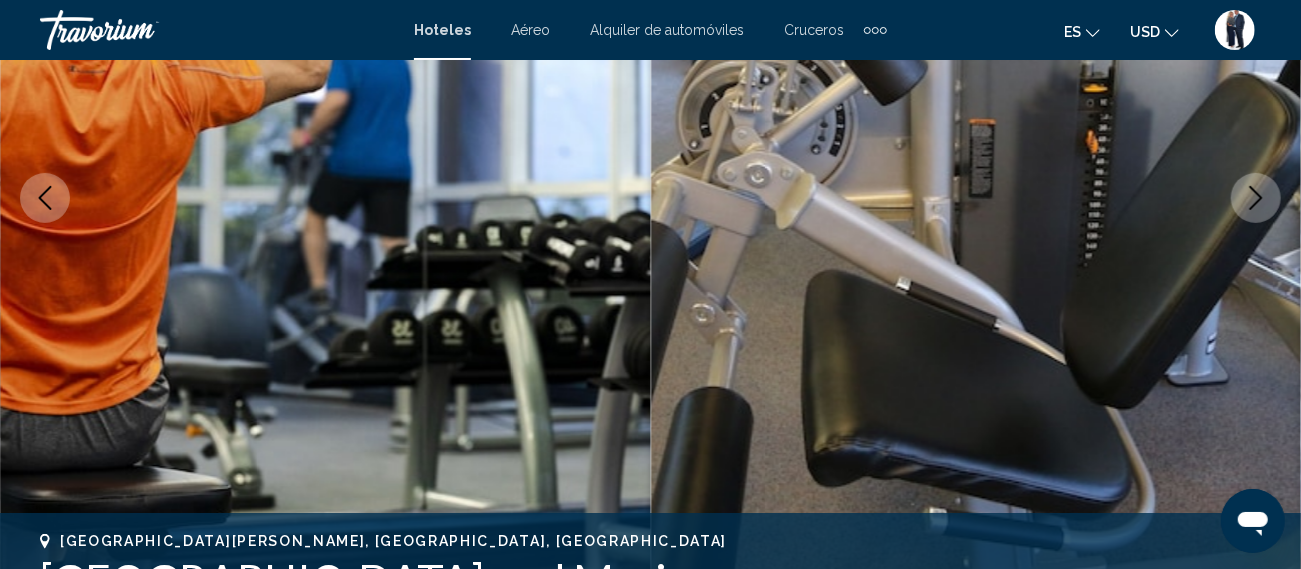 click at bounding box center (1256, 198) 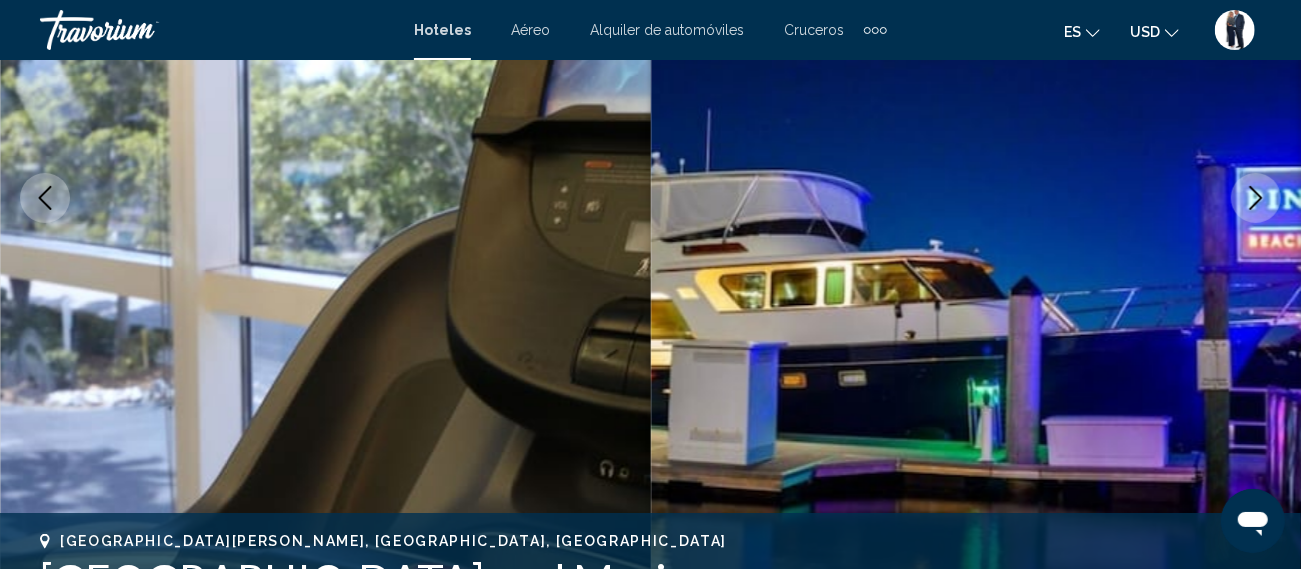 click 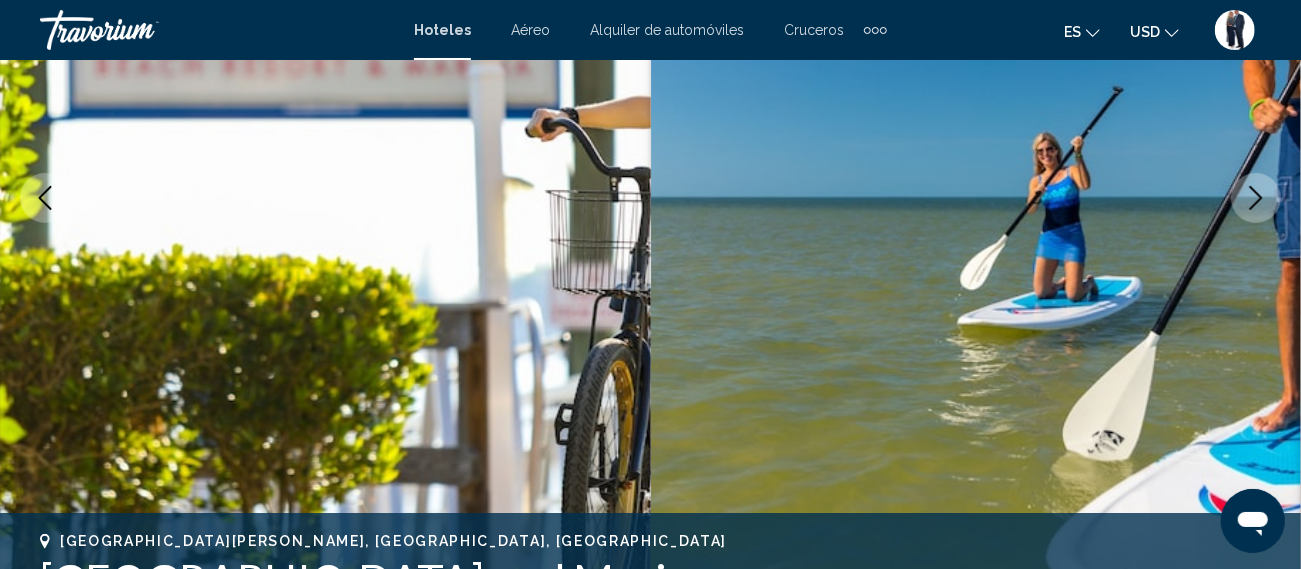 click 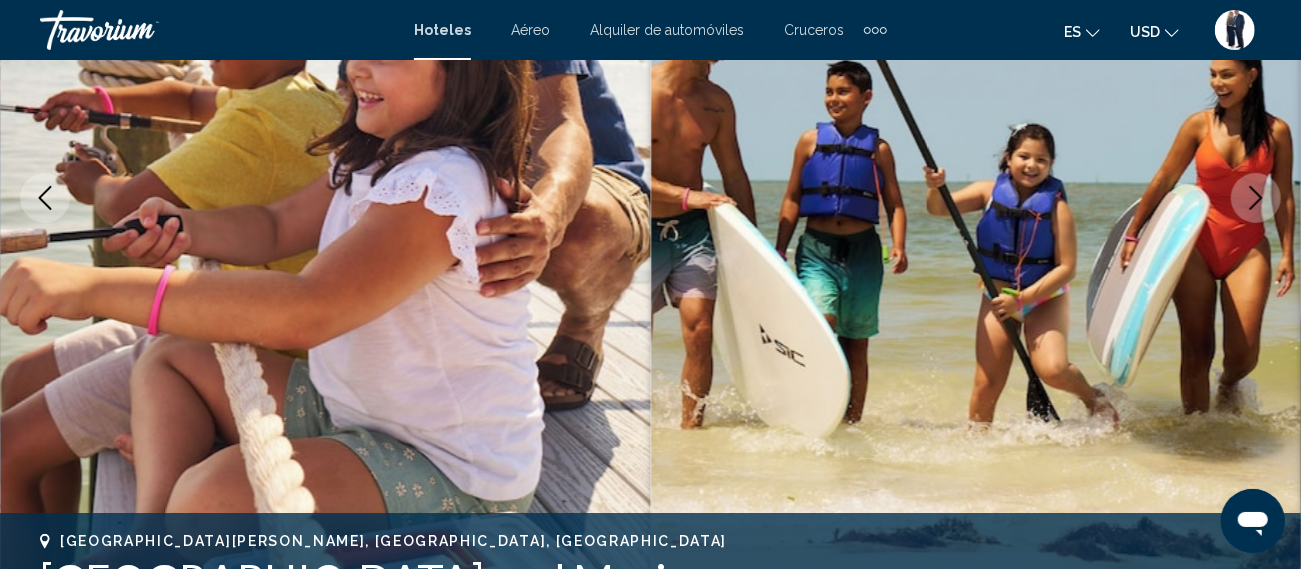 click 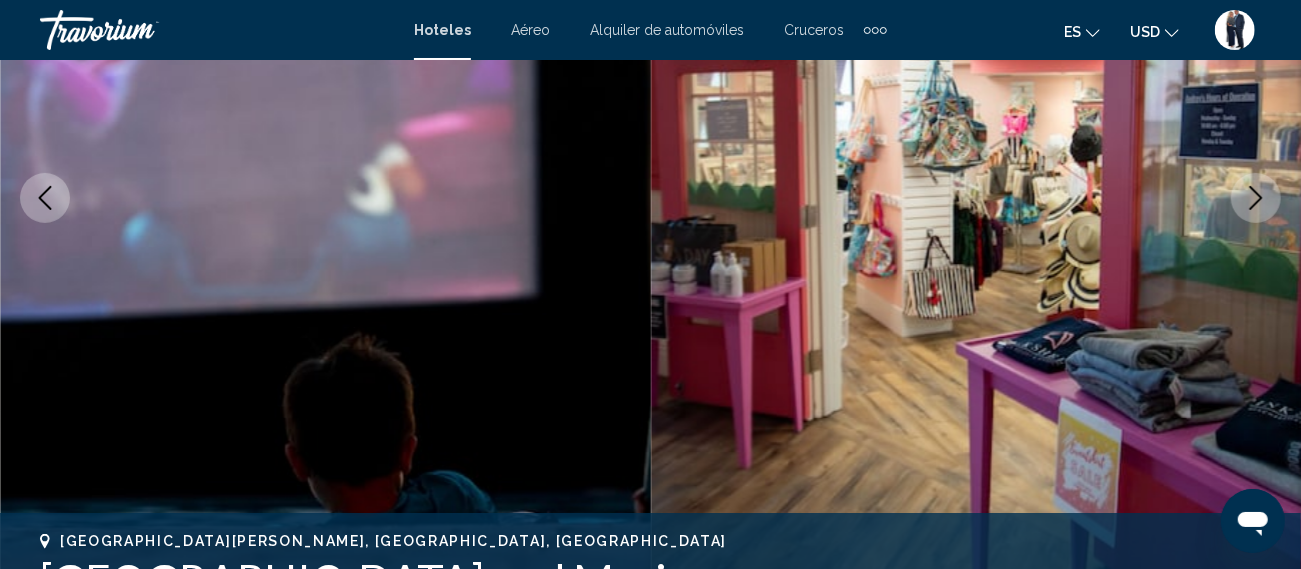 click 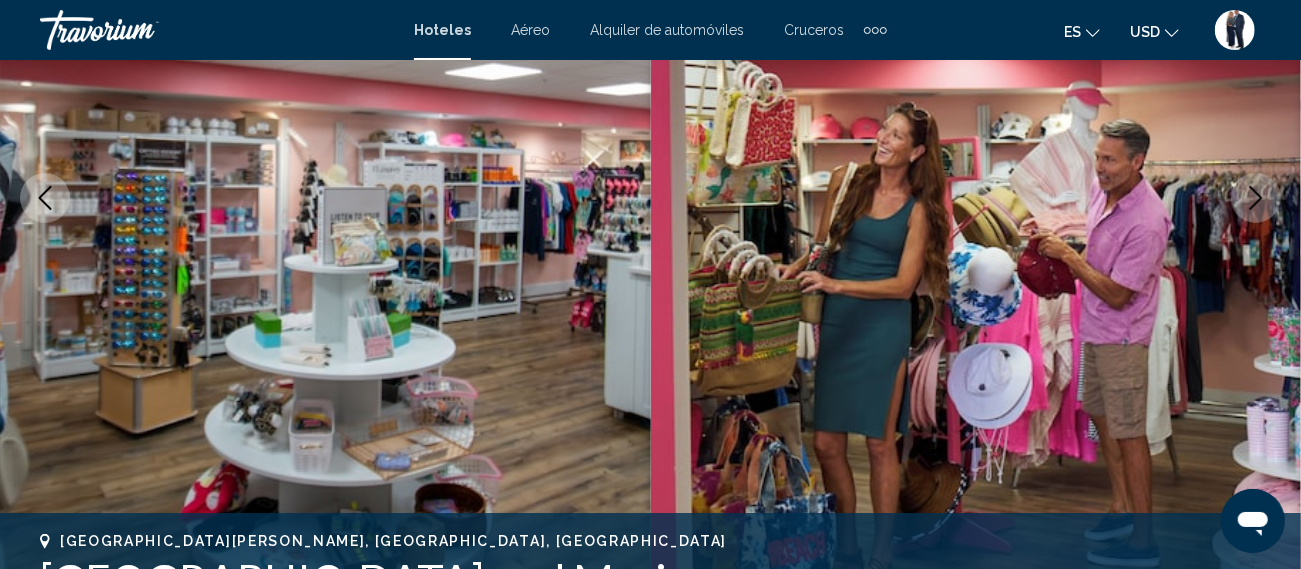 click at bounding box center [1256, 198] 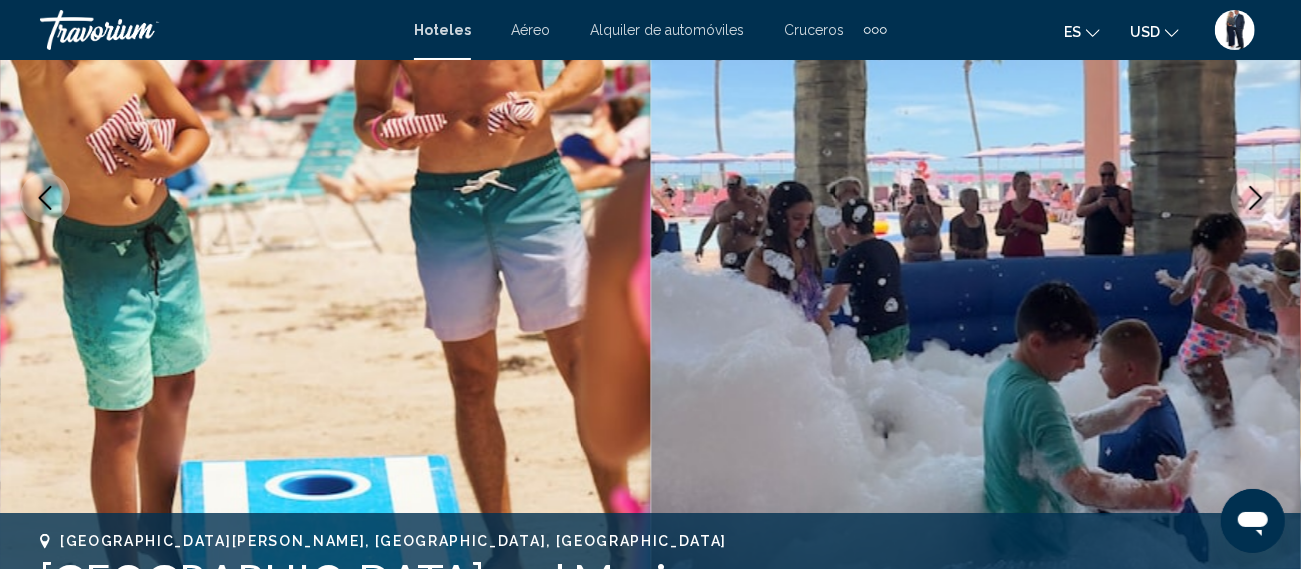 click 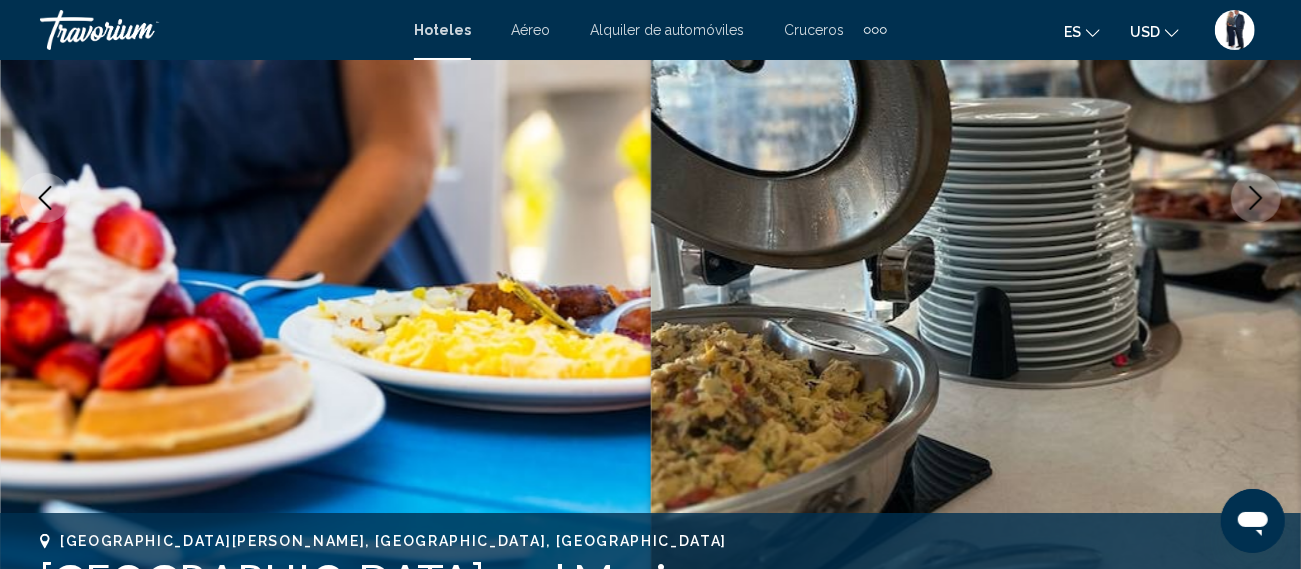 click 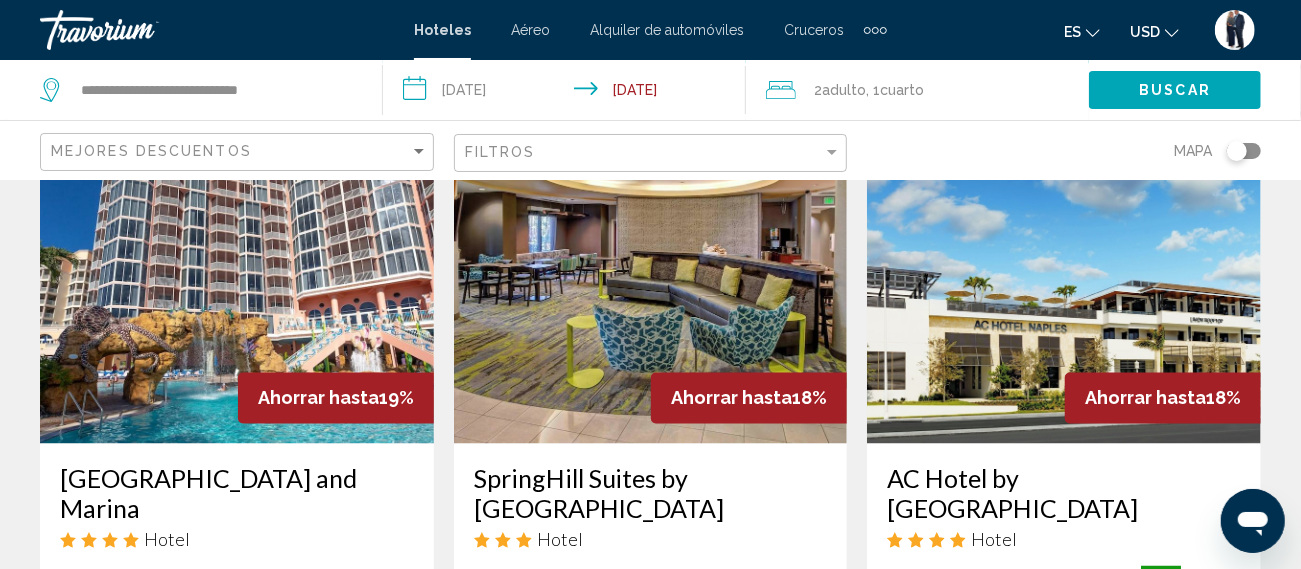 scroll, scrollTop: 1788, scrollLeft: 0, axis: vertical 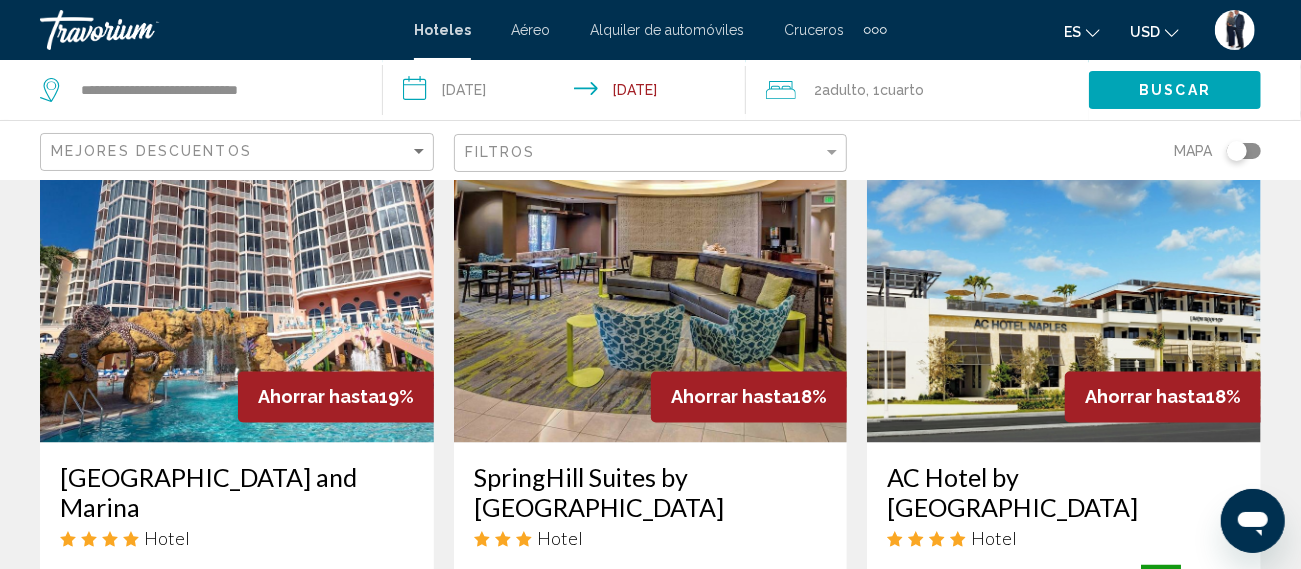 click at bounding box center (237, 283) 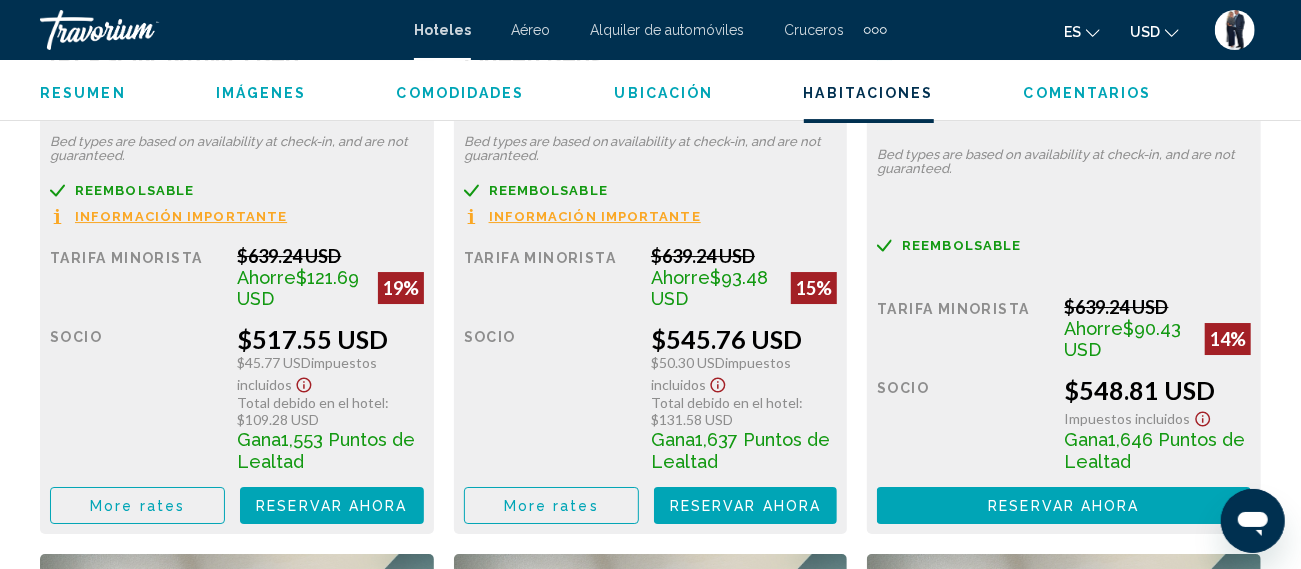 scroll, scrollTop: 3431, scrollLeft: 0, axis: vertical 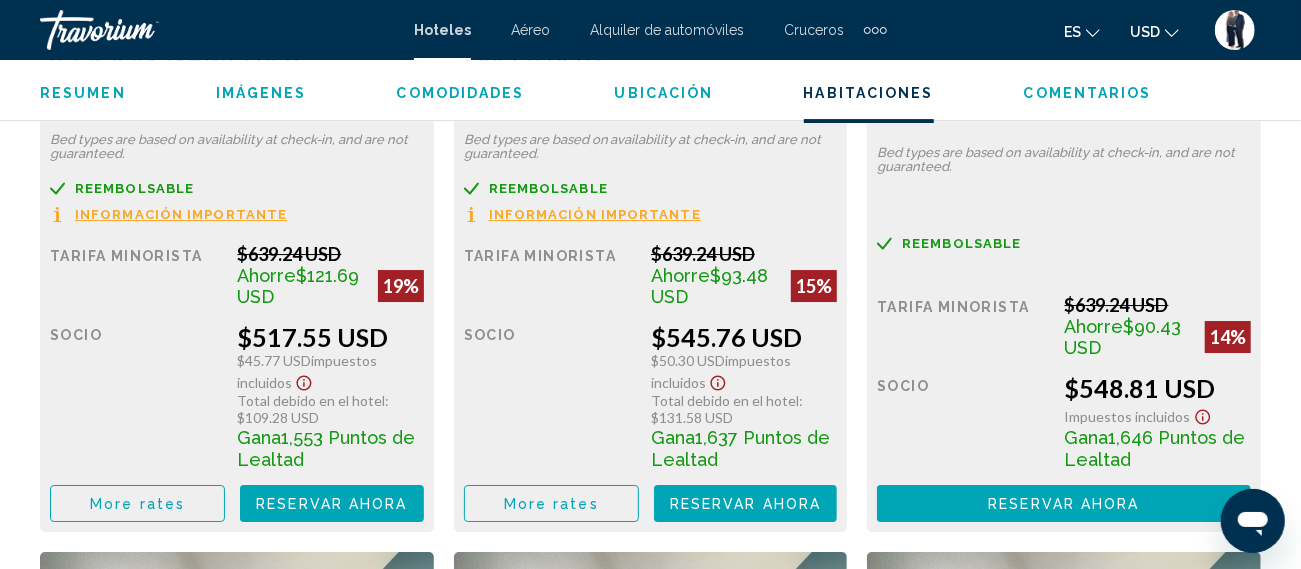 click on "More rates" at bounding box center [137, 504] 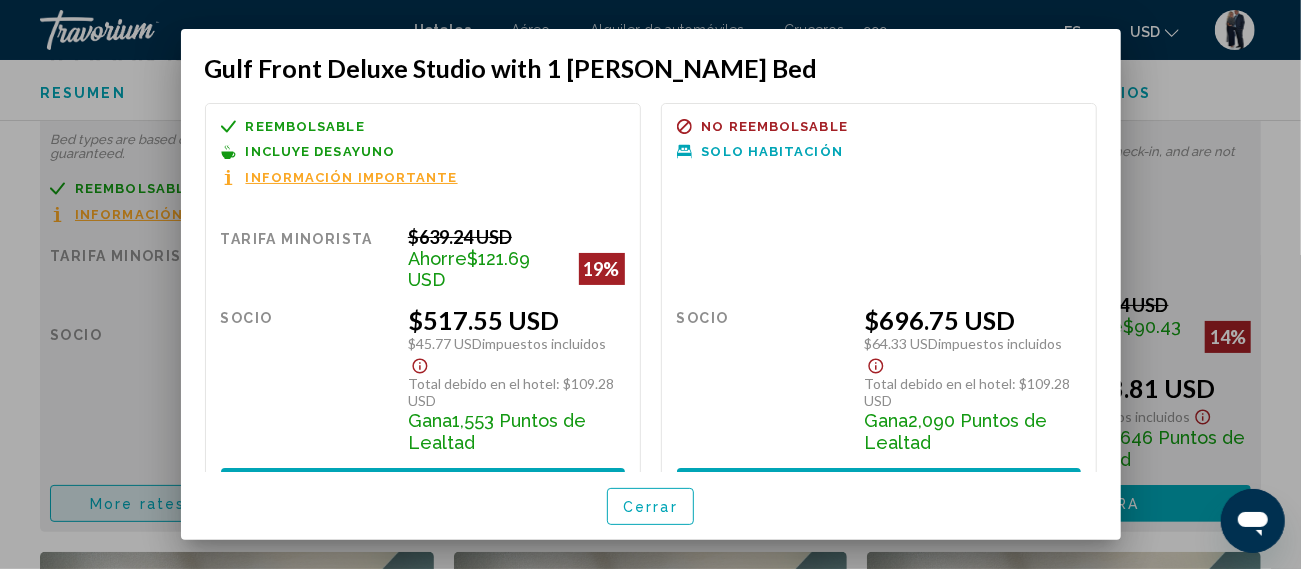 scroll, scrollTop: 0, scrollLeft: 0, axis: both 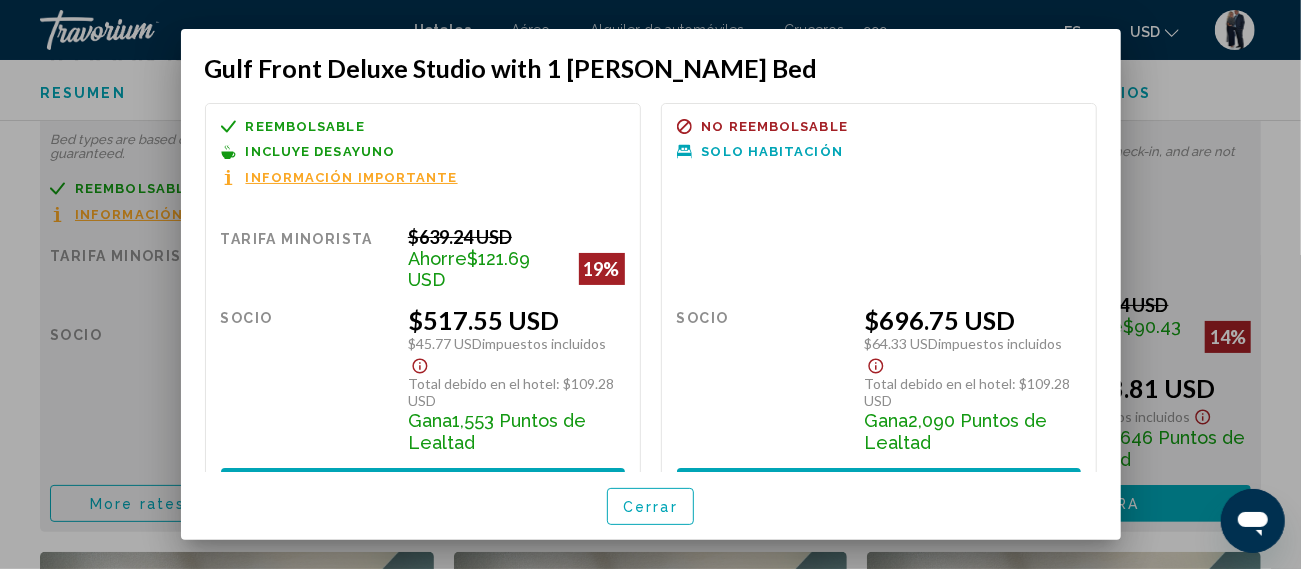 click at bounding box center (650, 284) 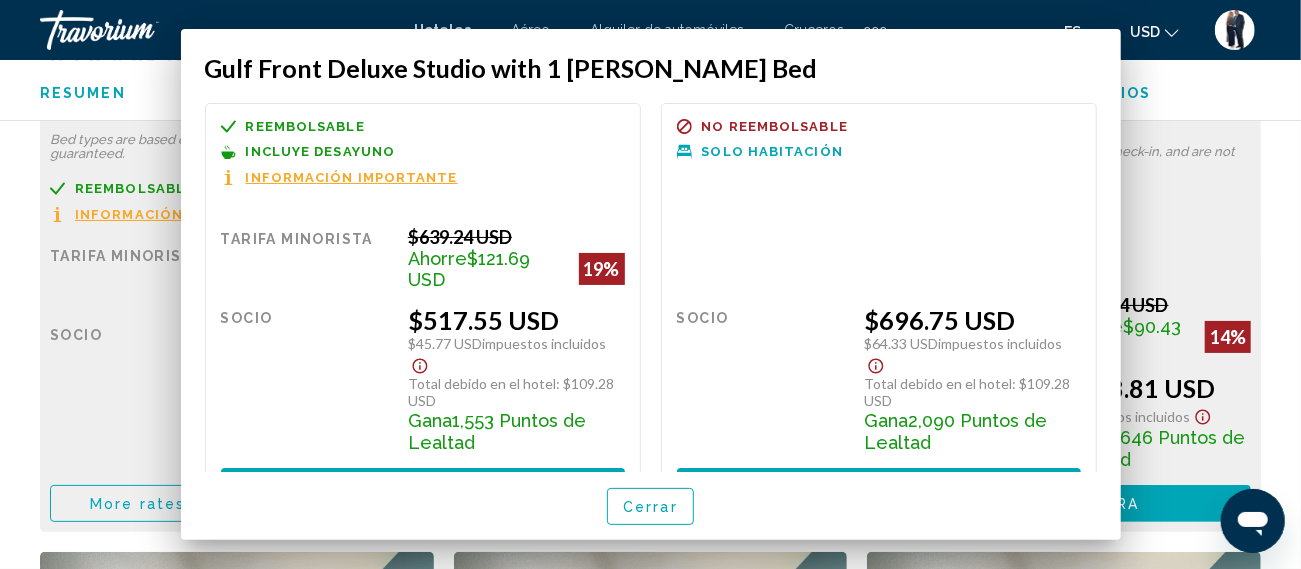 scroll, scrollTop: 3431, scrollLeft: 0, axis: vertical 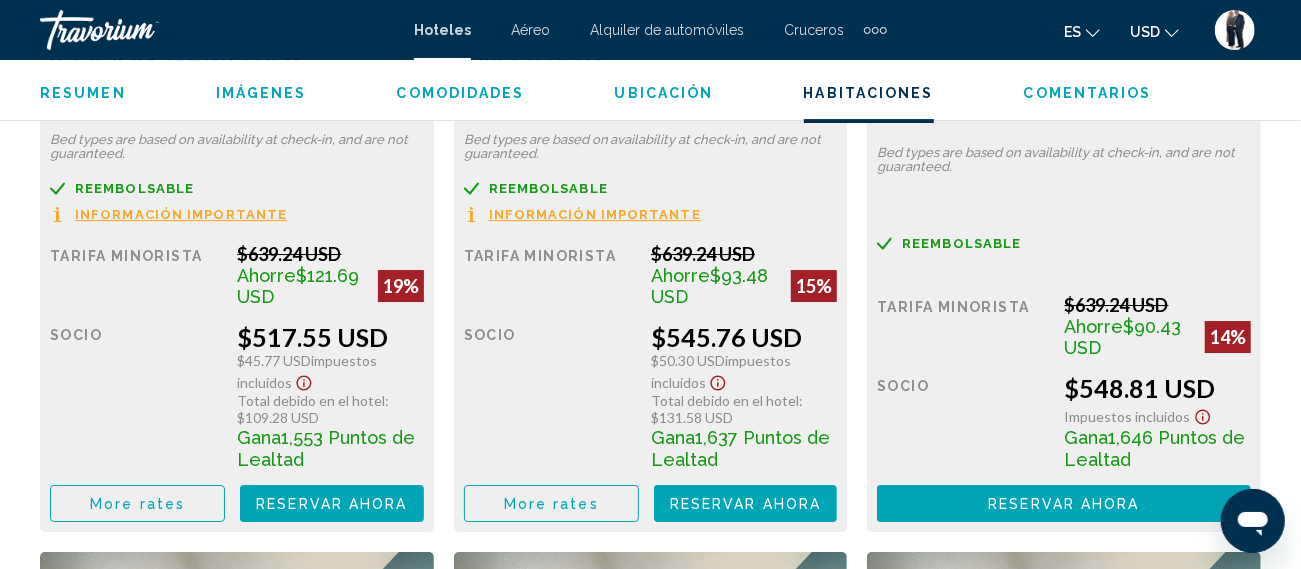 click on "Reembolsable" at bounding box center (134, 188) 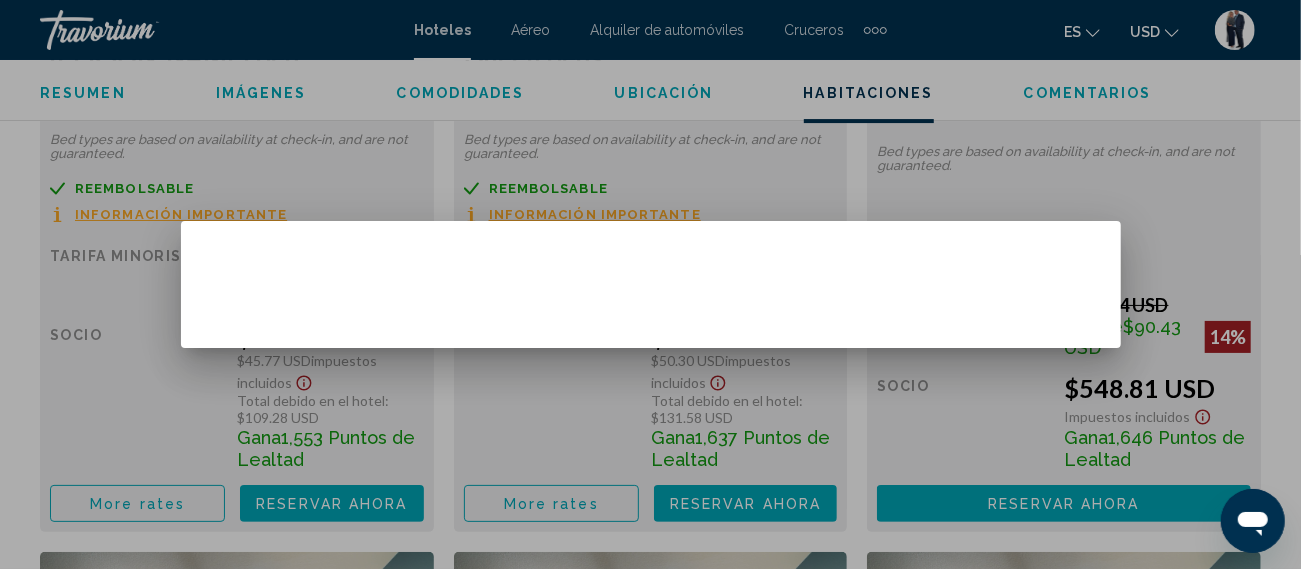 scroll, scrollTop: 0, scrollLeft: 0, axis: both 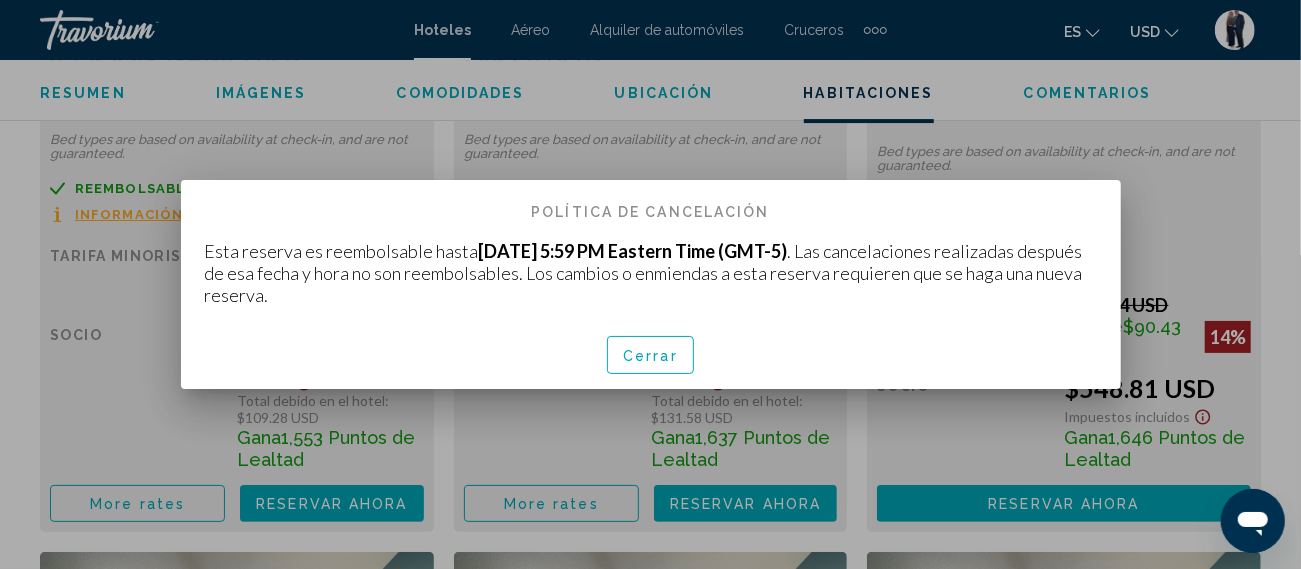 click on "Cerrar" at bounding box center (650, 356) 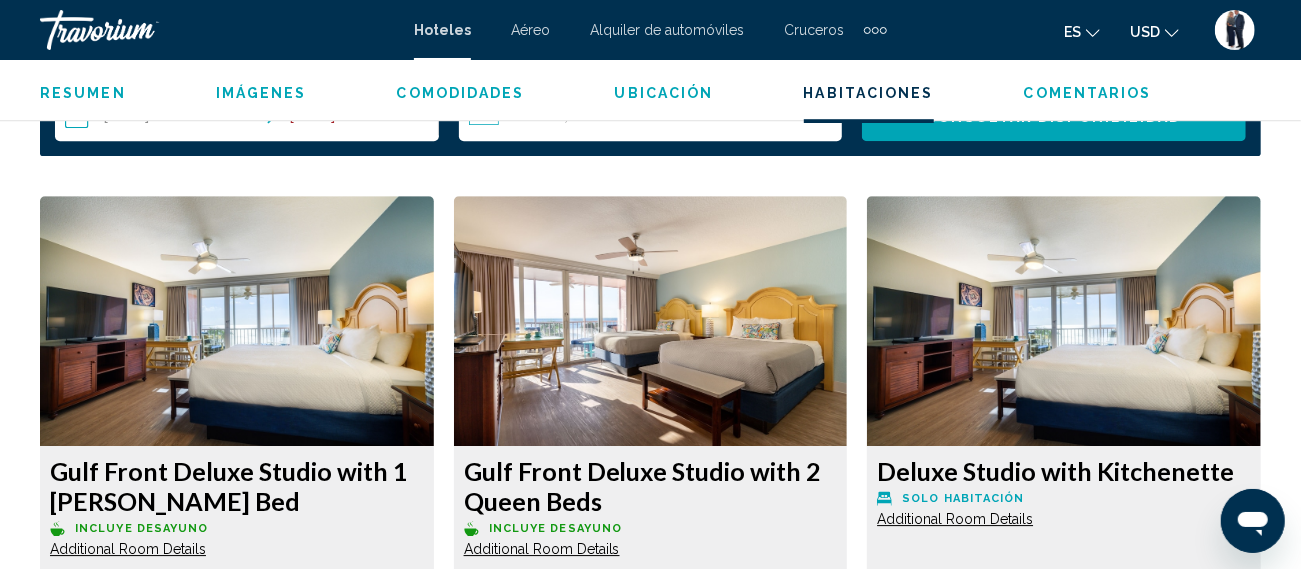 scroll, scrollTop: 2980, scrollLeft: 0, axis: vertical 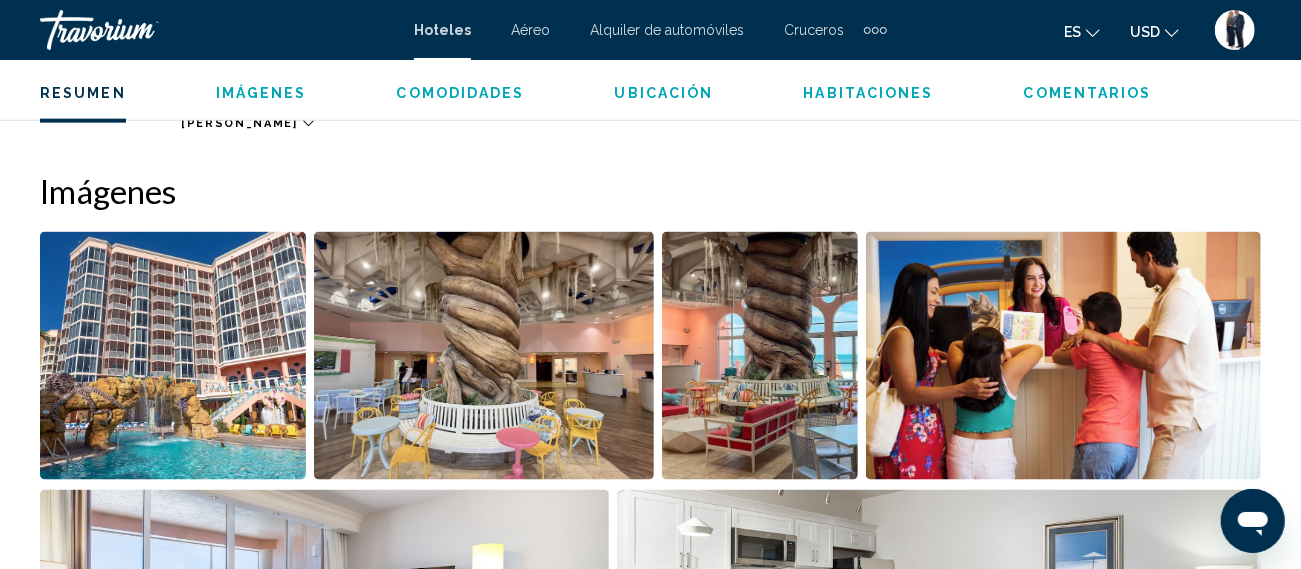 click at bounding box center (173, 356) 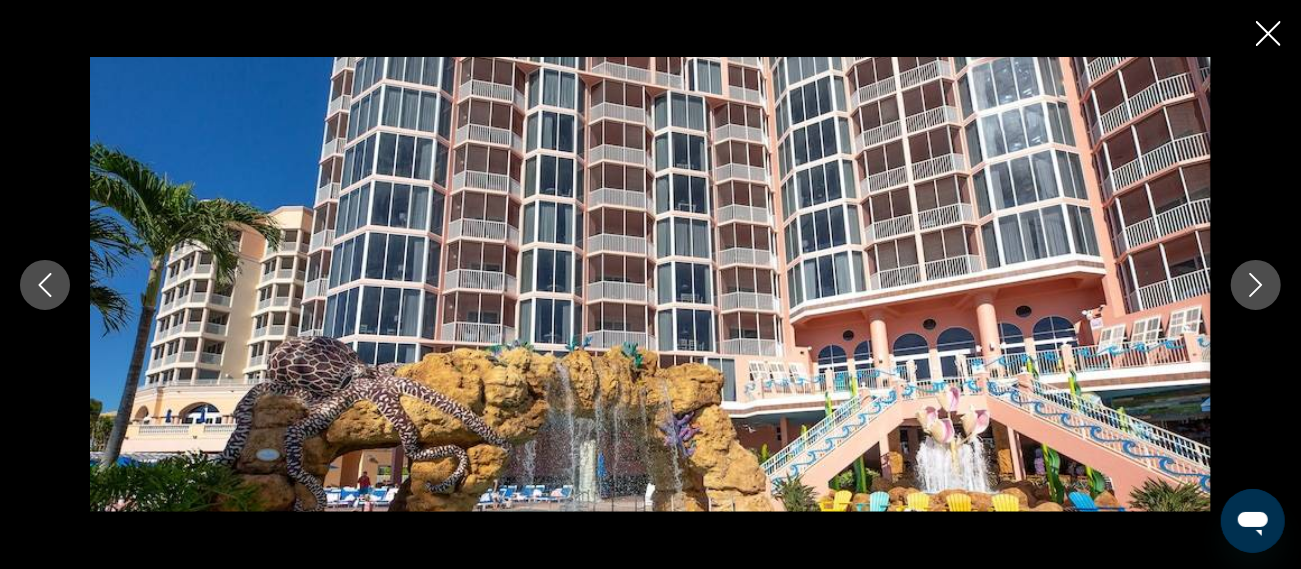 click 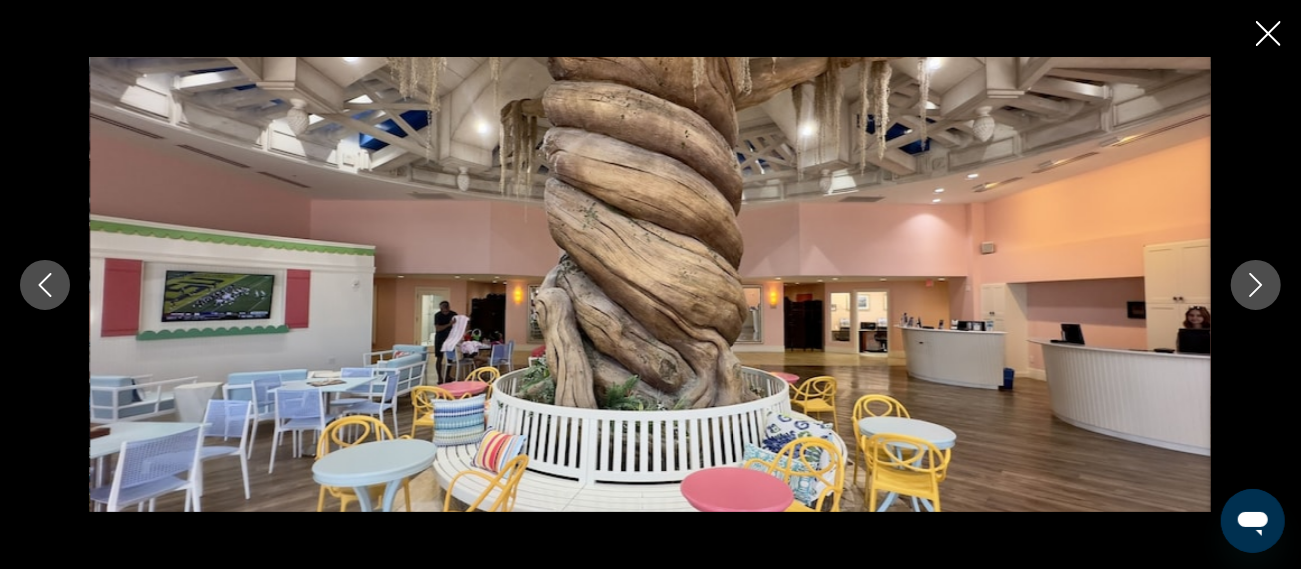 click 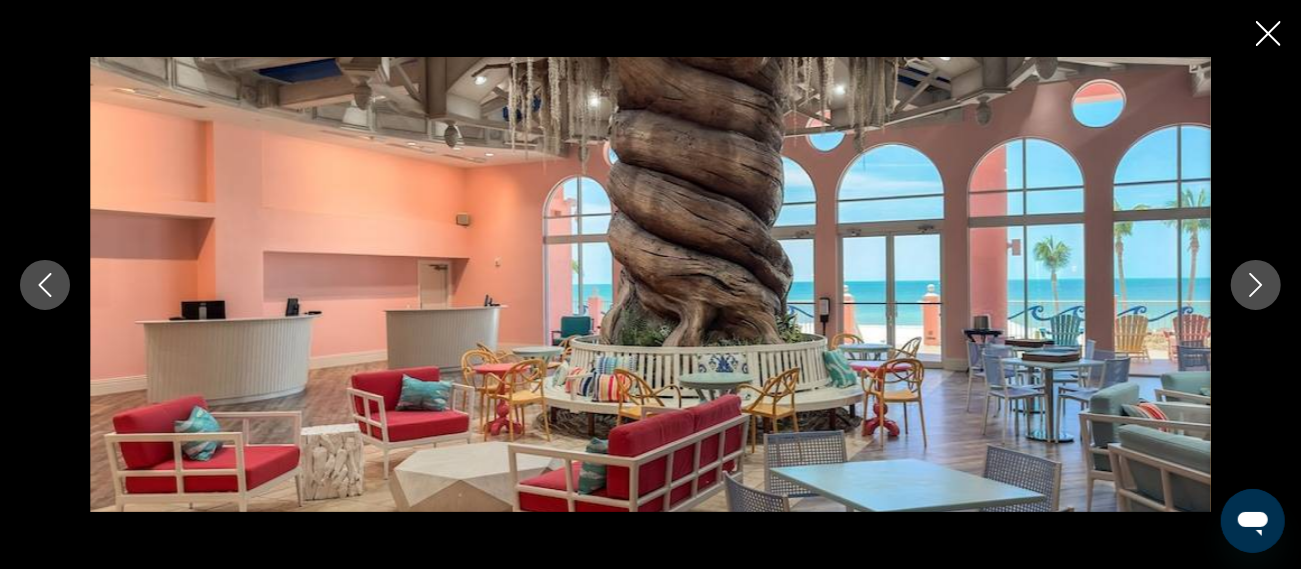 click at bounding box center (650, 284) 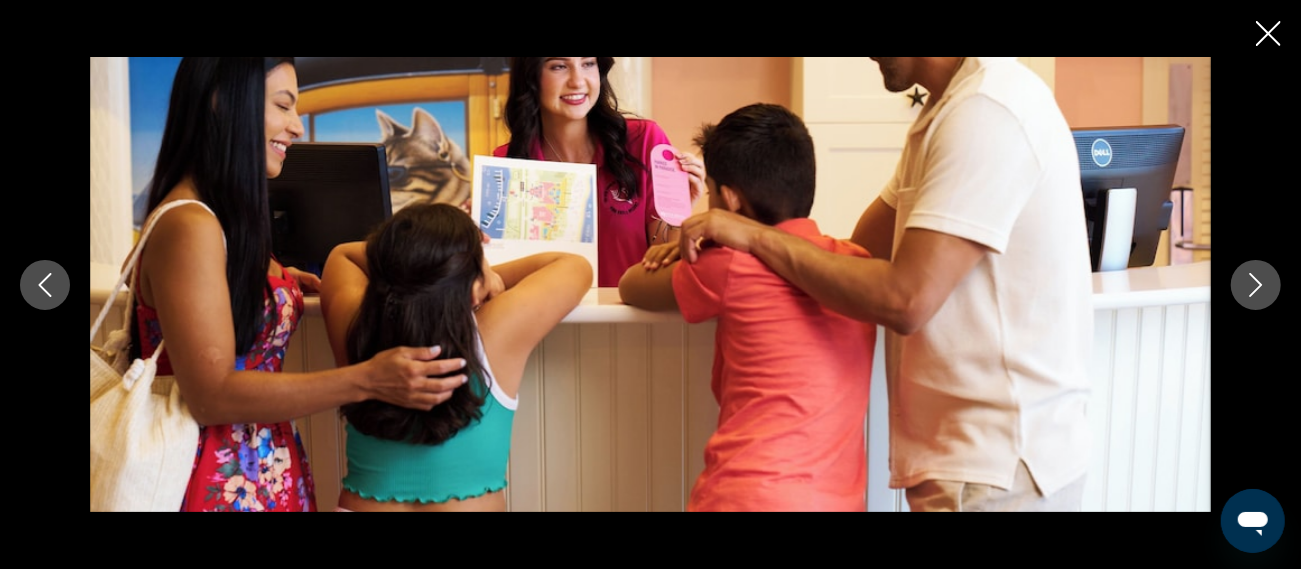 click 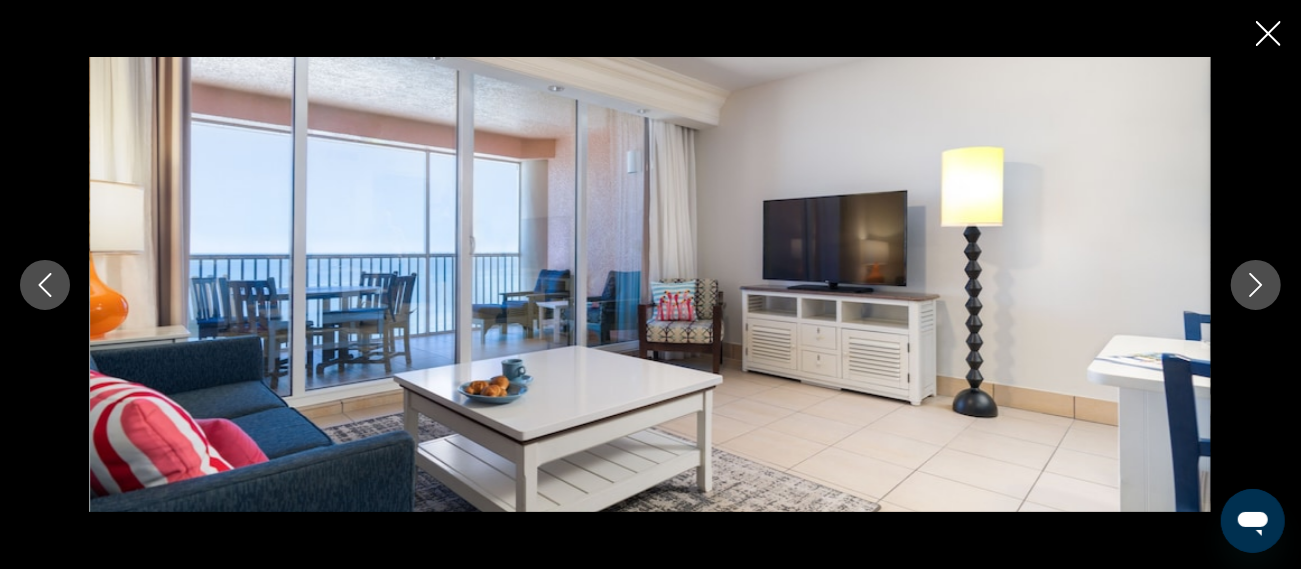 click 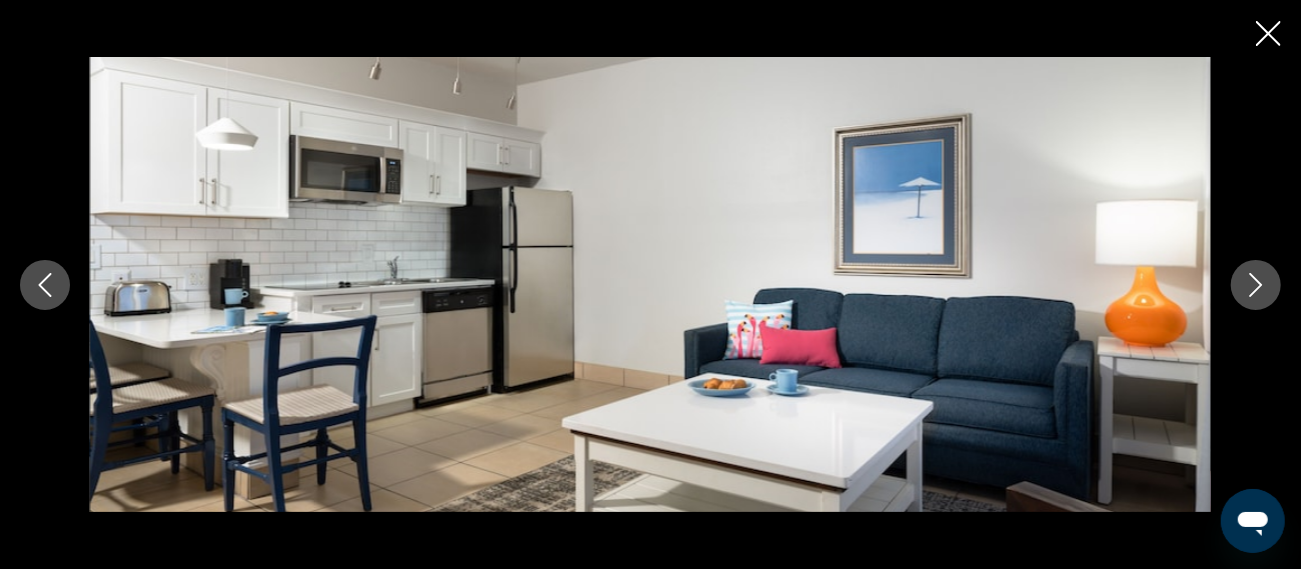 click 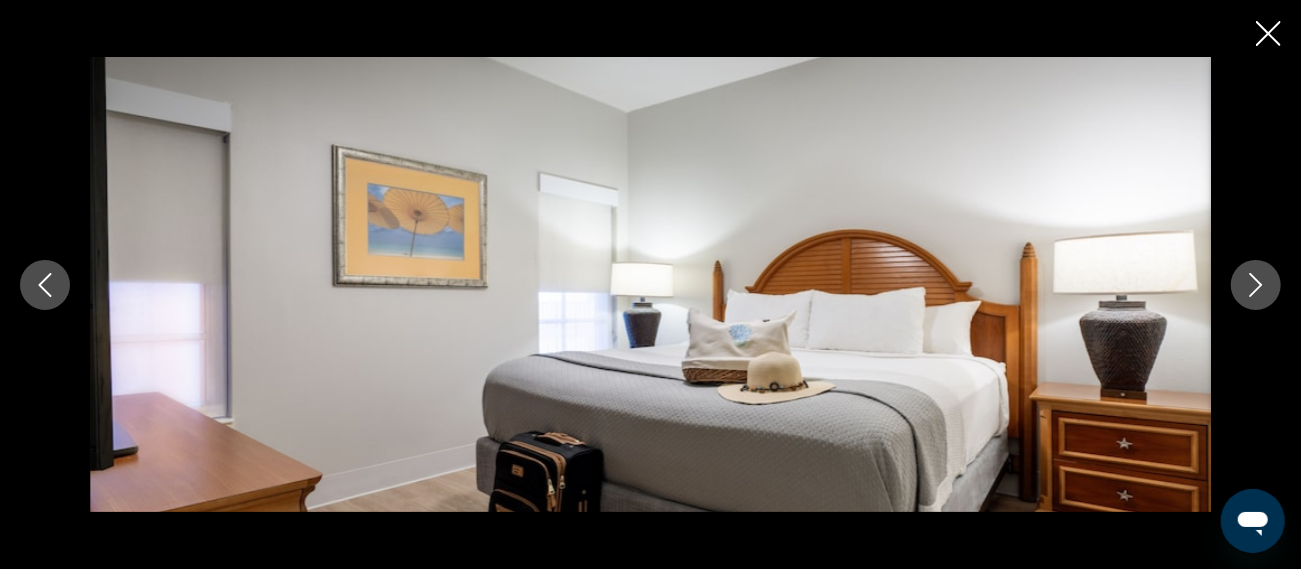 click 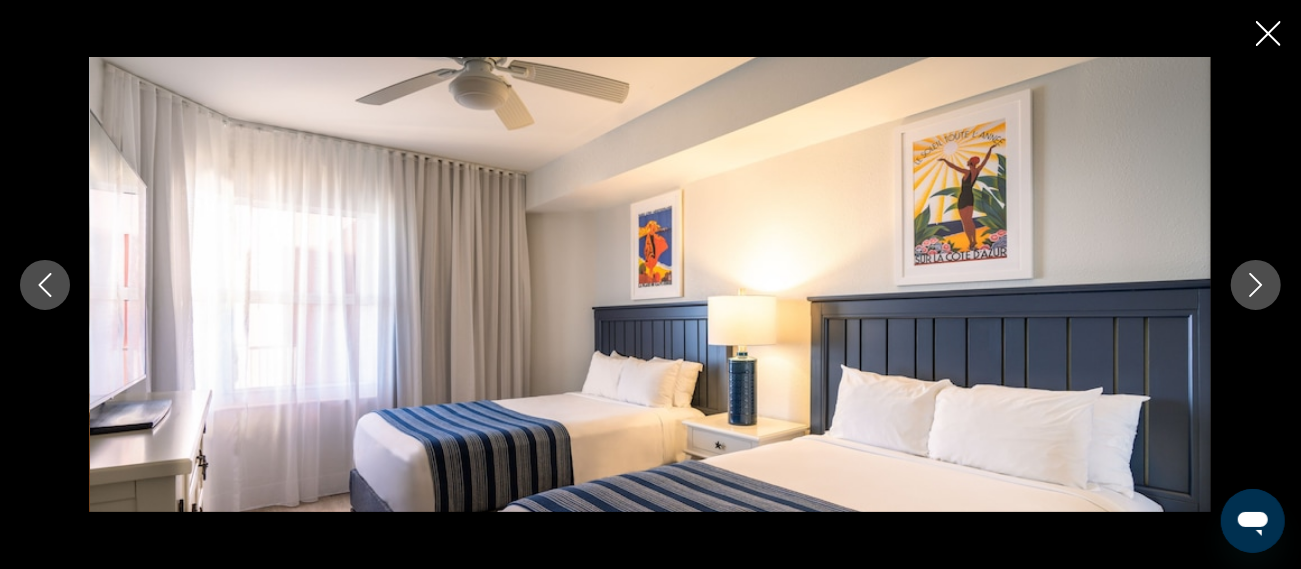 click 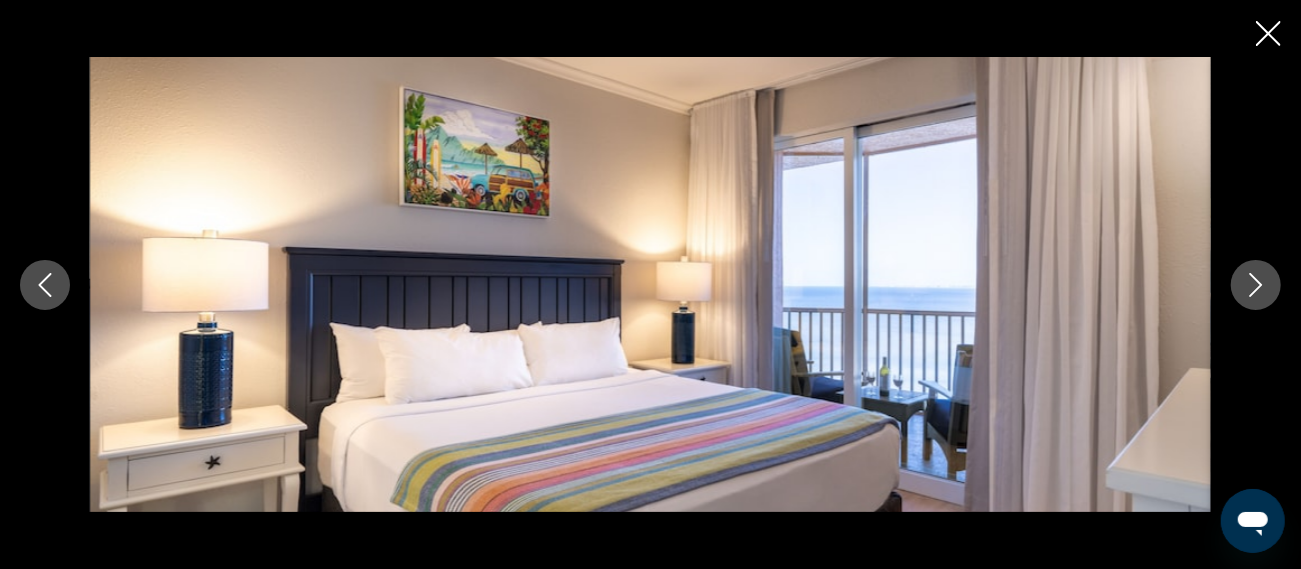 click 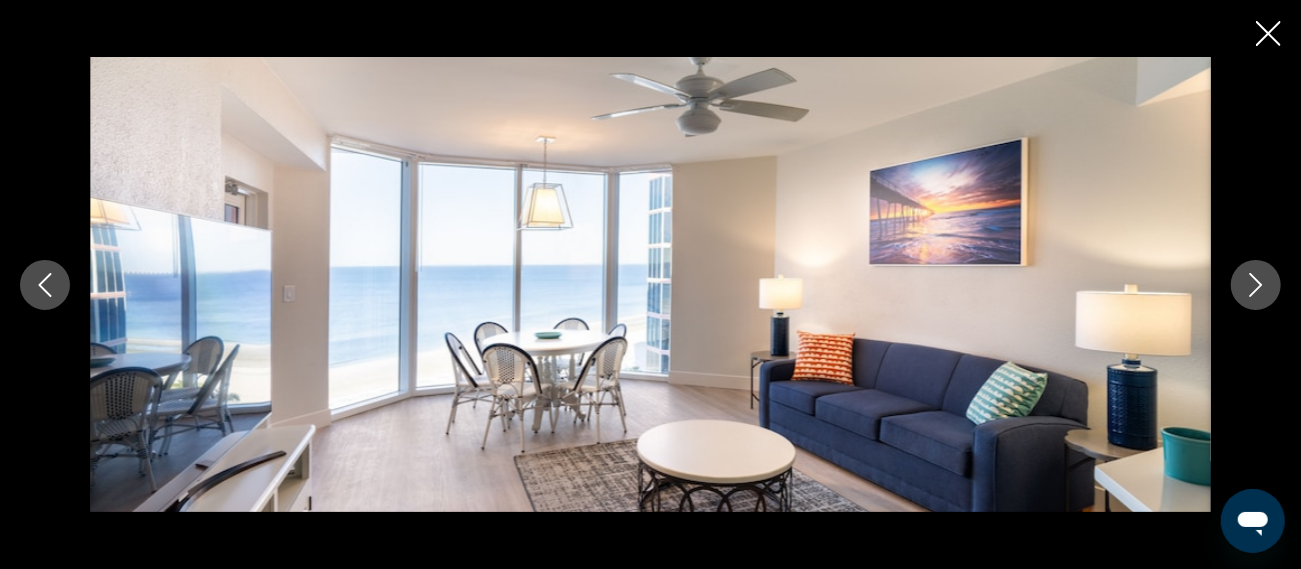 click 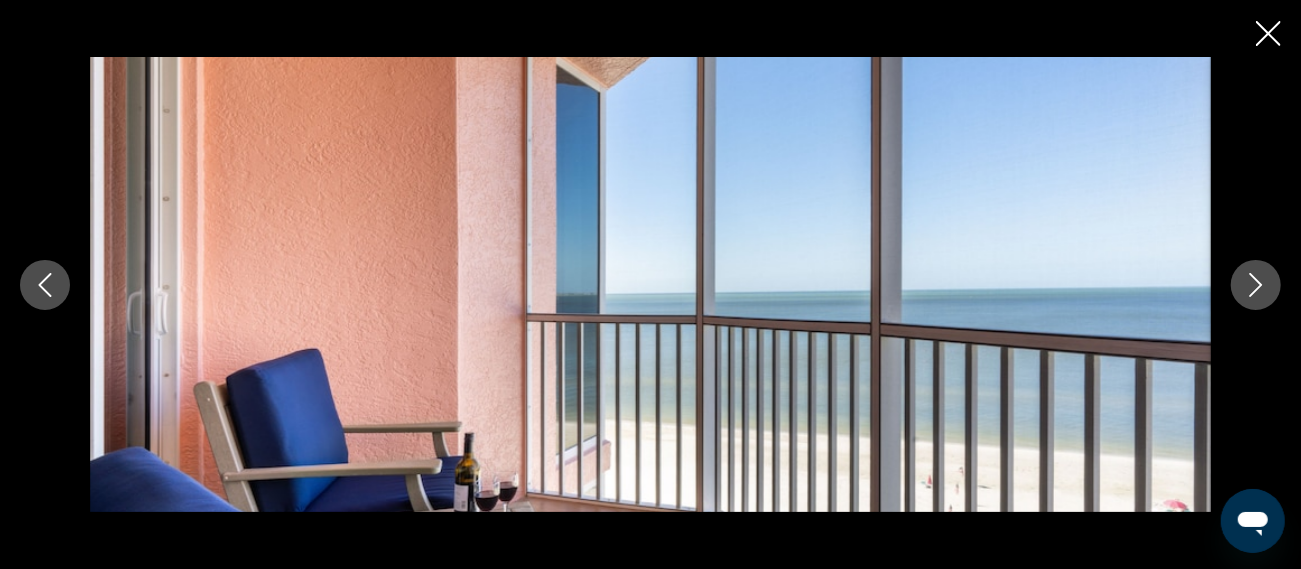 click 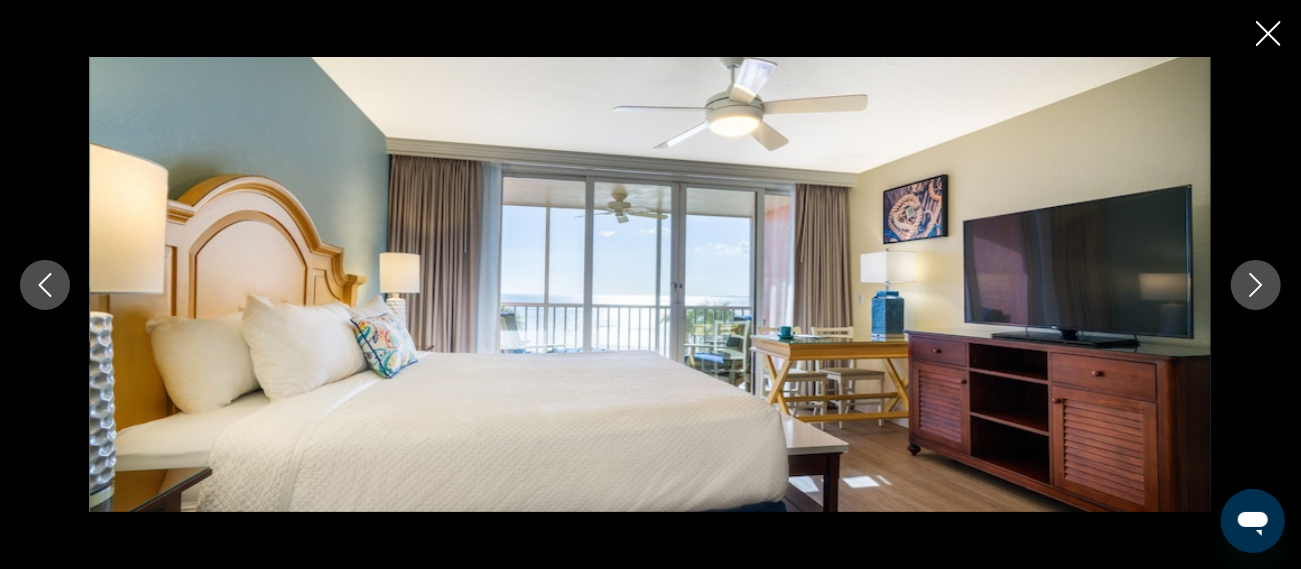 click 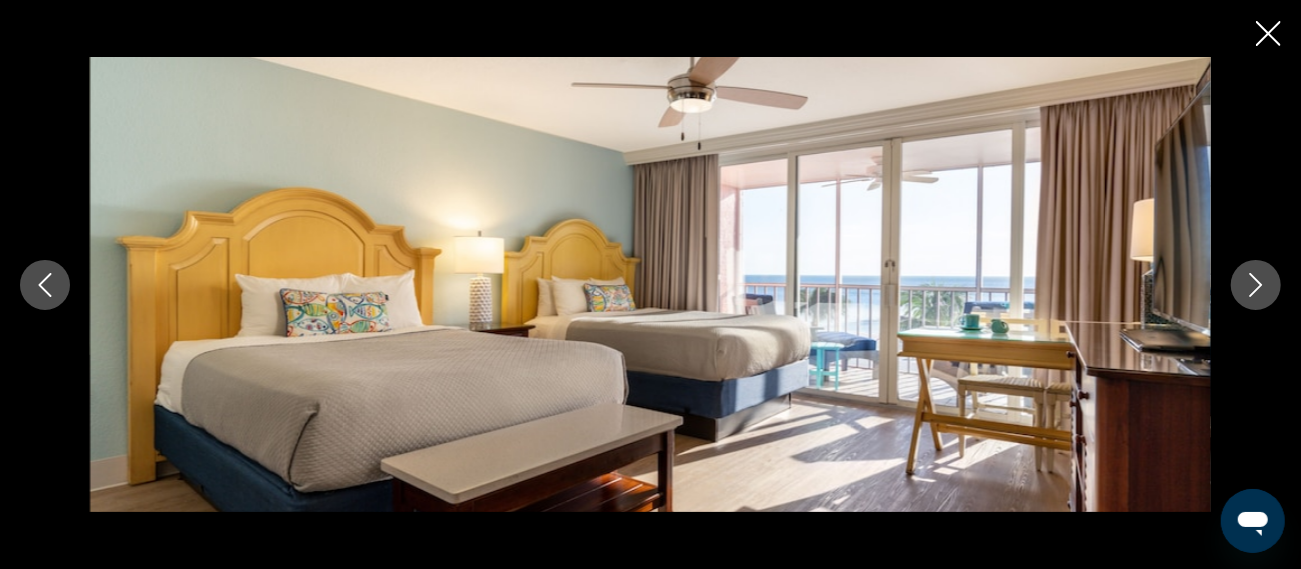 click 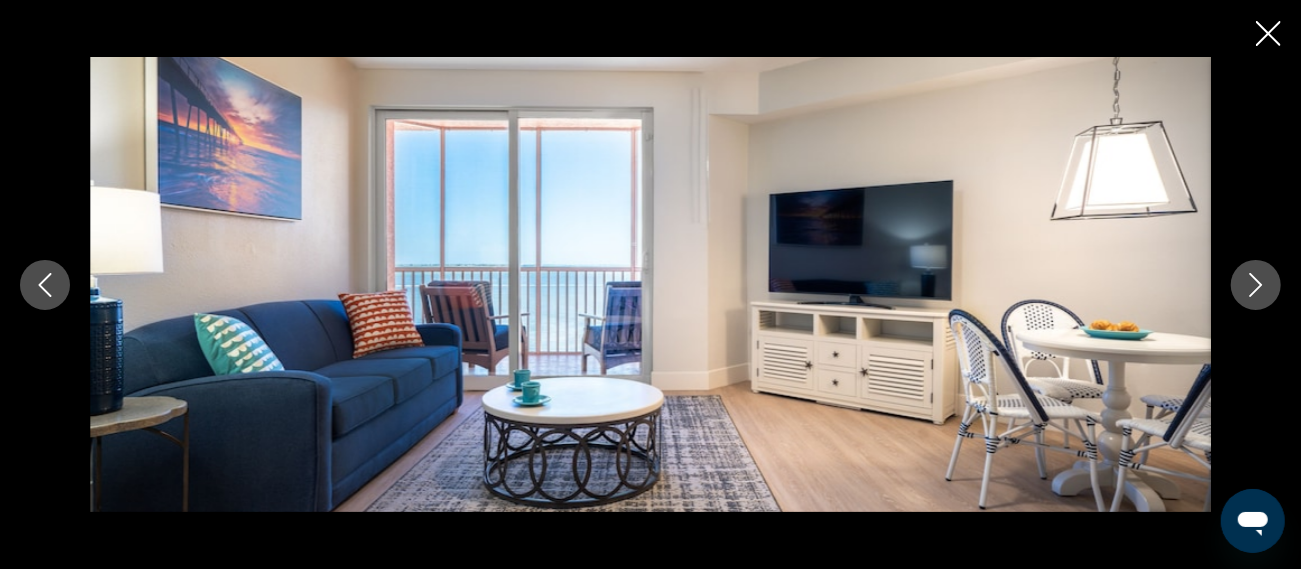 click 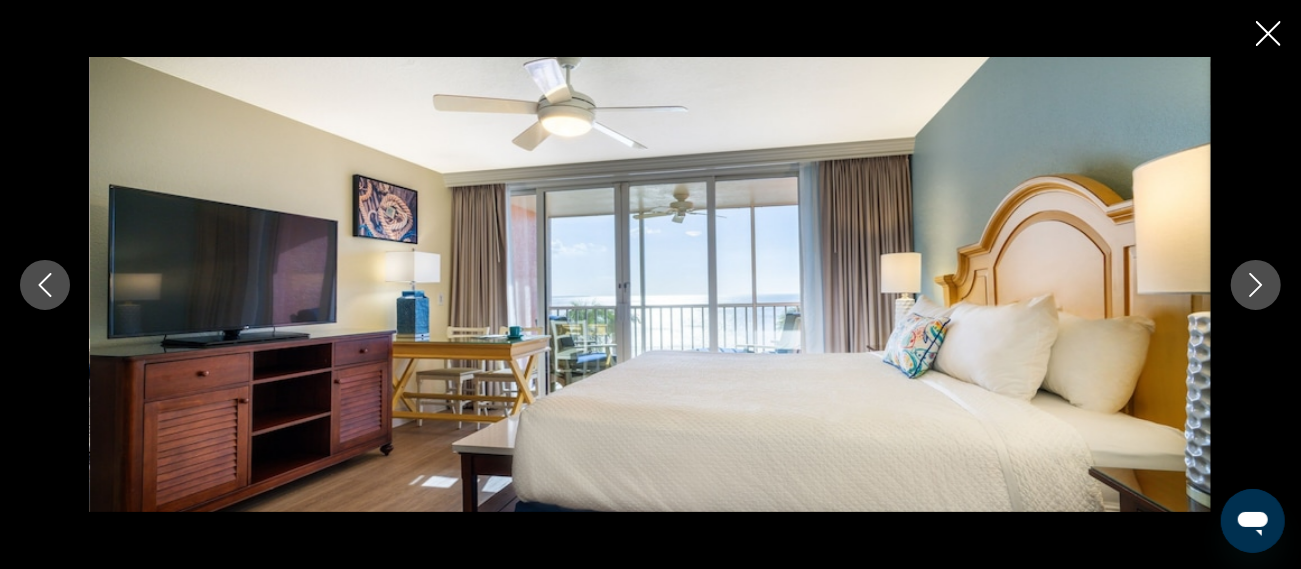 click 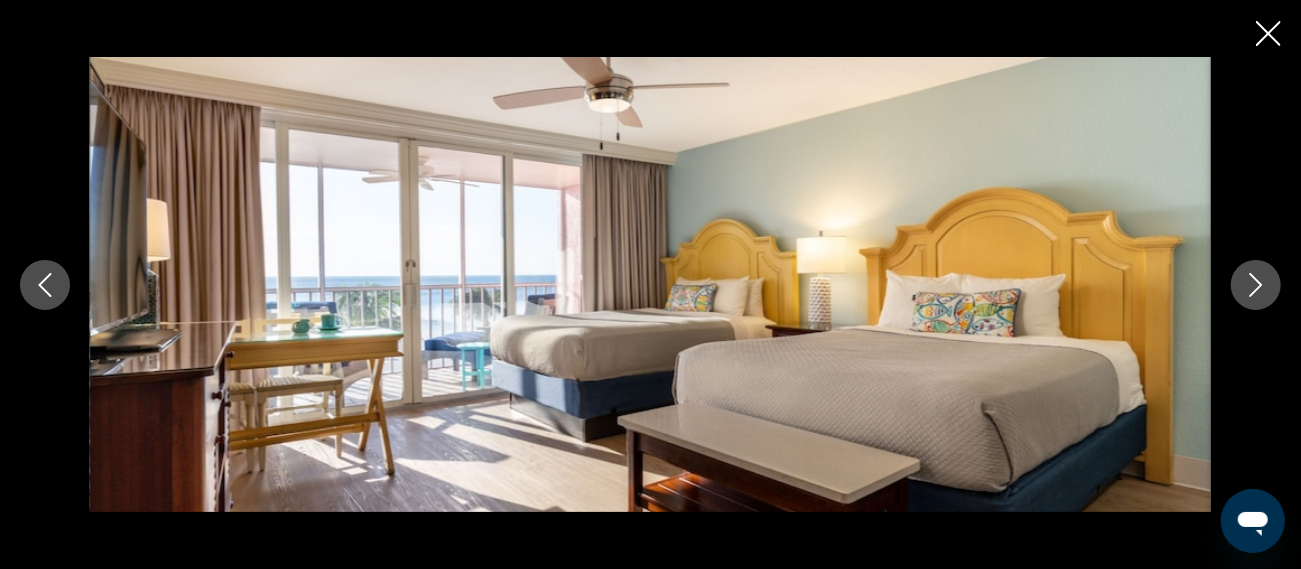 click 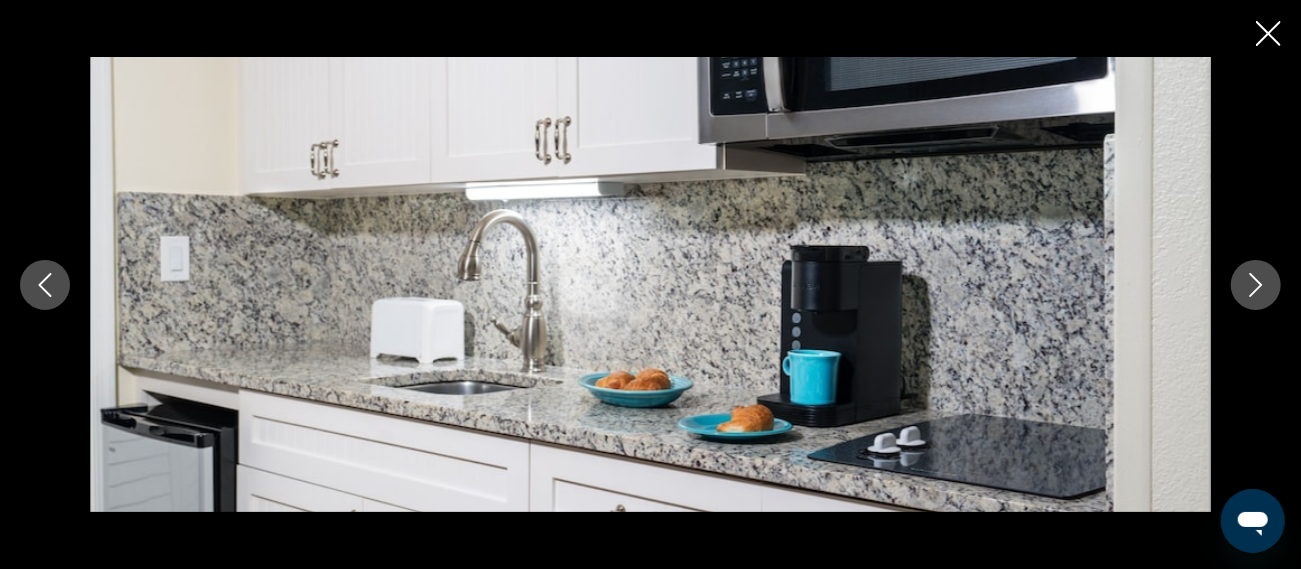 click 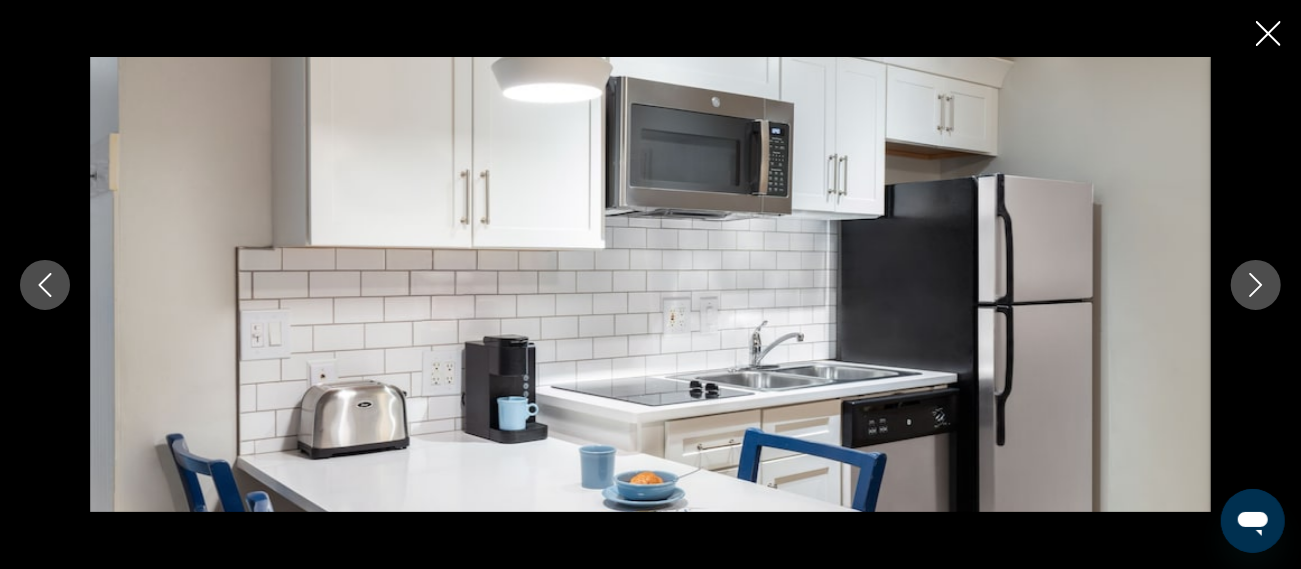 click 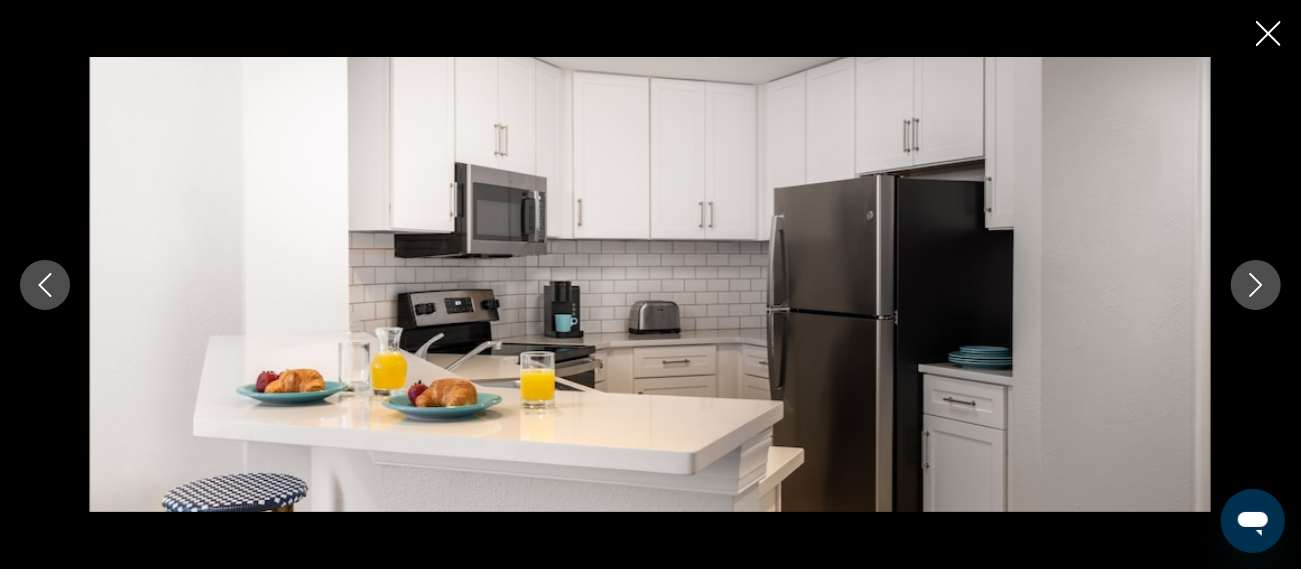 click 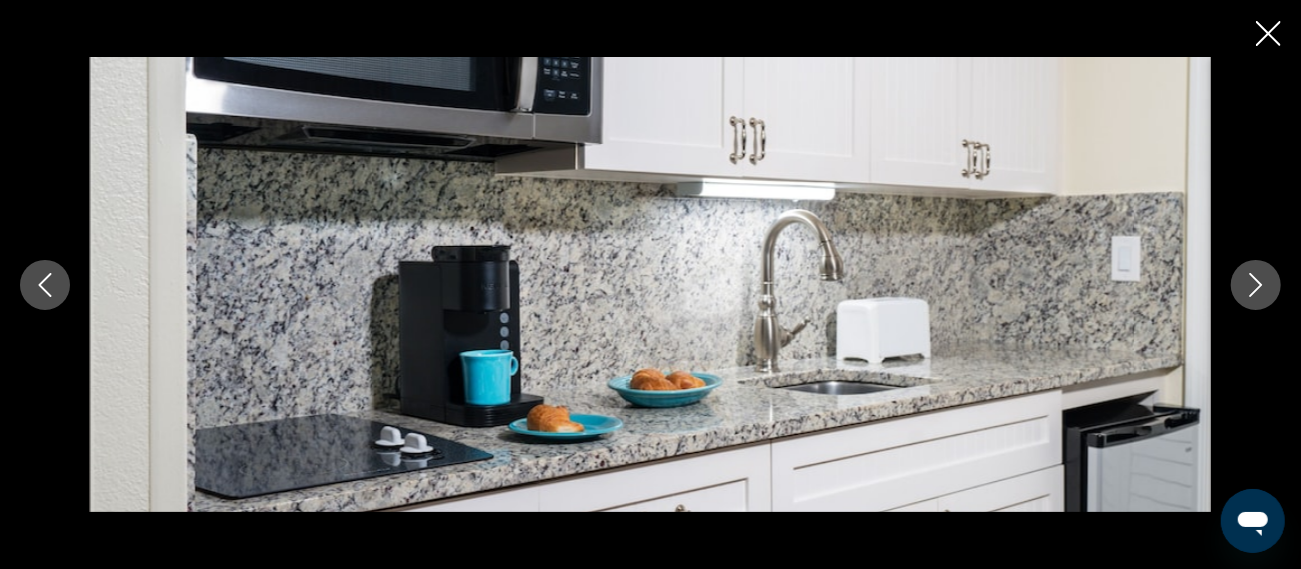 click 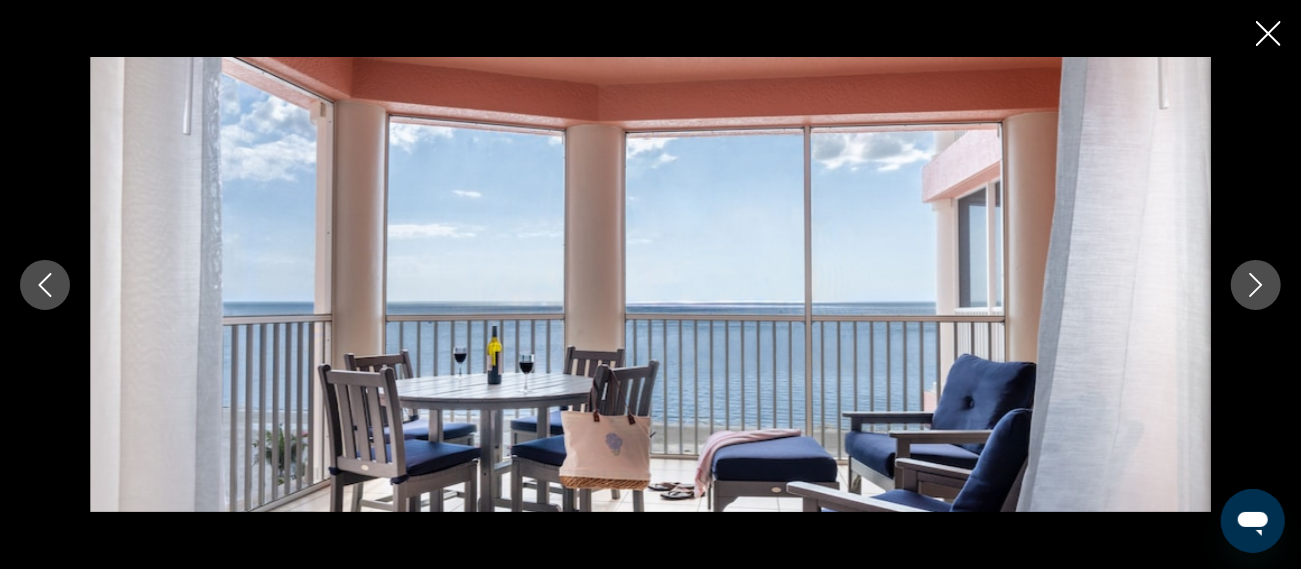click 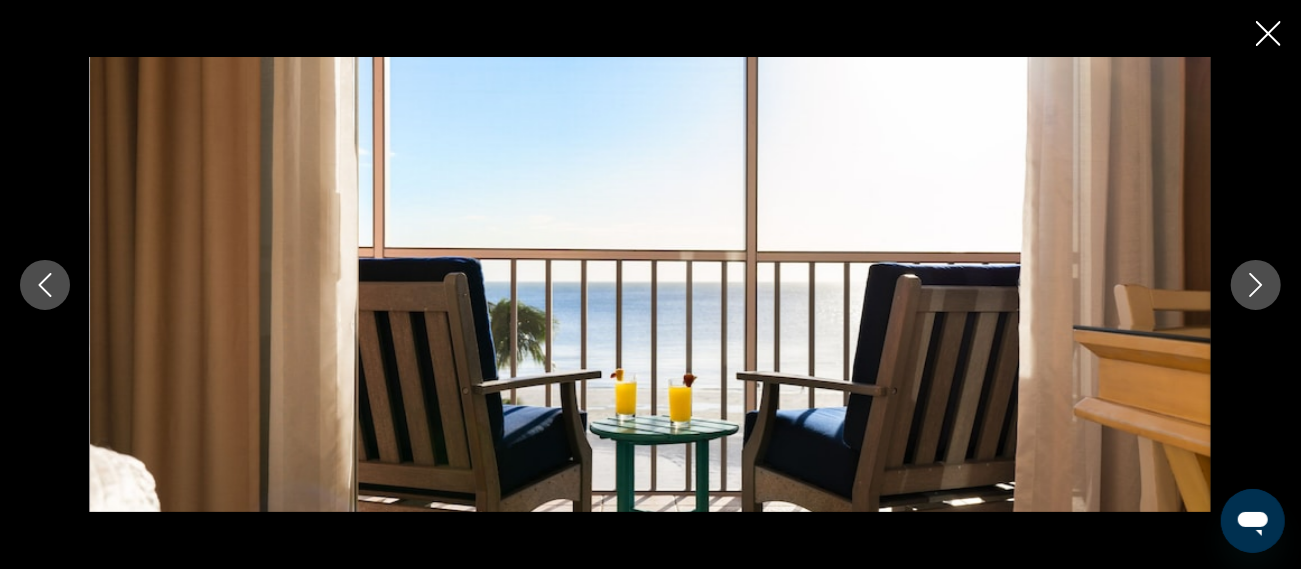 click 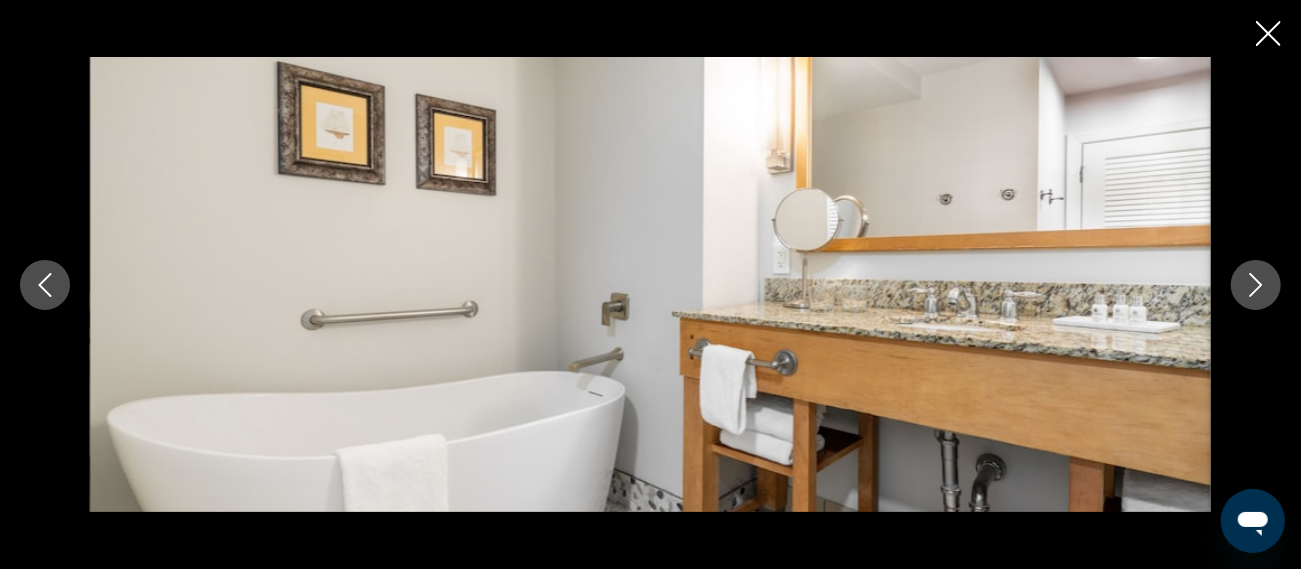 click 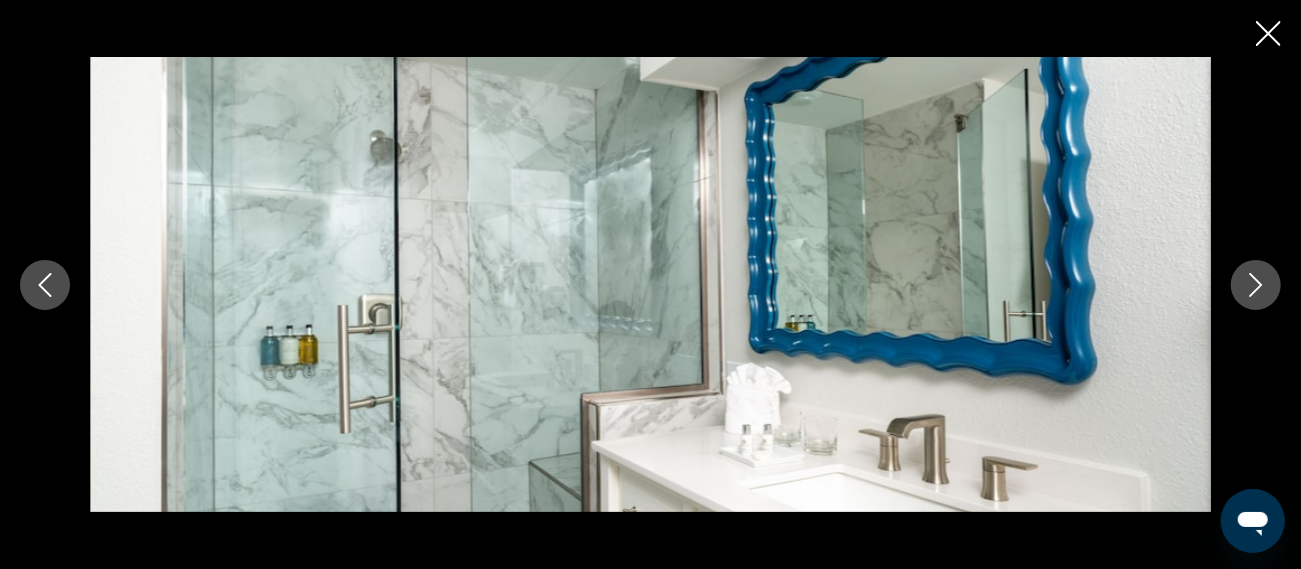 click 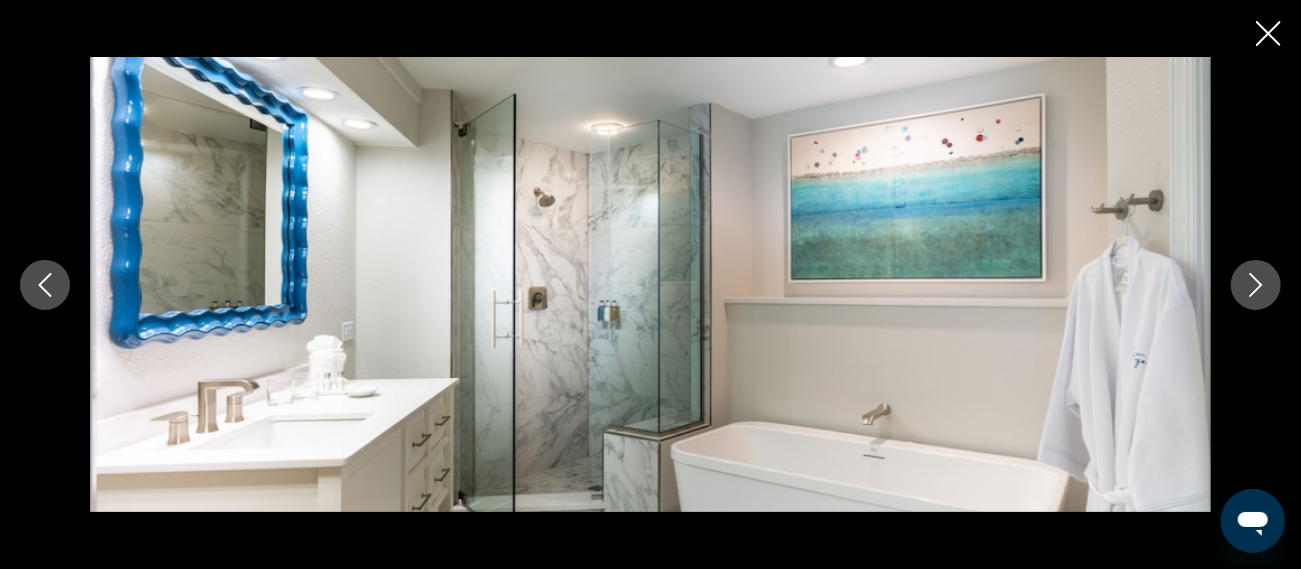 click 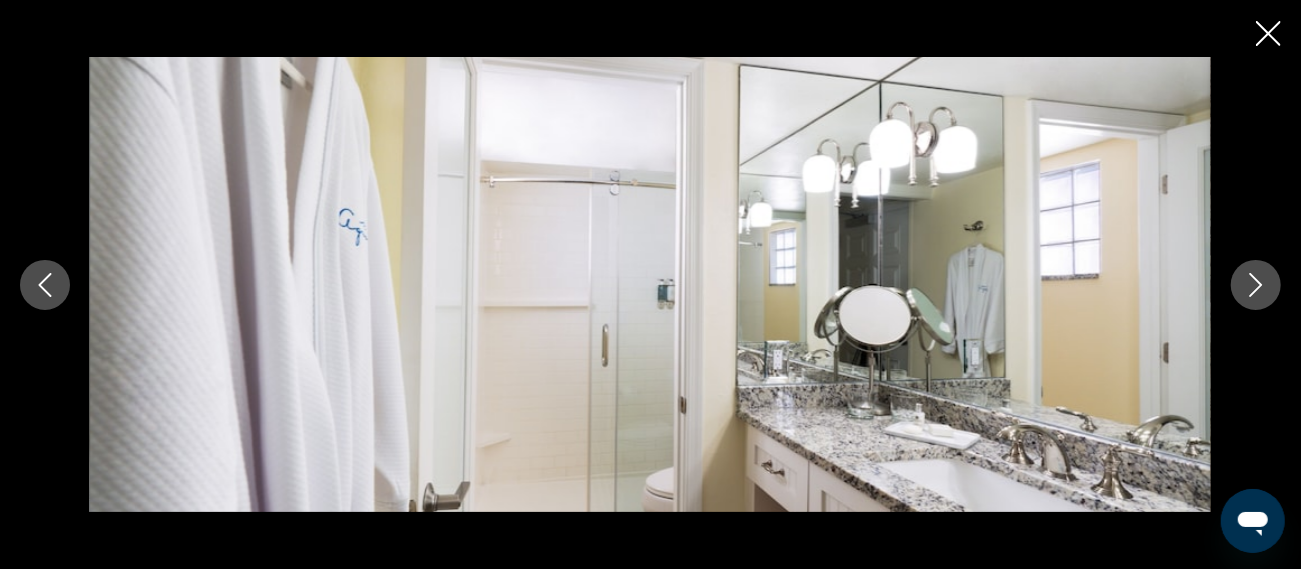click 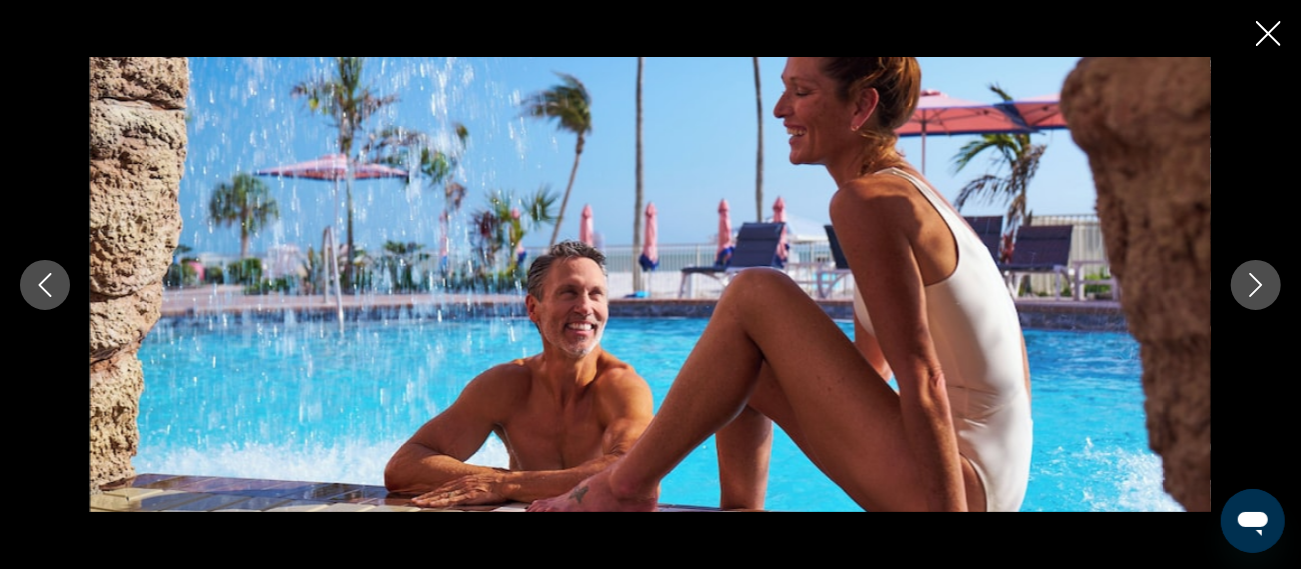 click 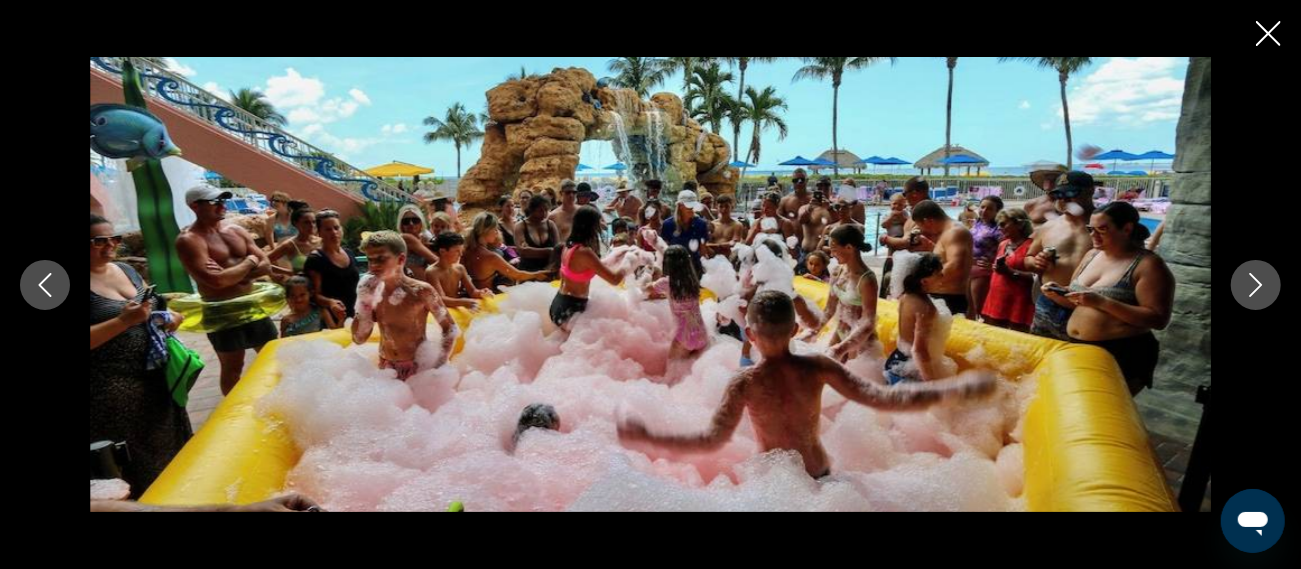 click at bounding box center (1256, 285) 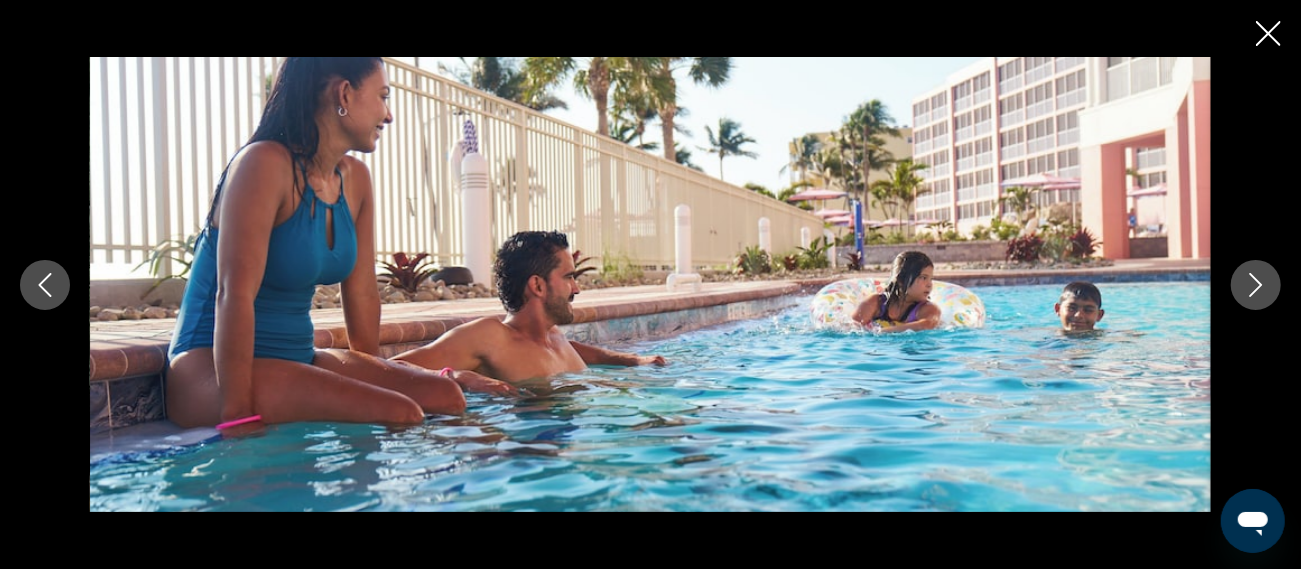 click 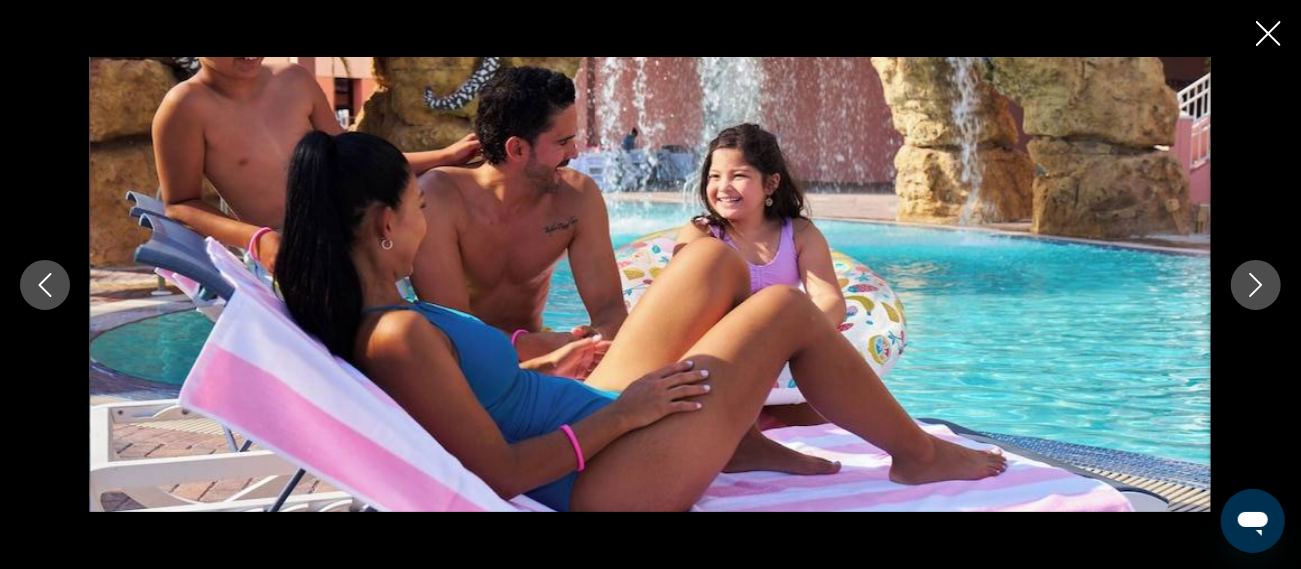 click 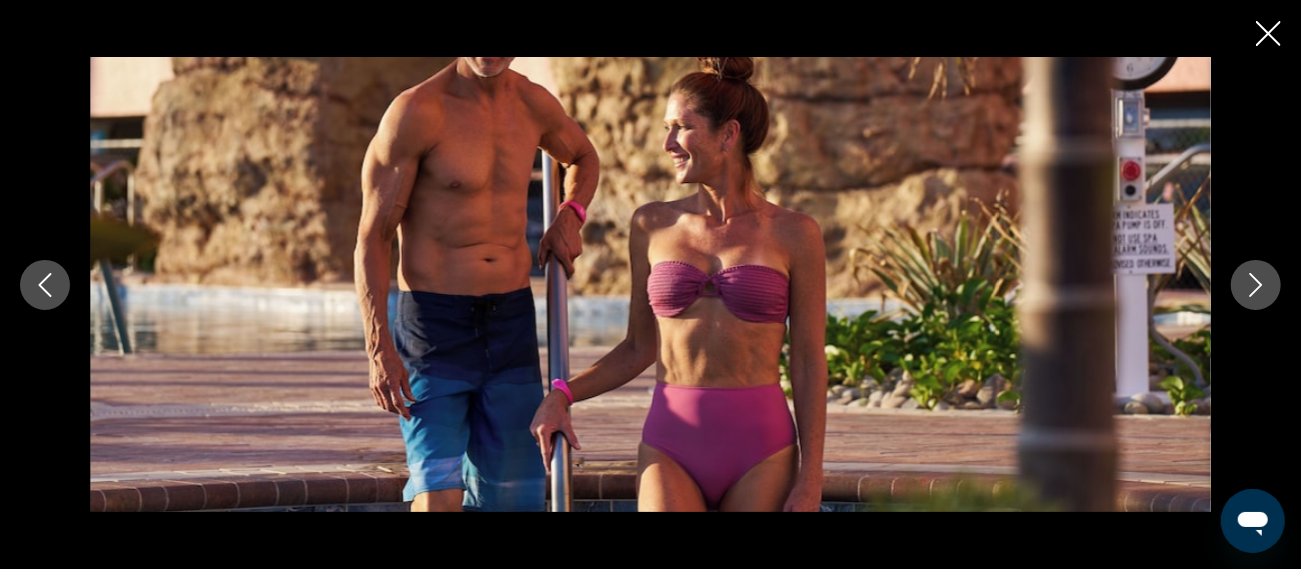 click 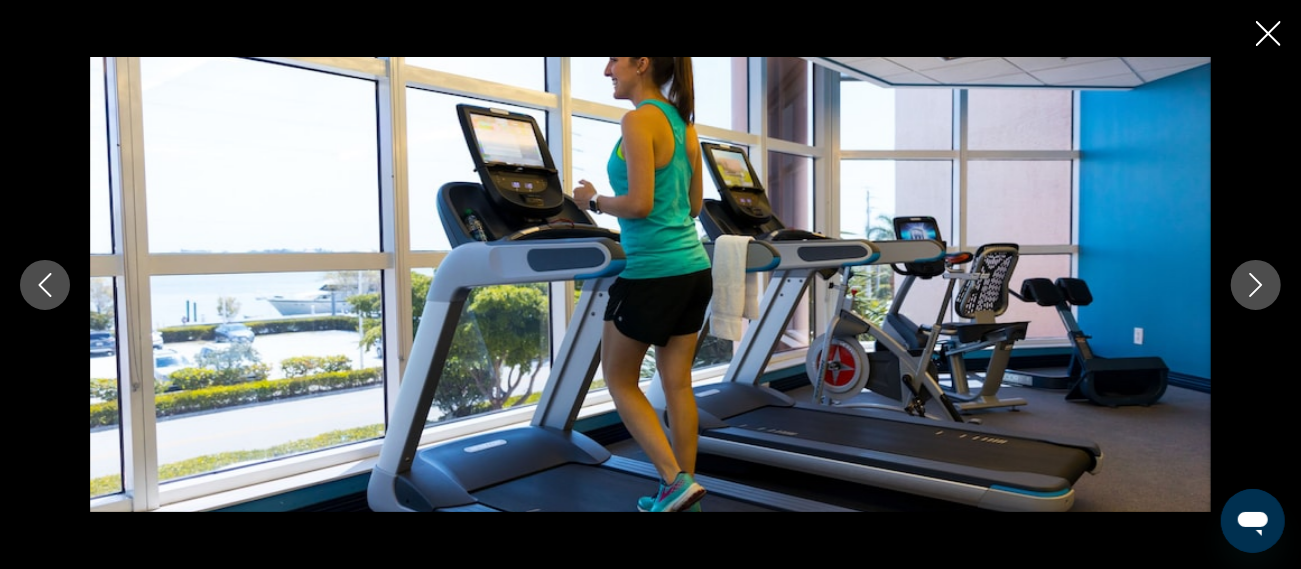 click 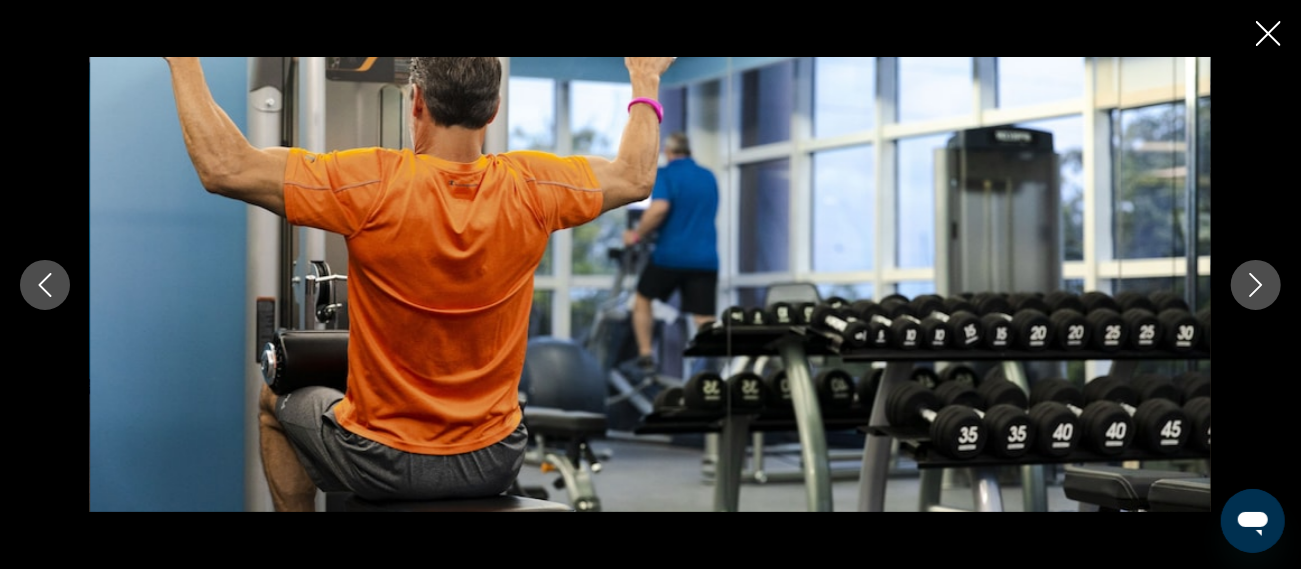 click 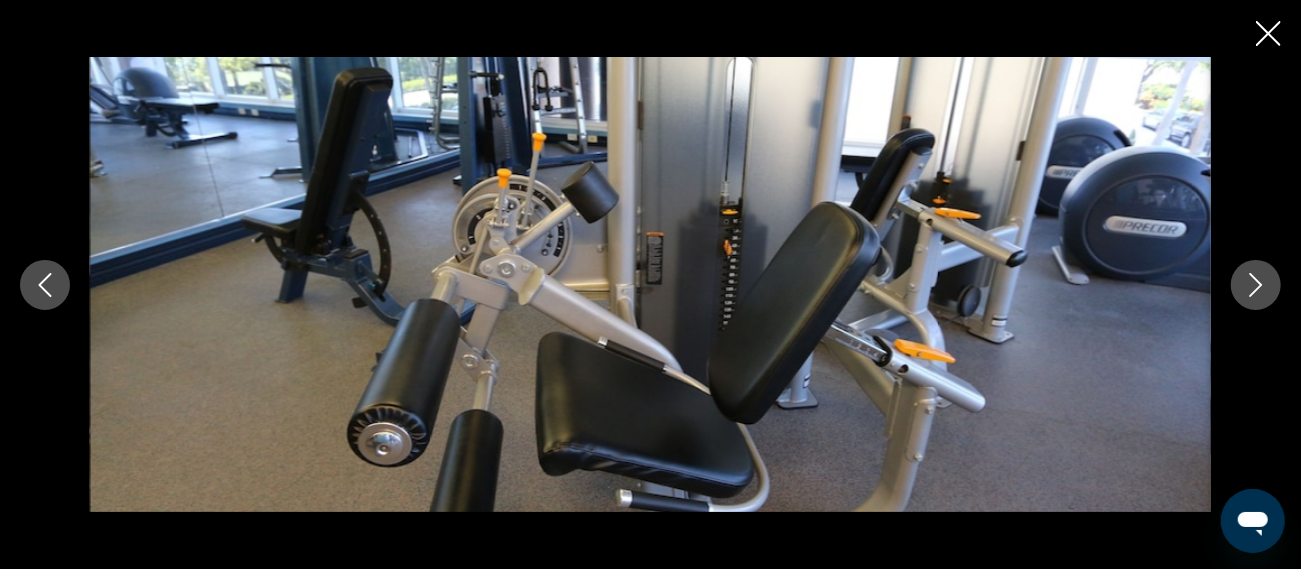 click 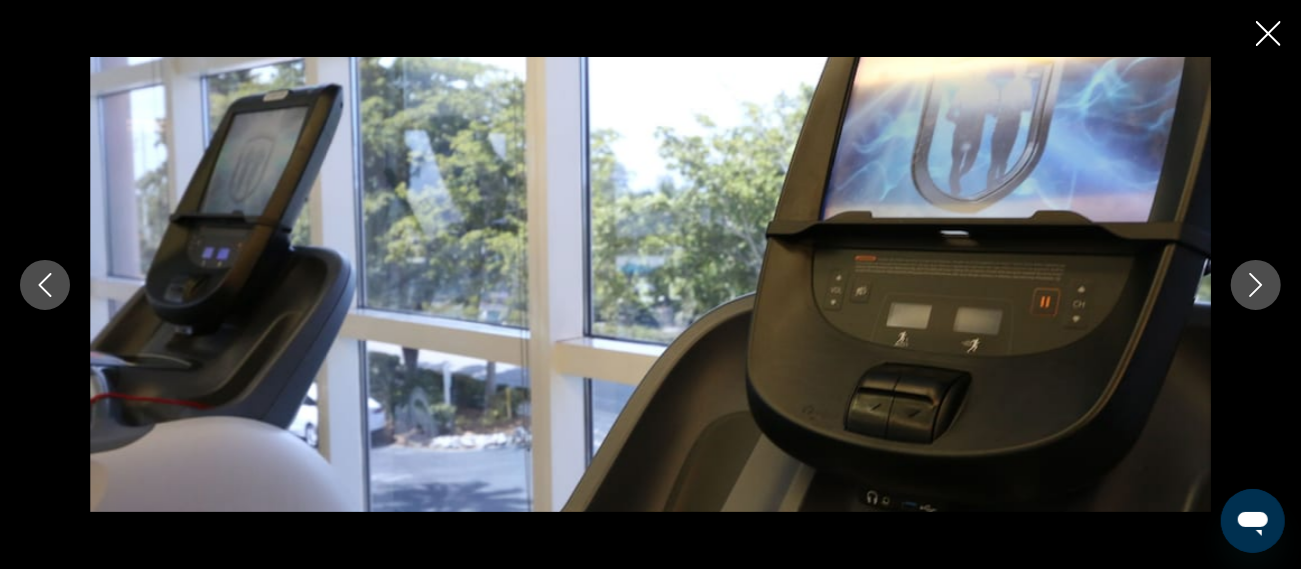 click at bounding box center (1256, 285) 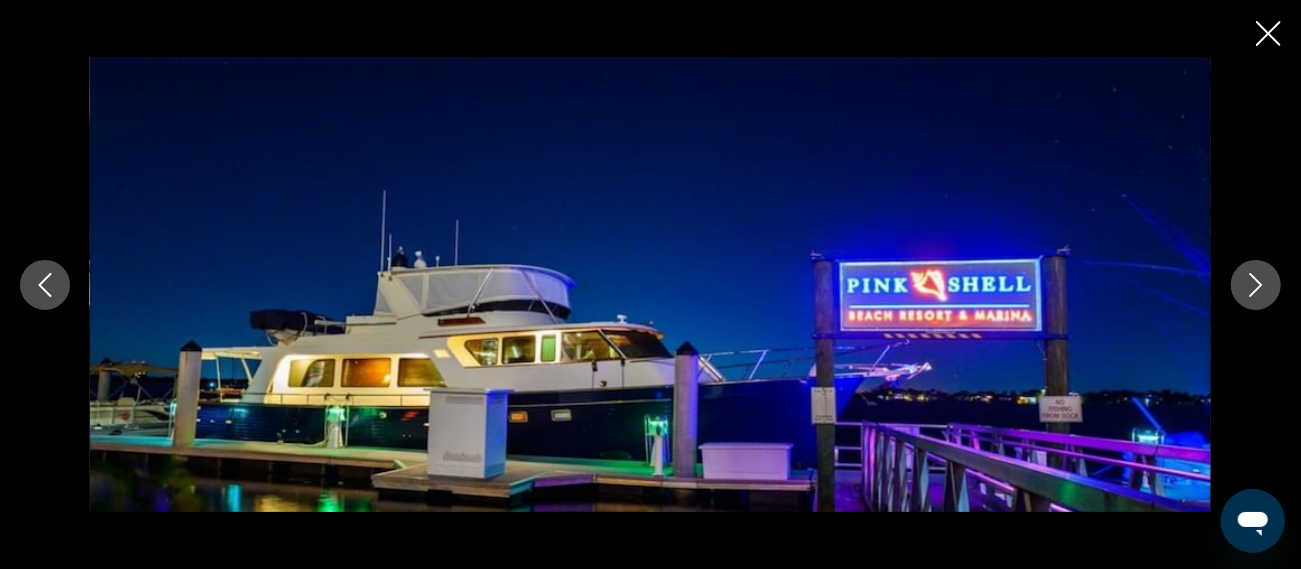 click at bounding box center [1256, 285] 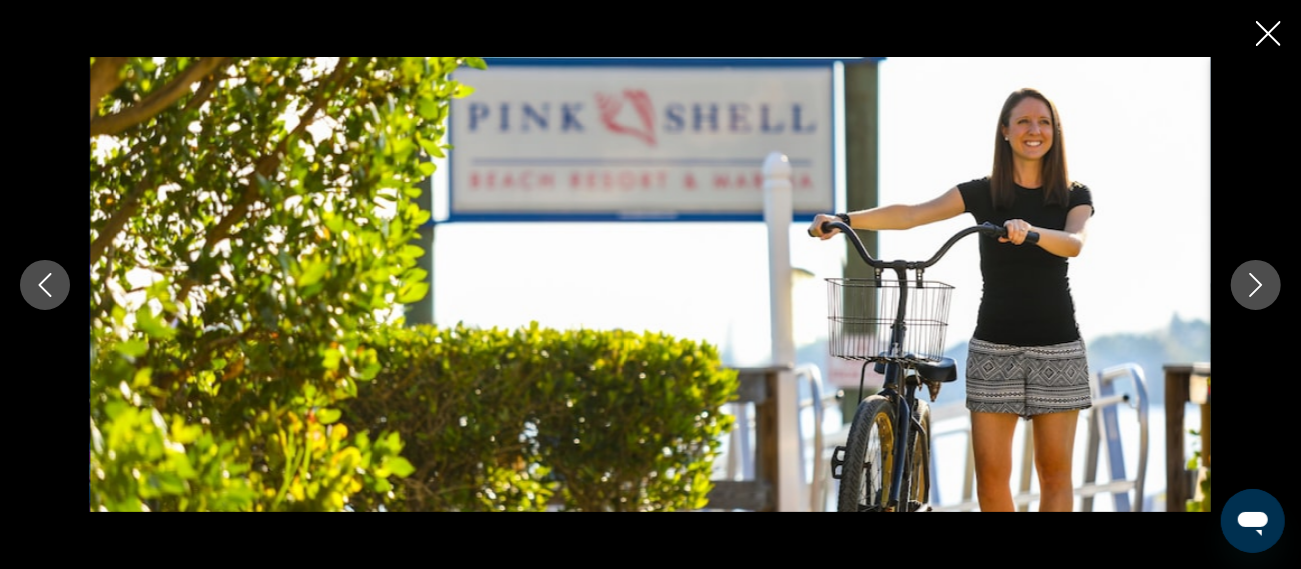 click 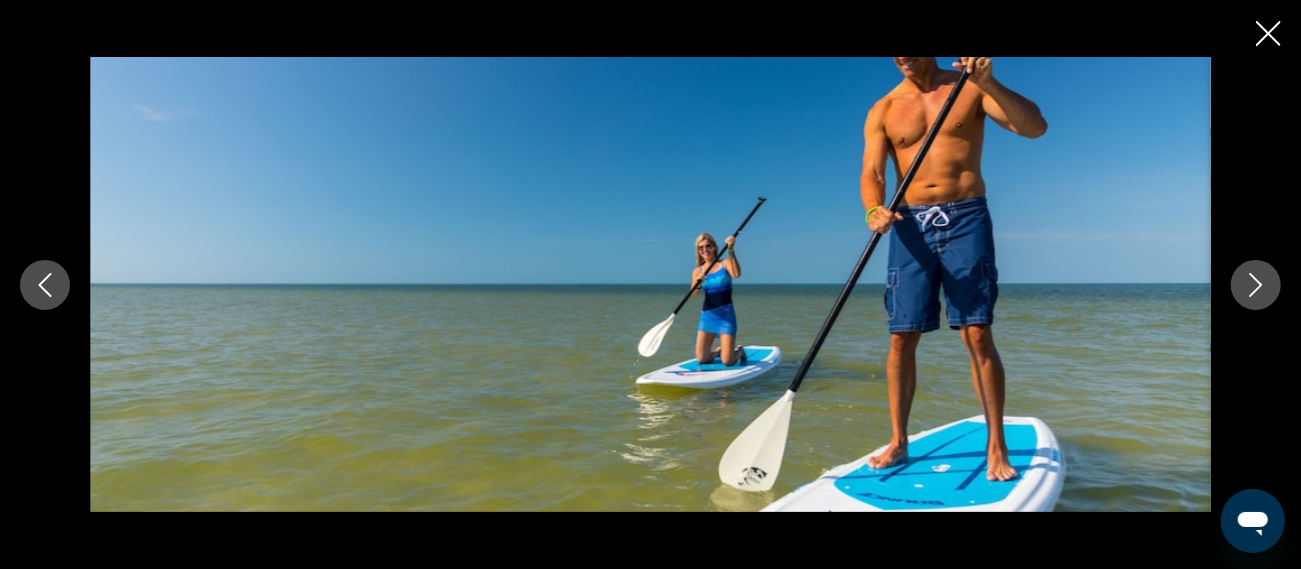 click 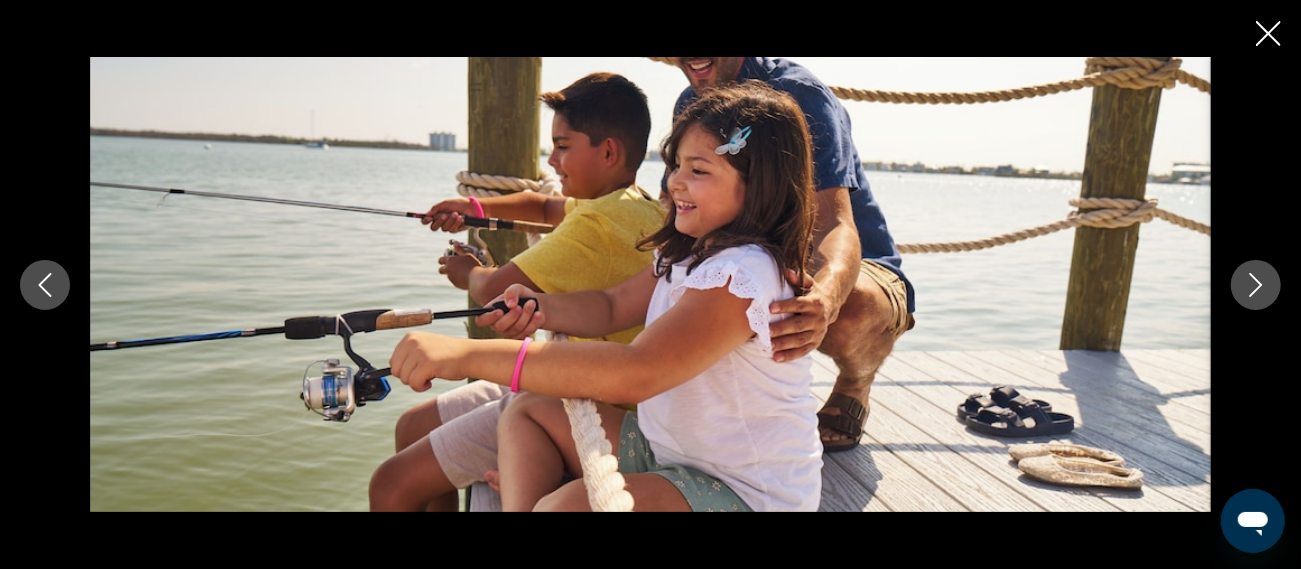 click 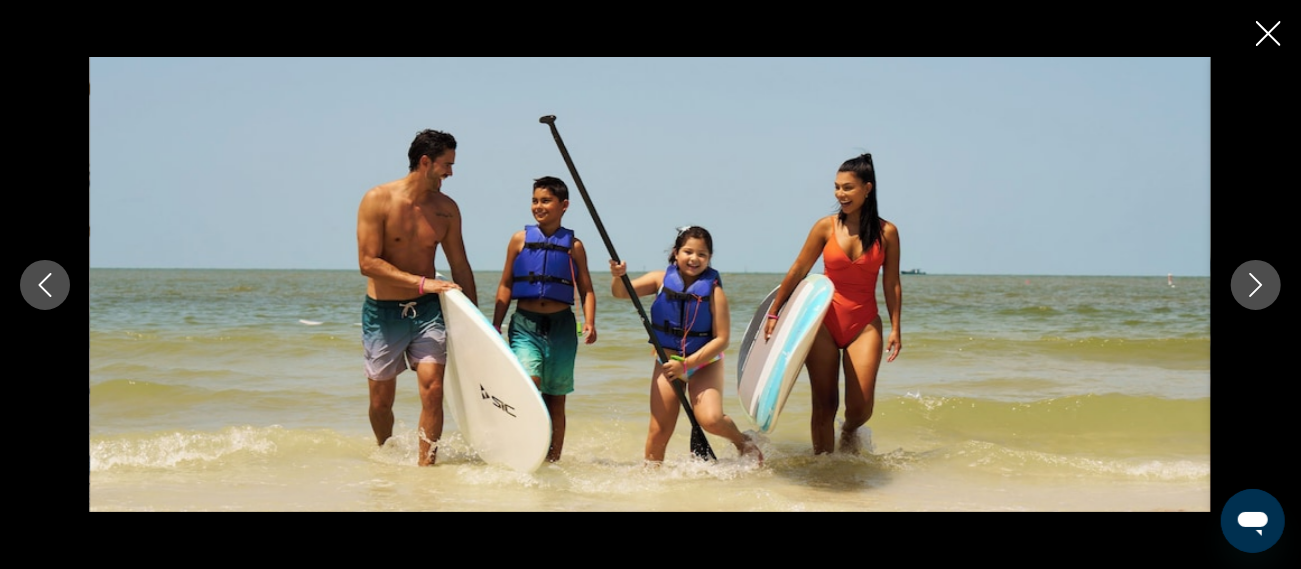 click 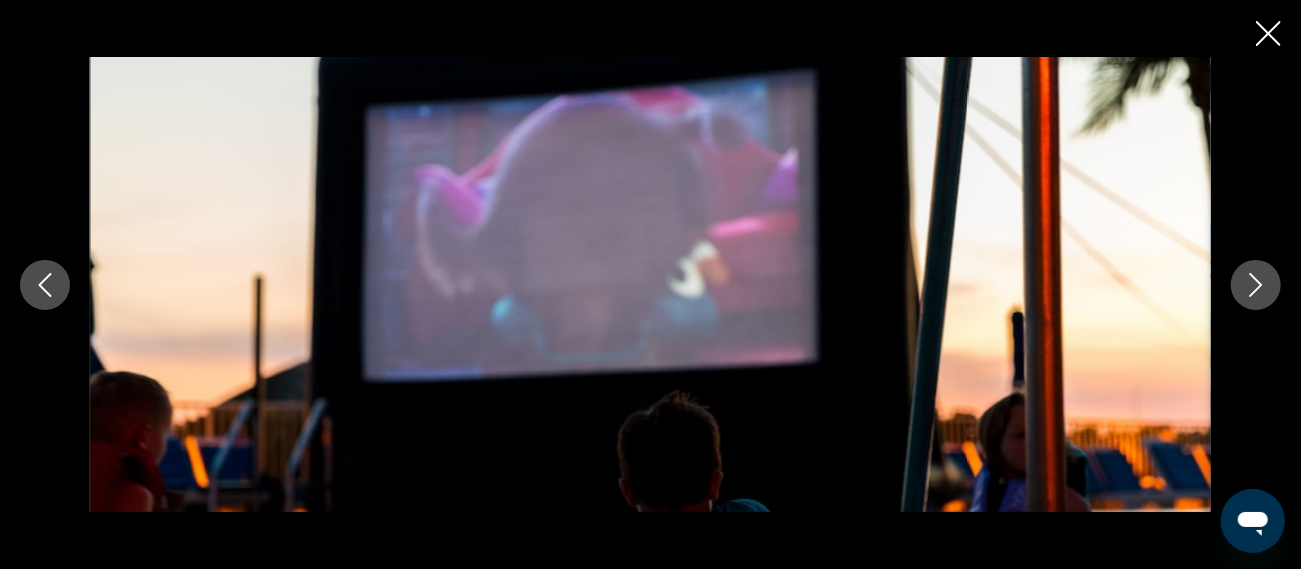 click 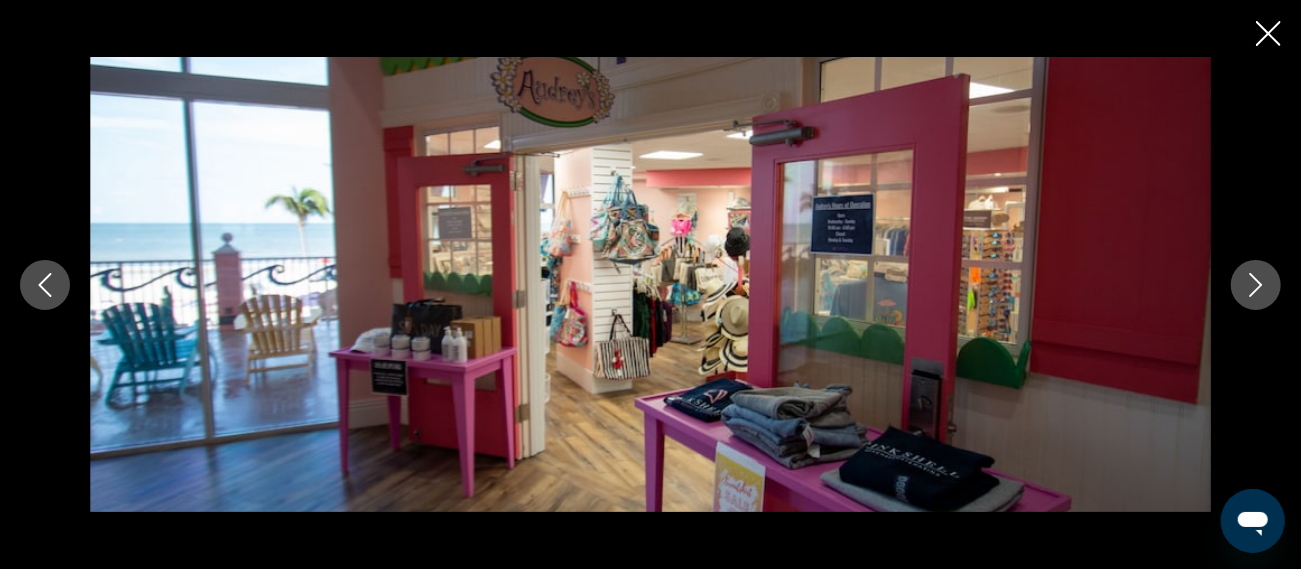 click 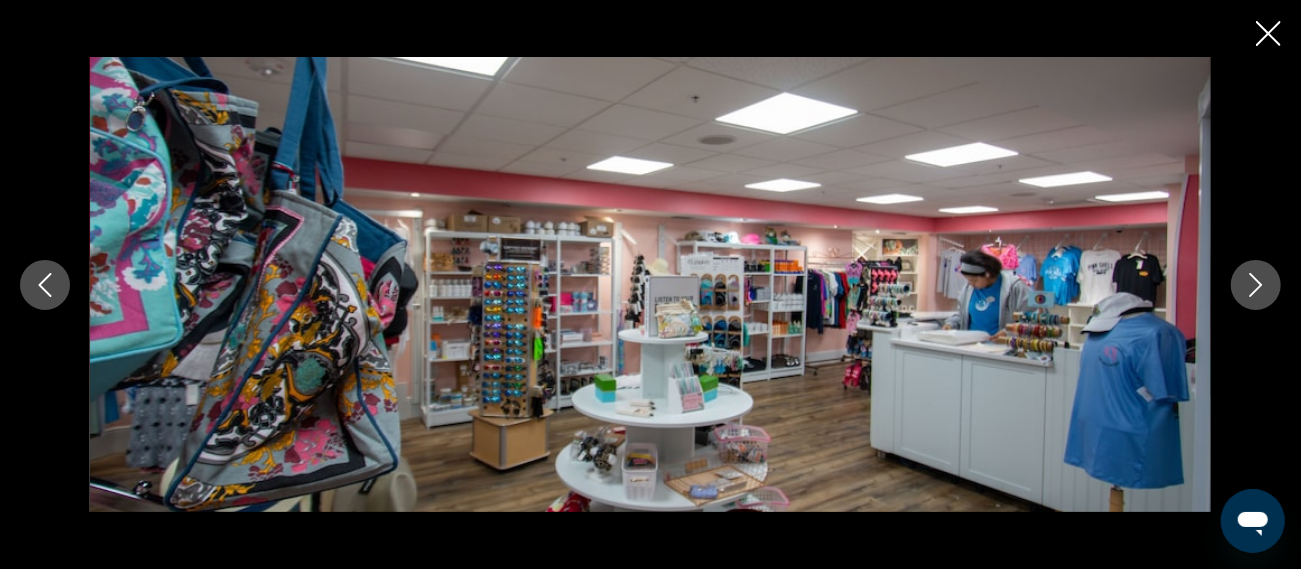 click 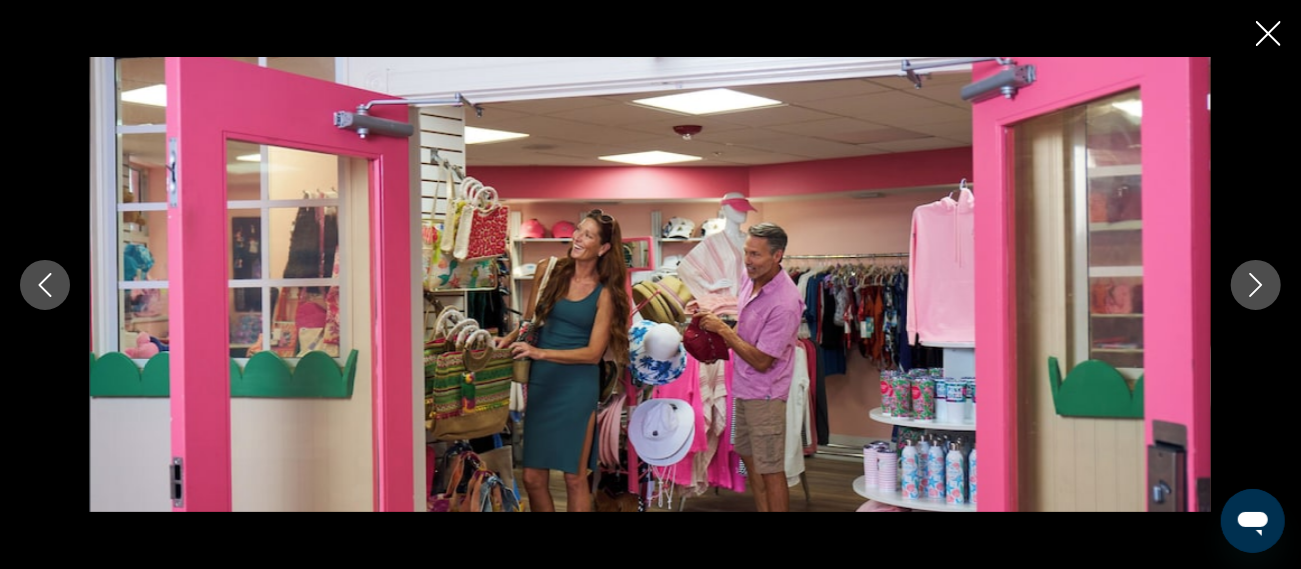 click 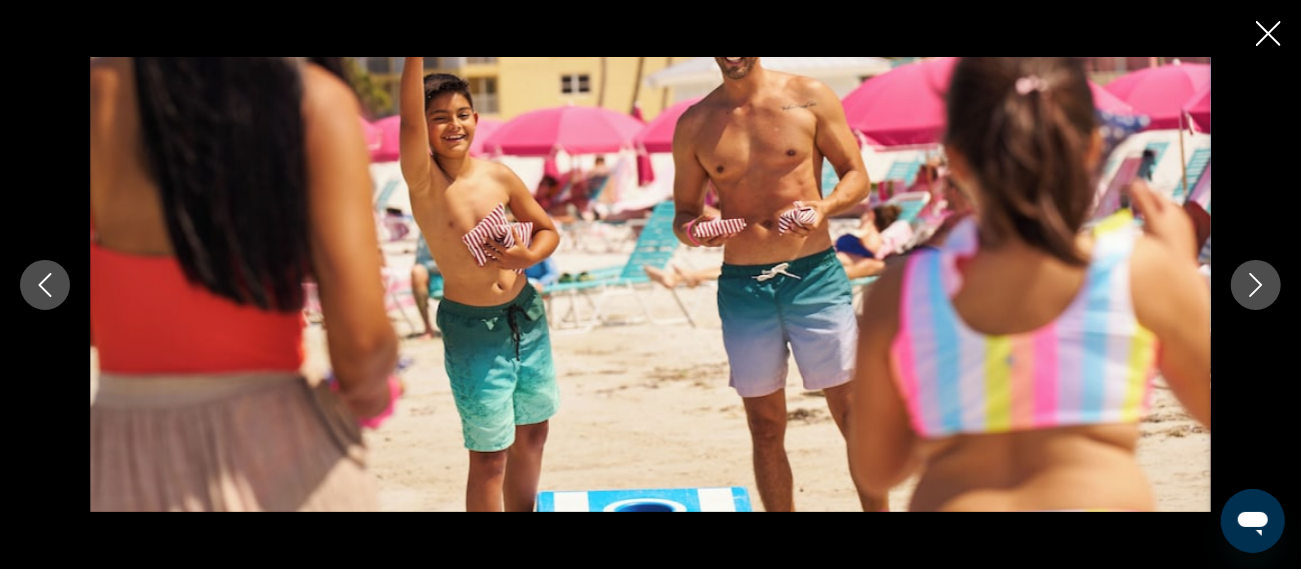 click 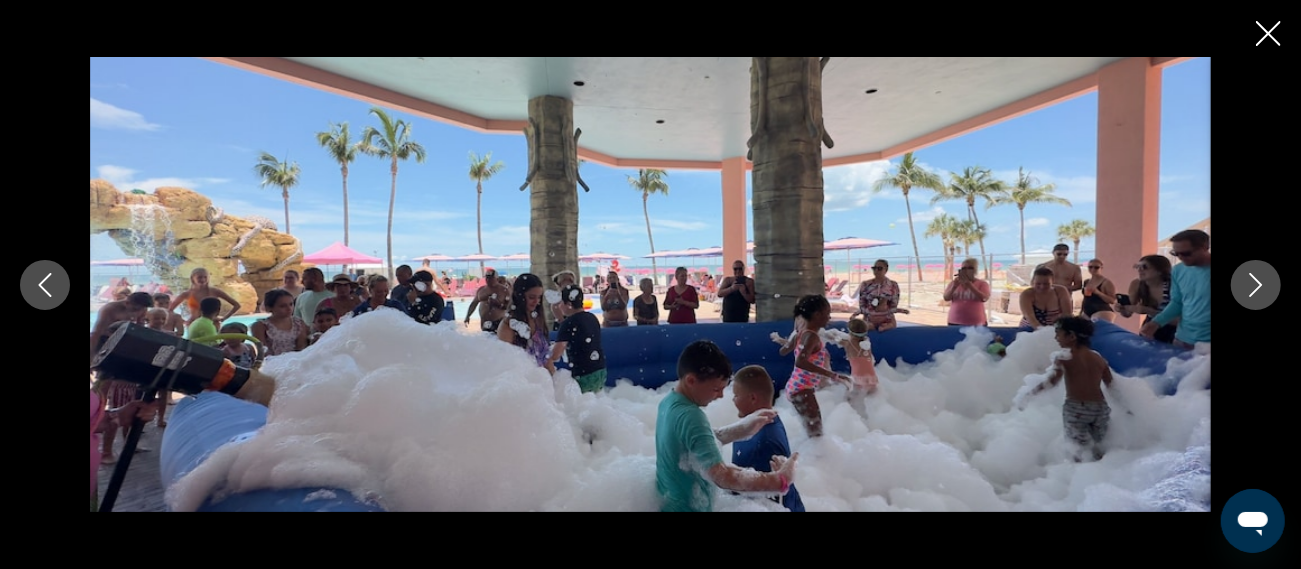 click 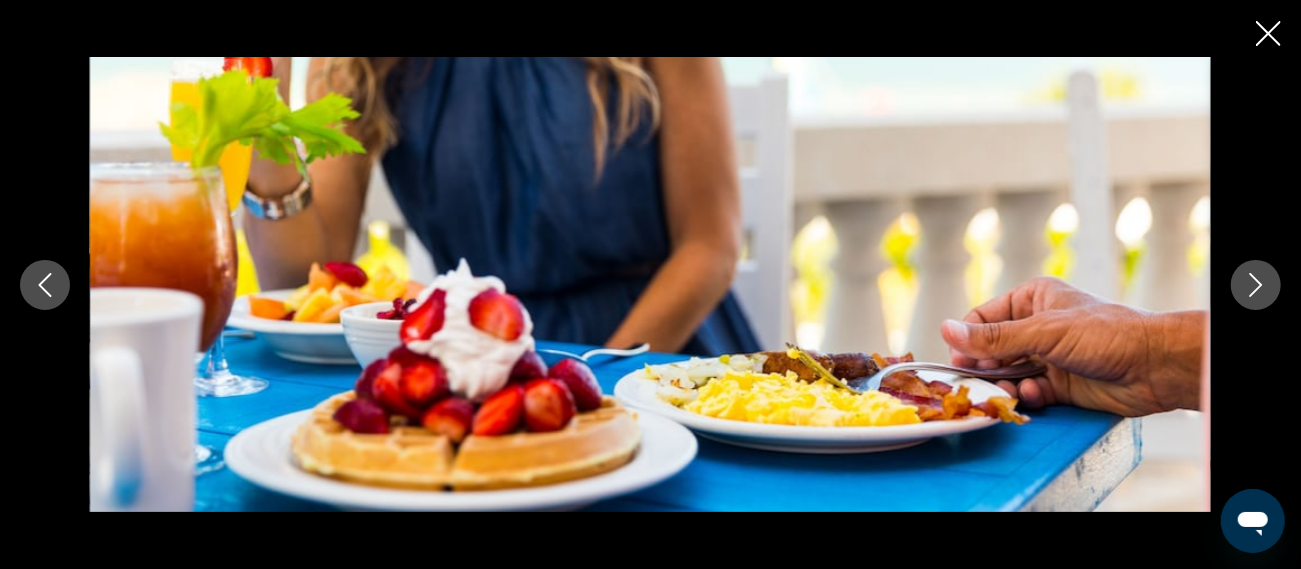 click 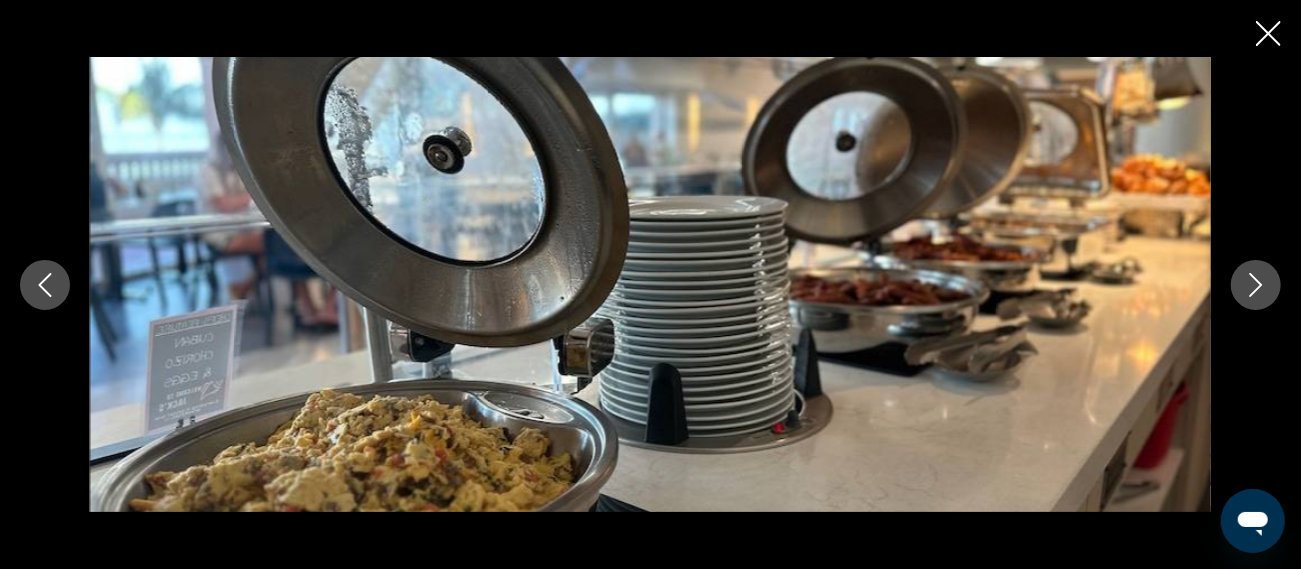 click 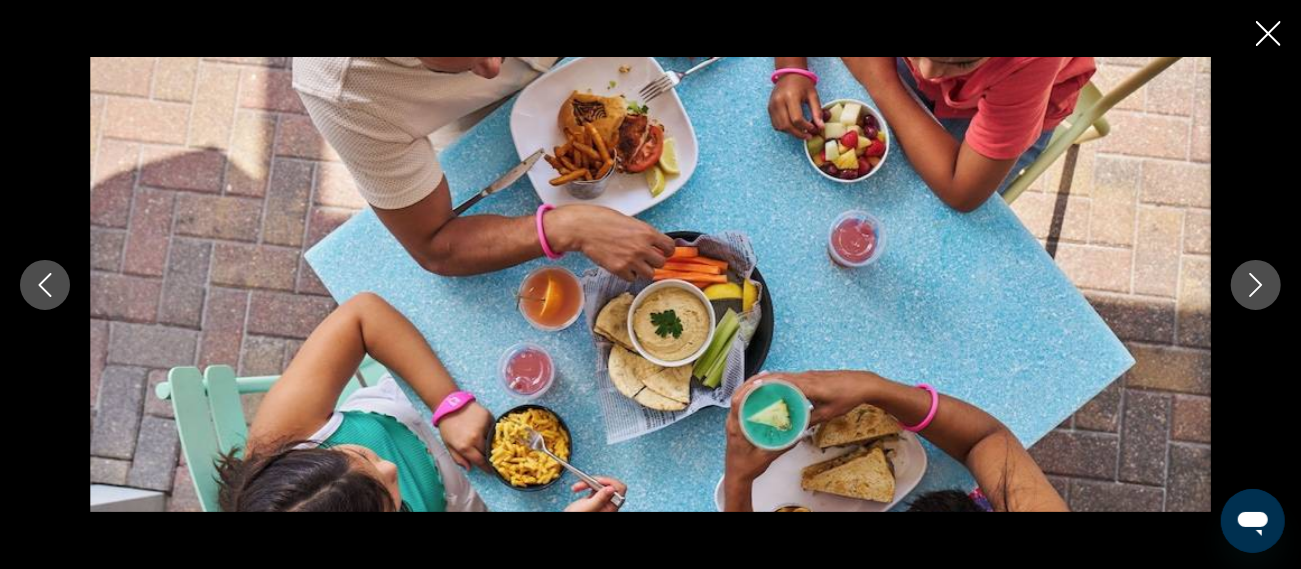 click 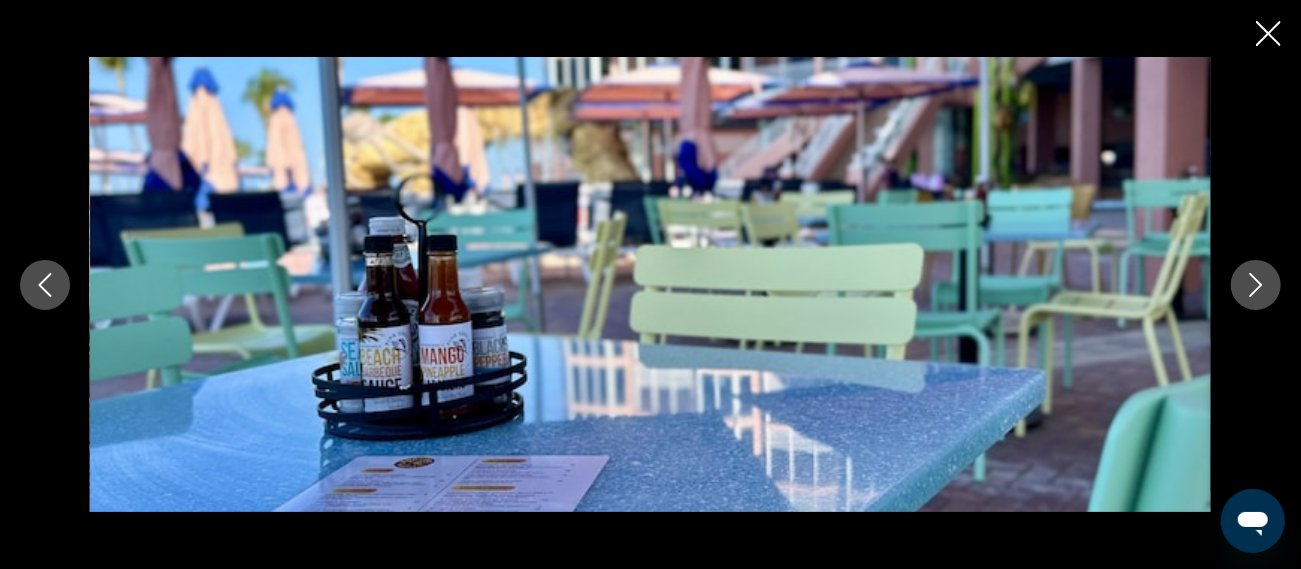 click 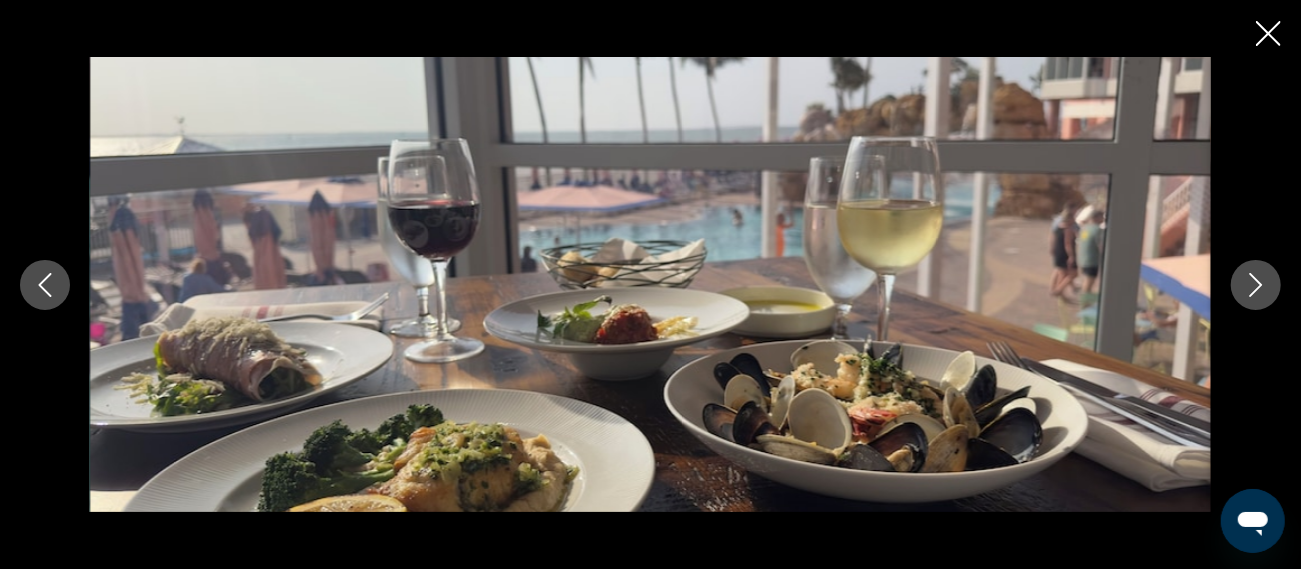 click at bounding box center (1256, 285) 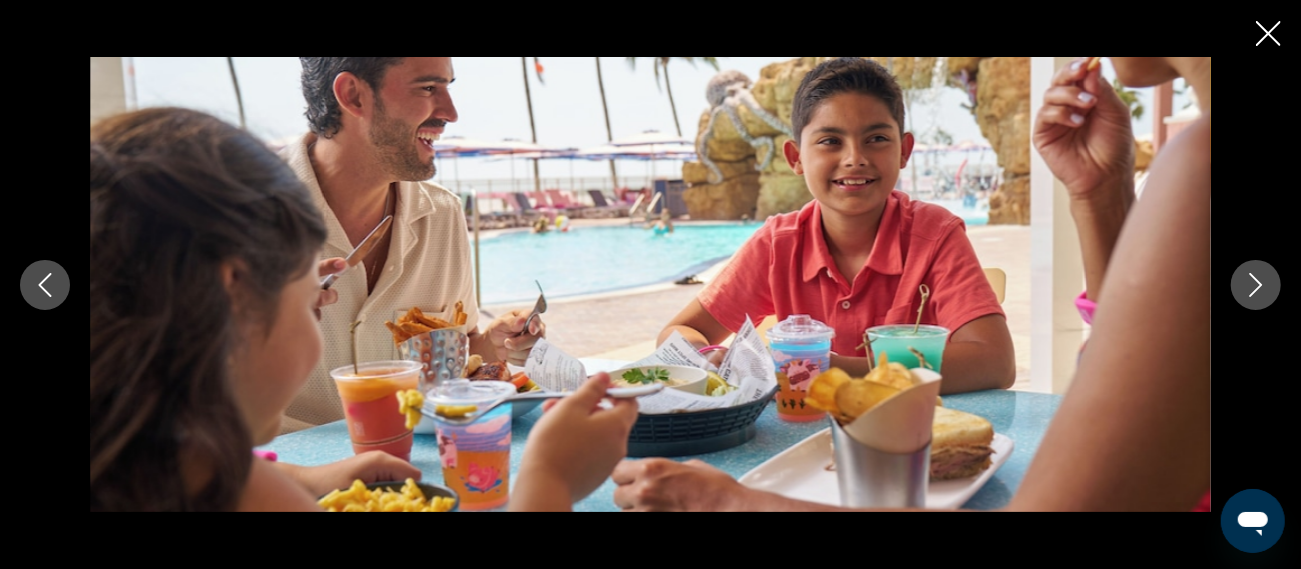 click 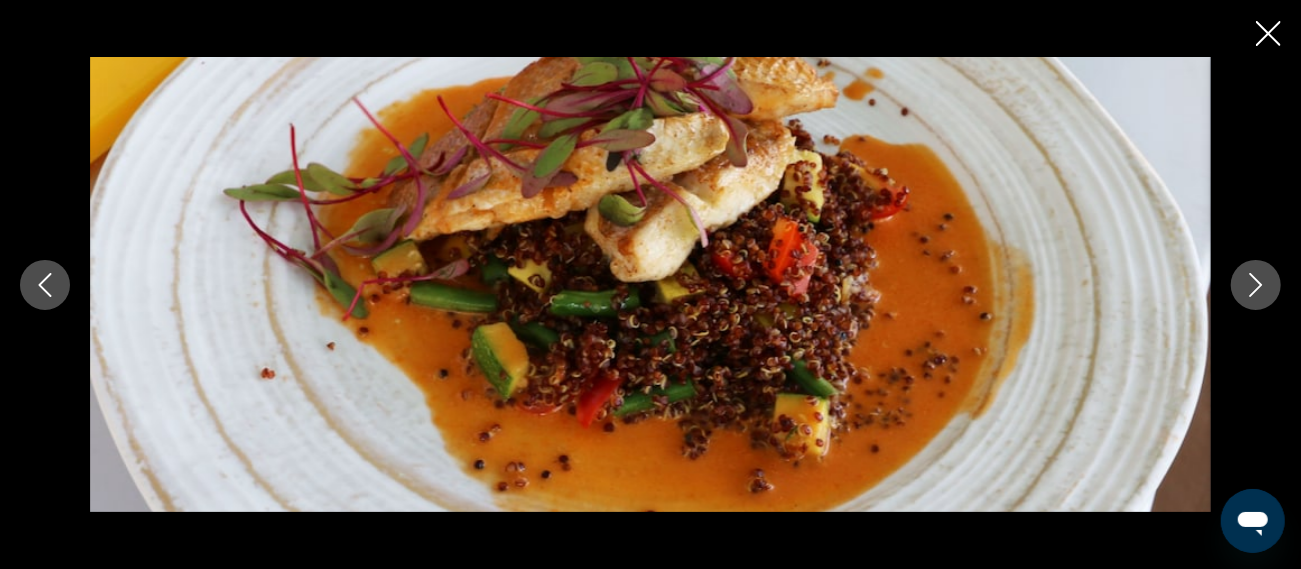 click 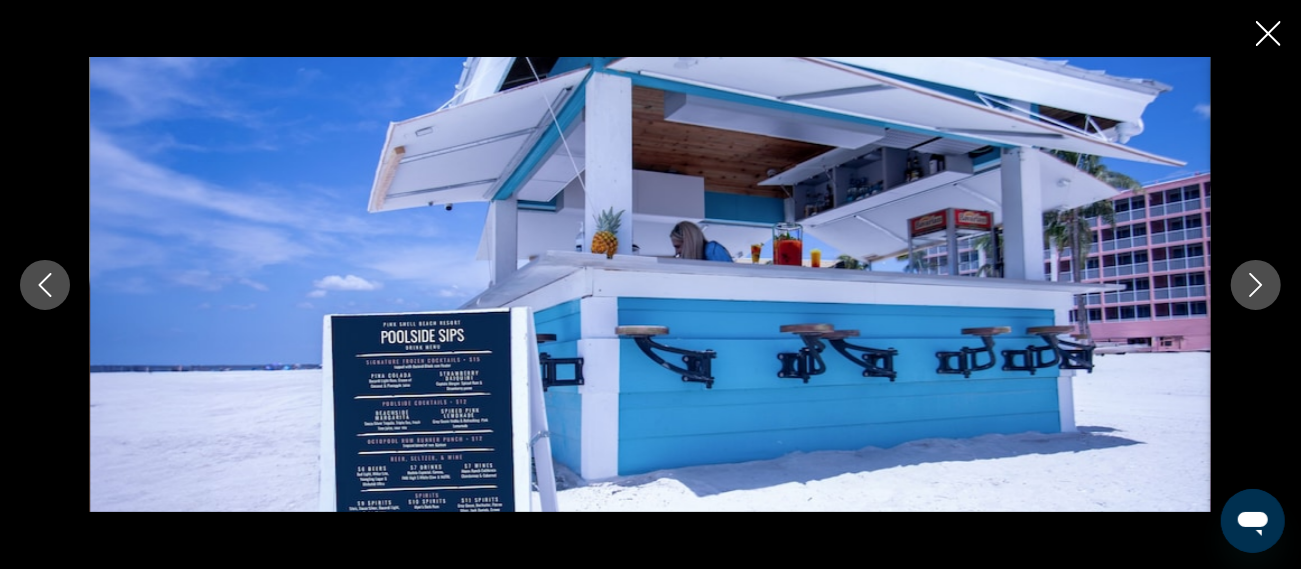 click 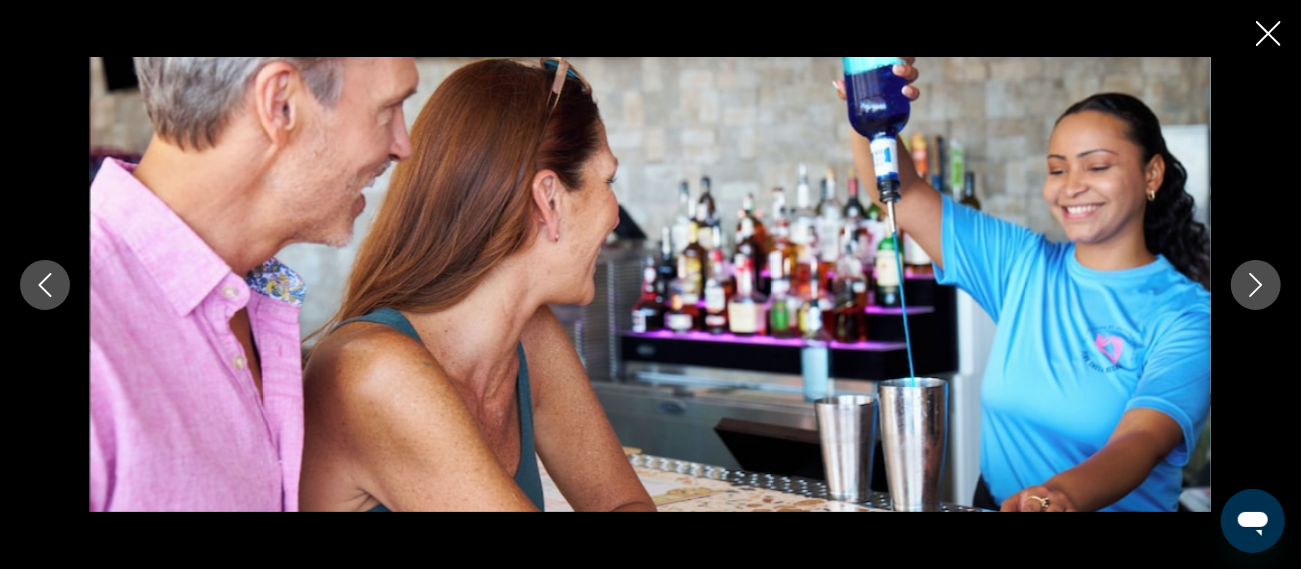 click 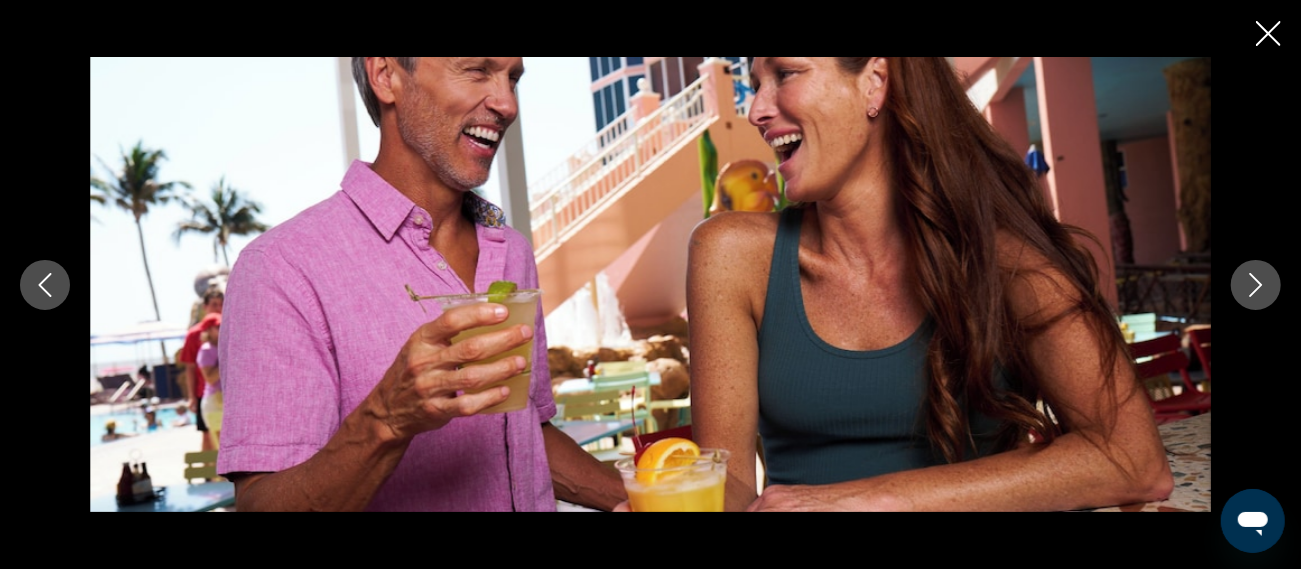 click 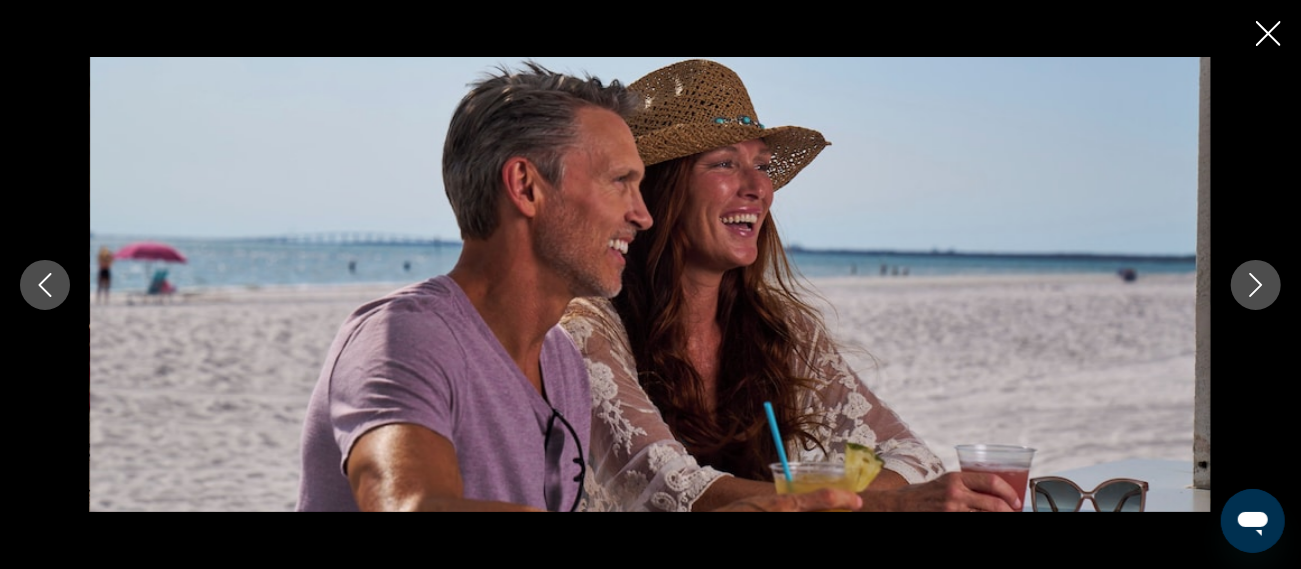 click 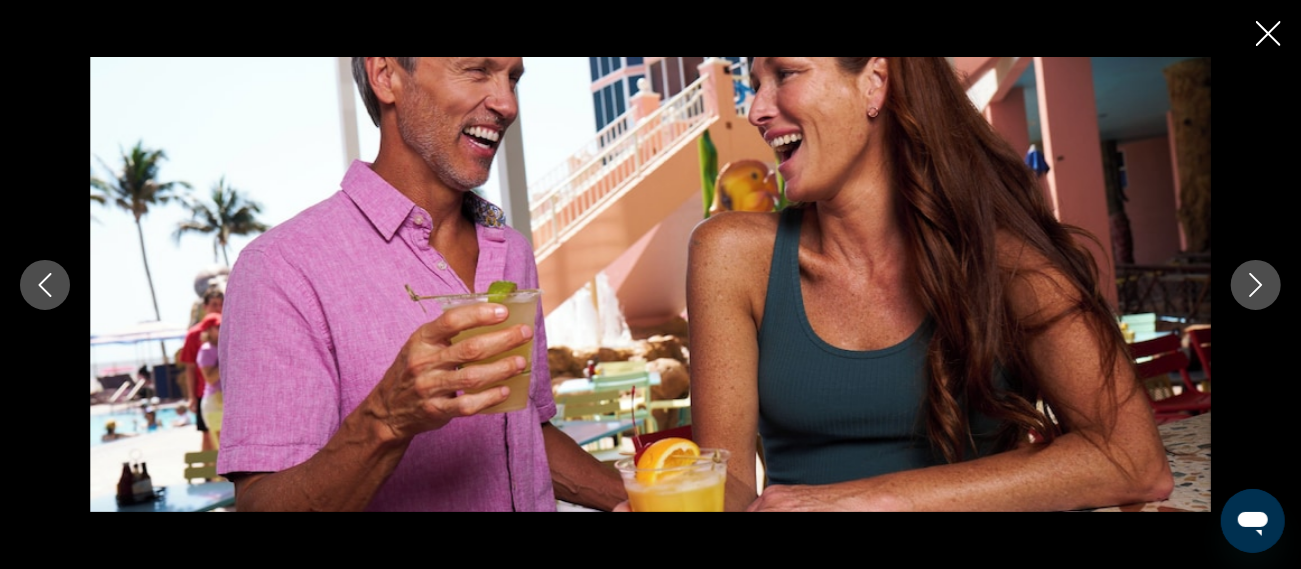 click 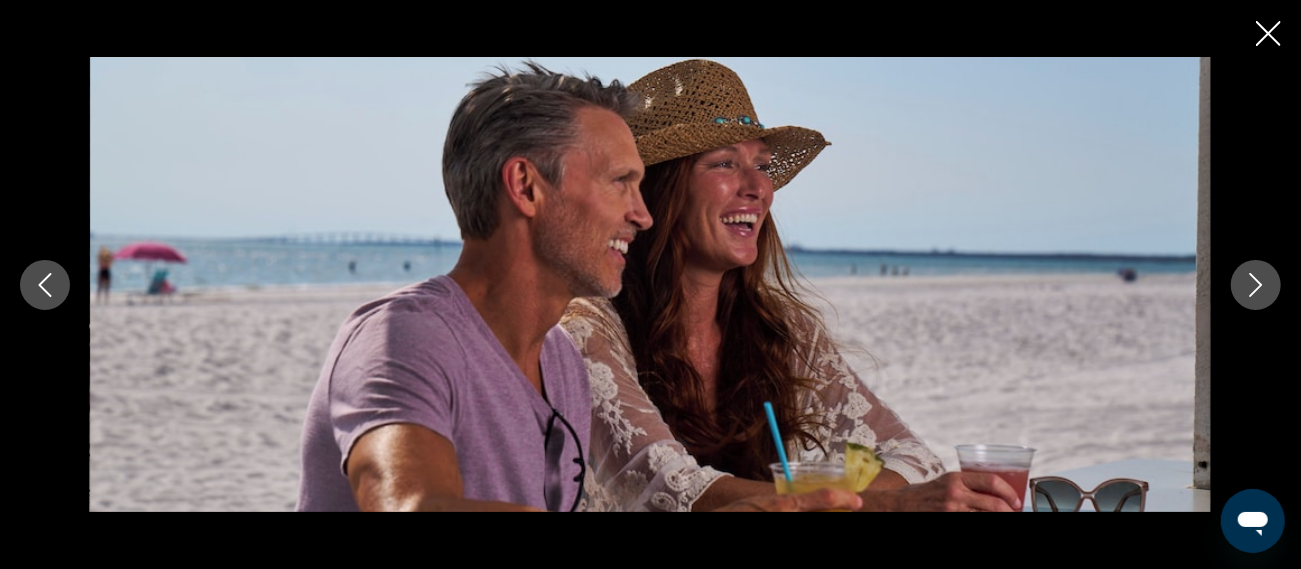 click 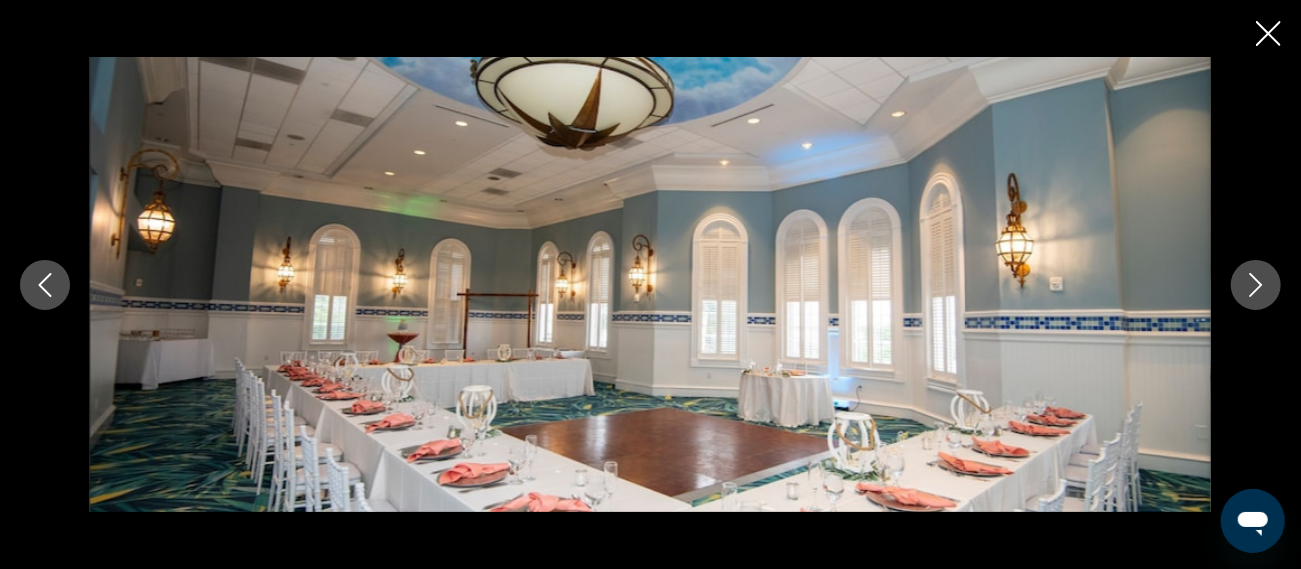 click 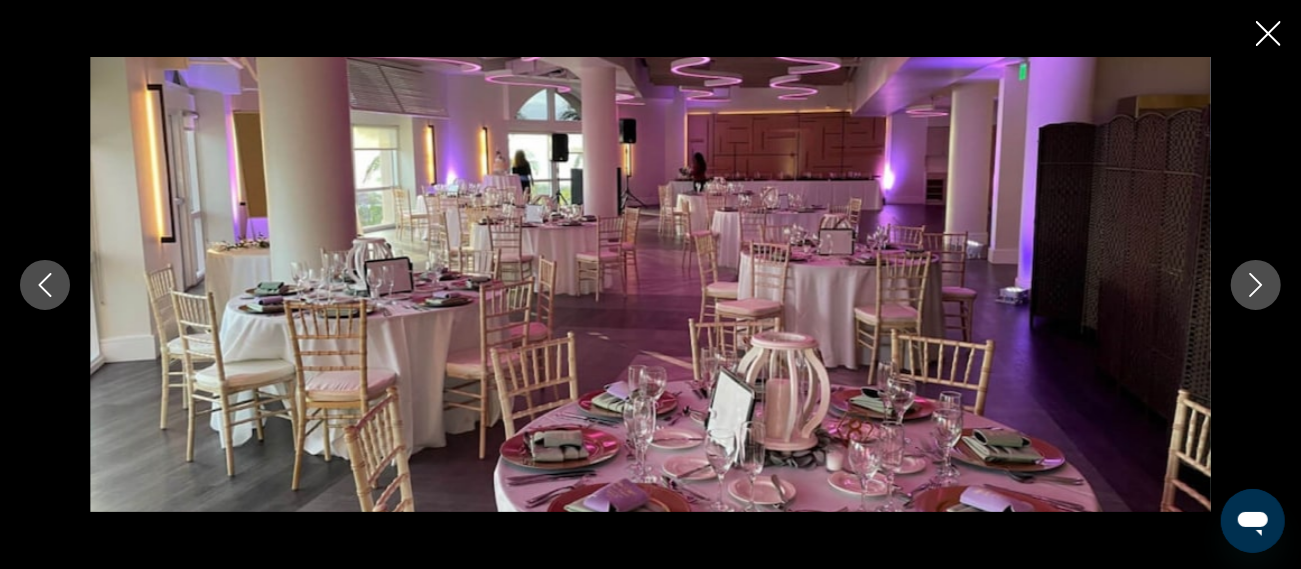 click 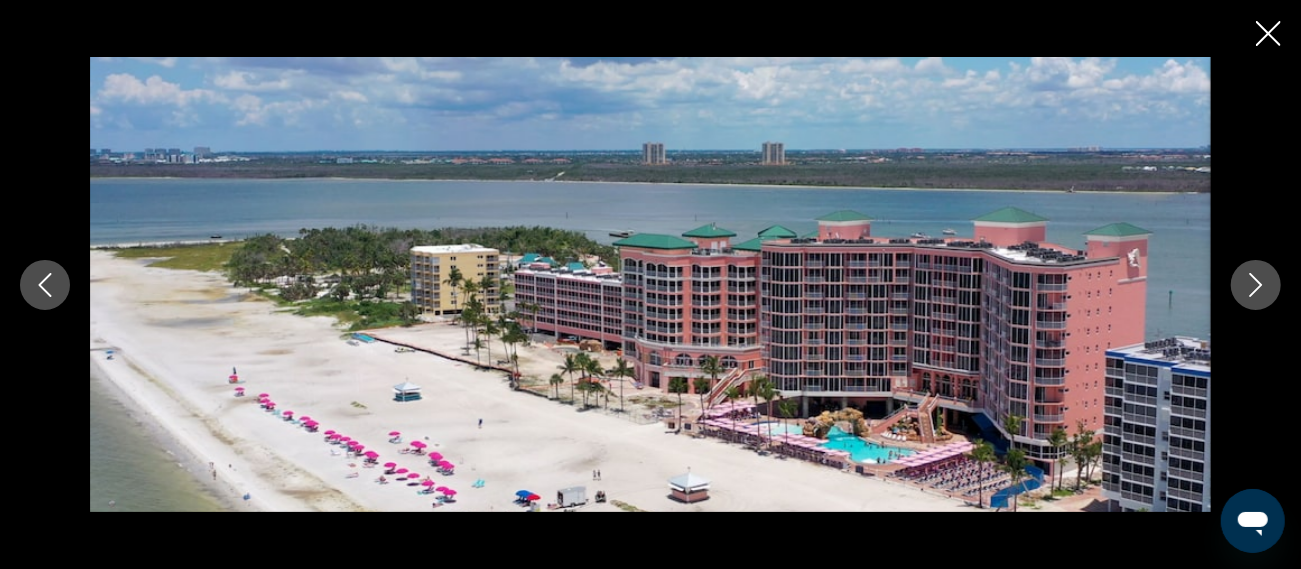 click 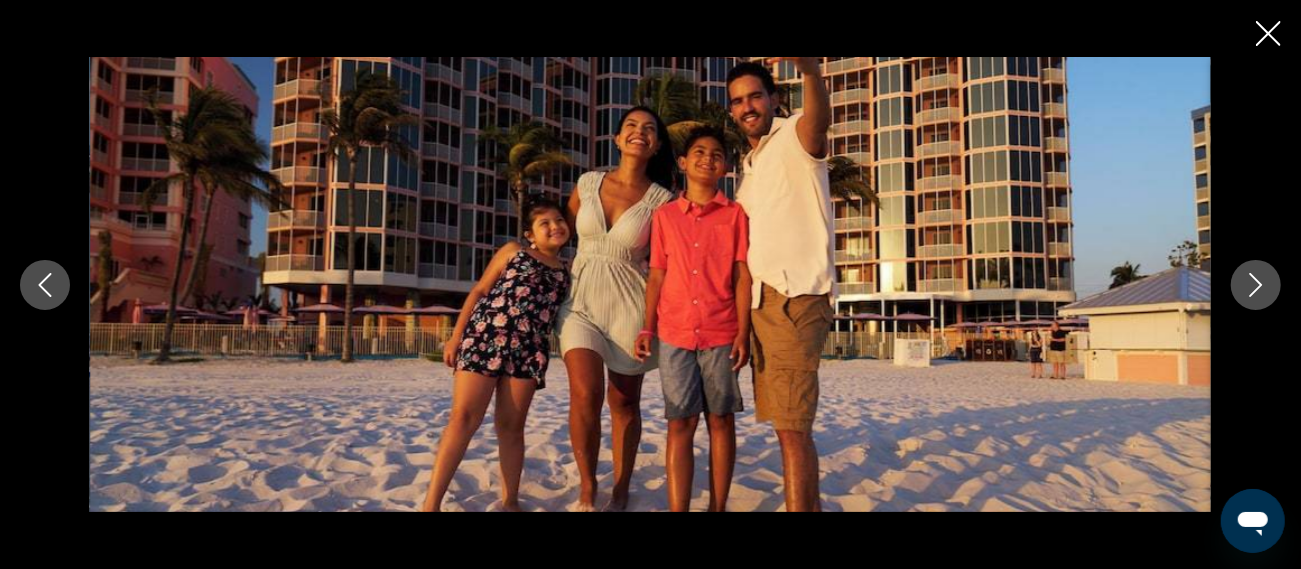 click 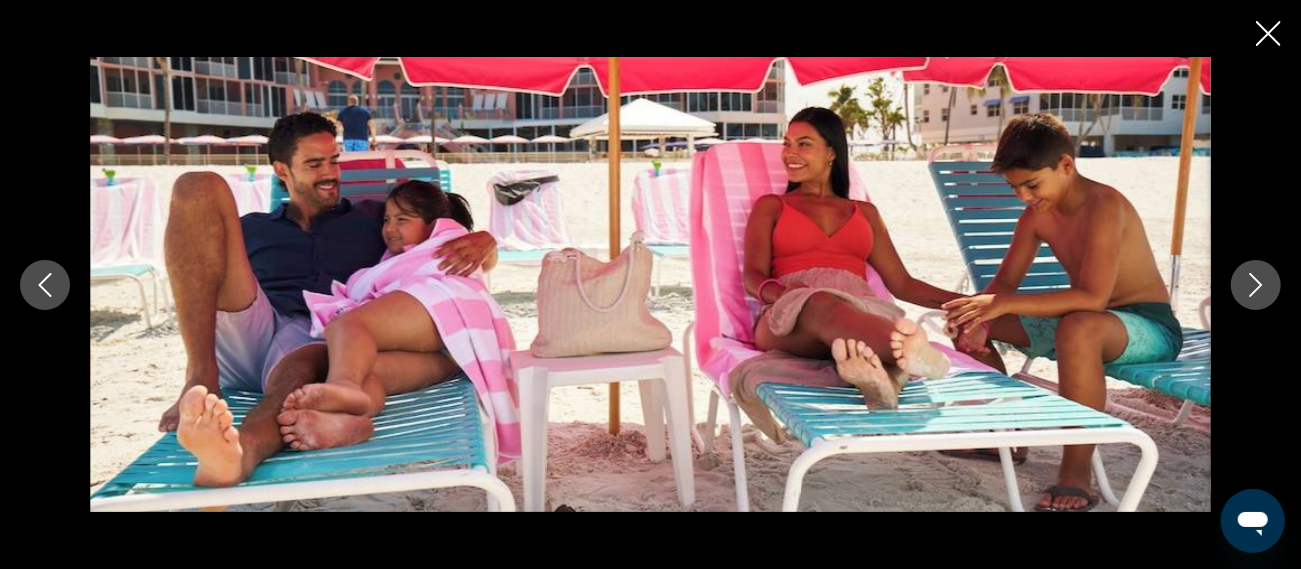 click 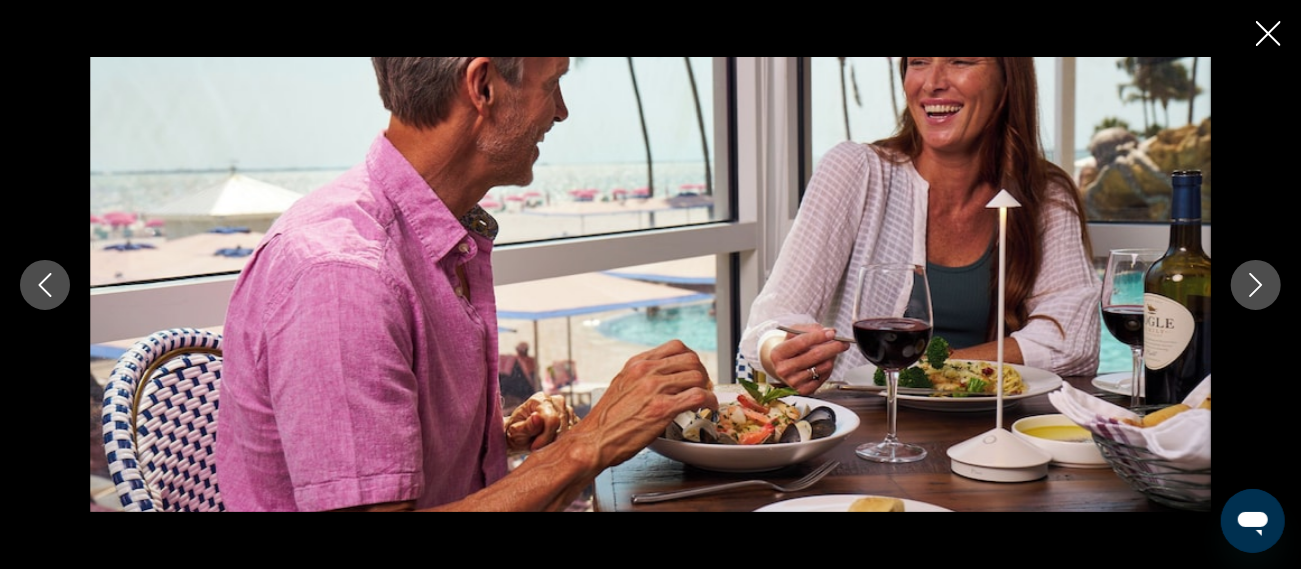 click 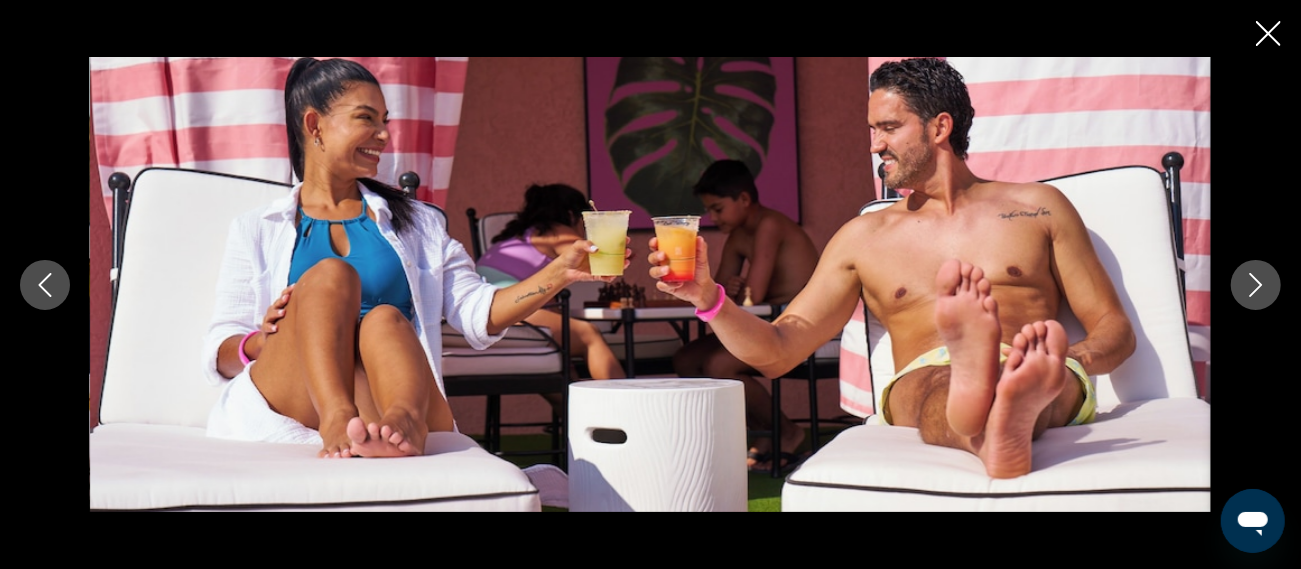 click 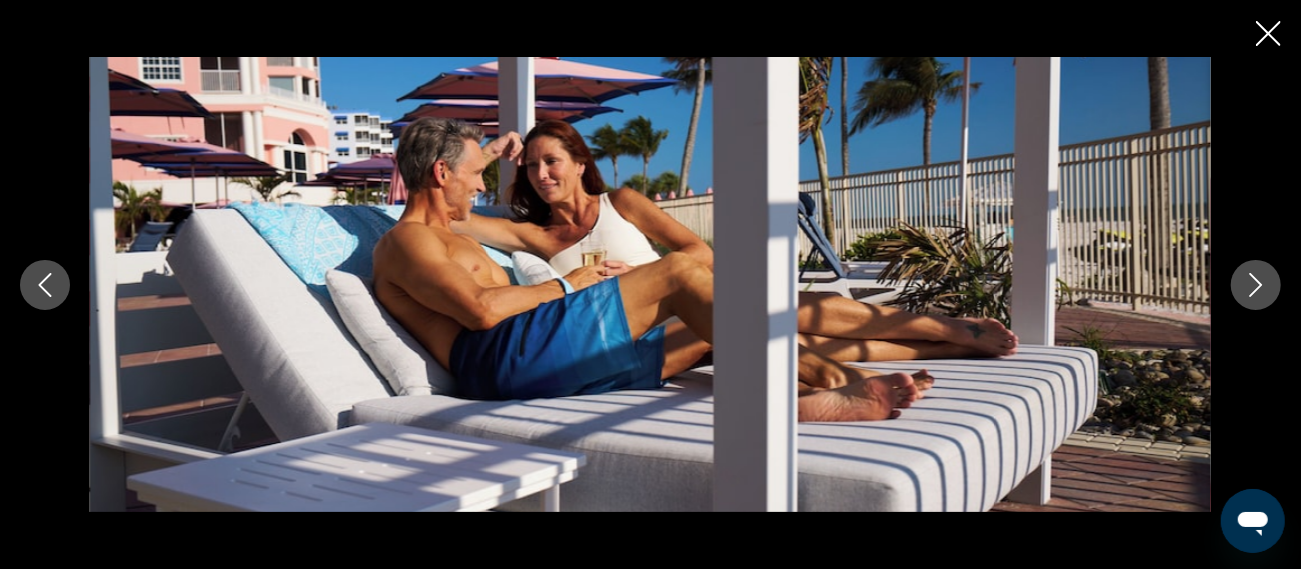 click 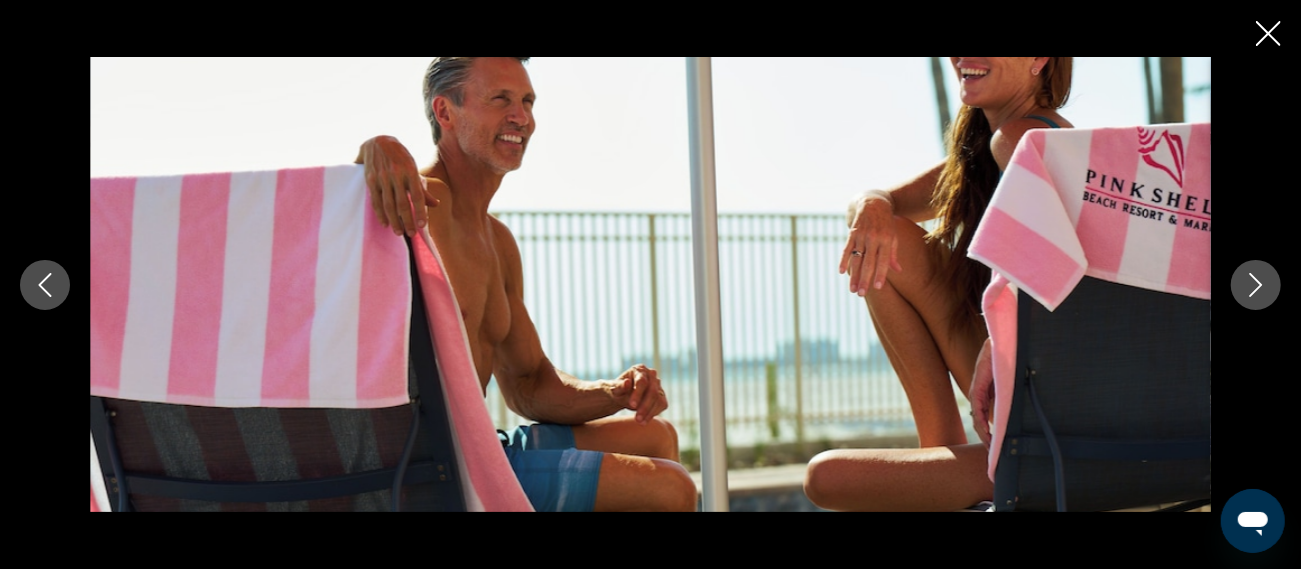 click 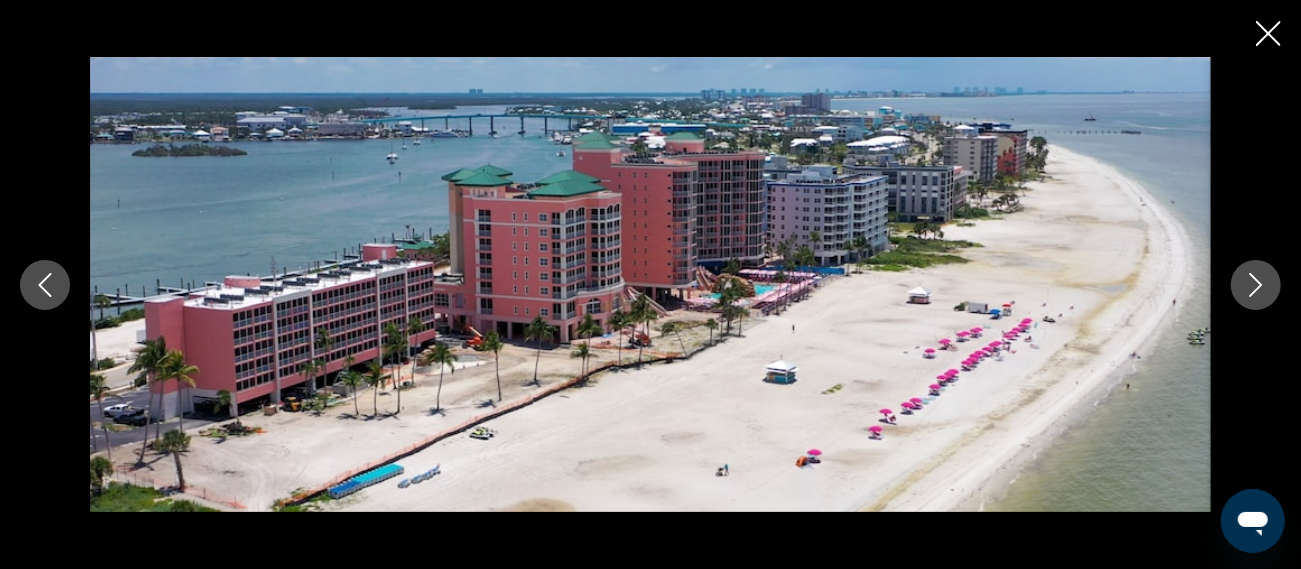 click 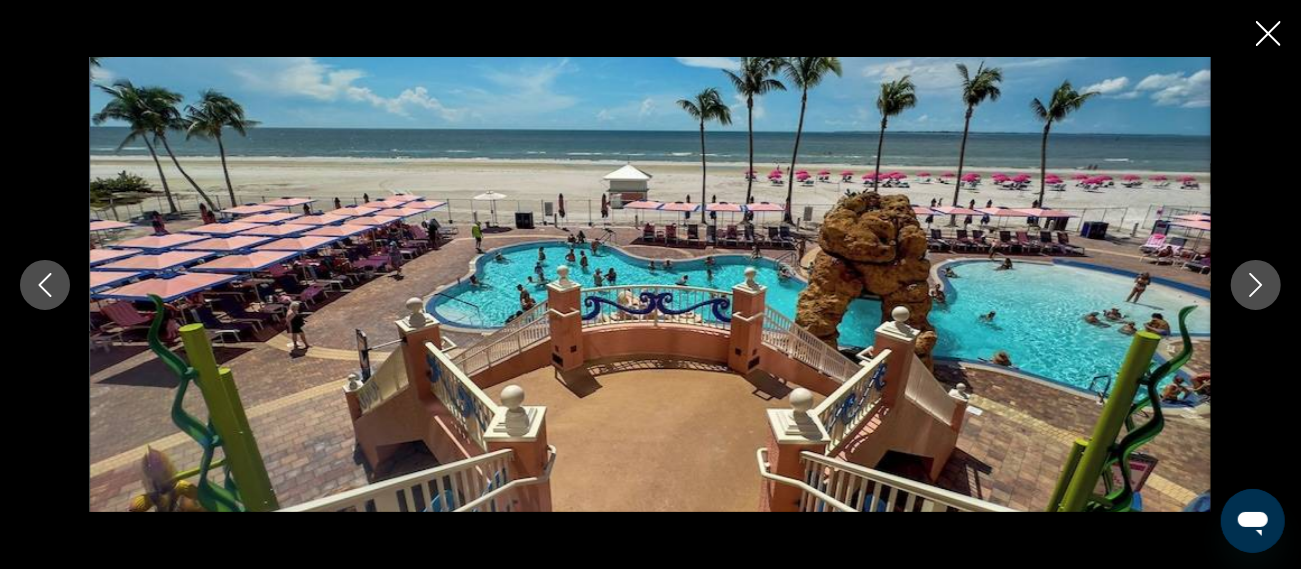 click 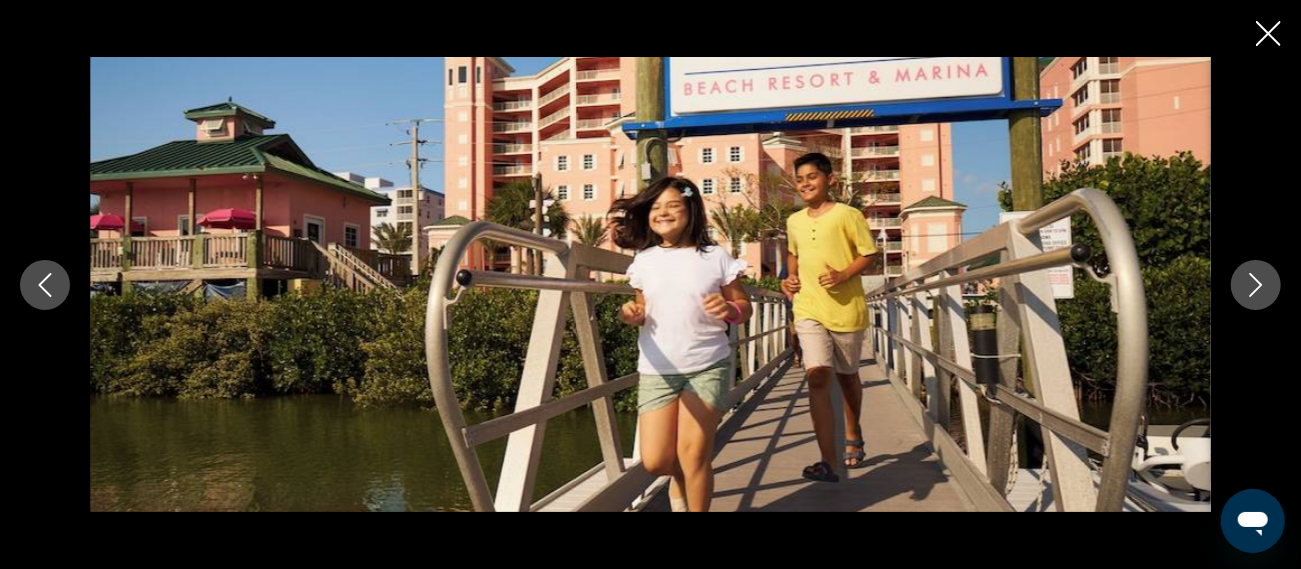 click 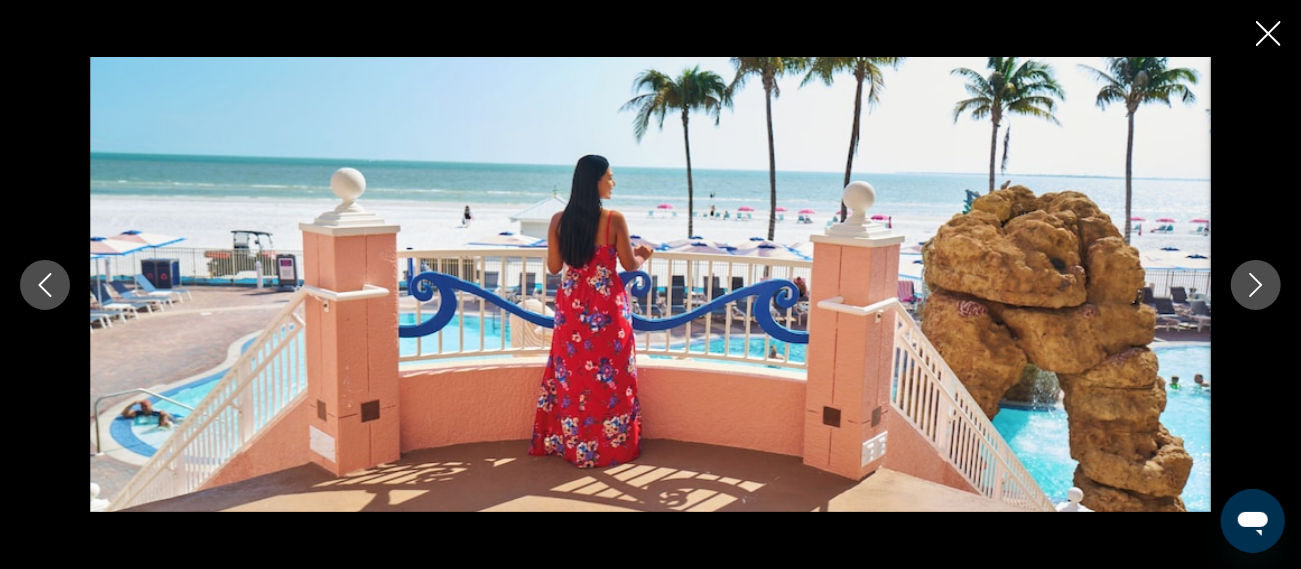 click 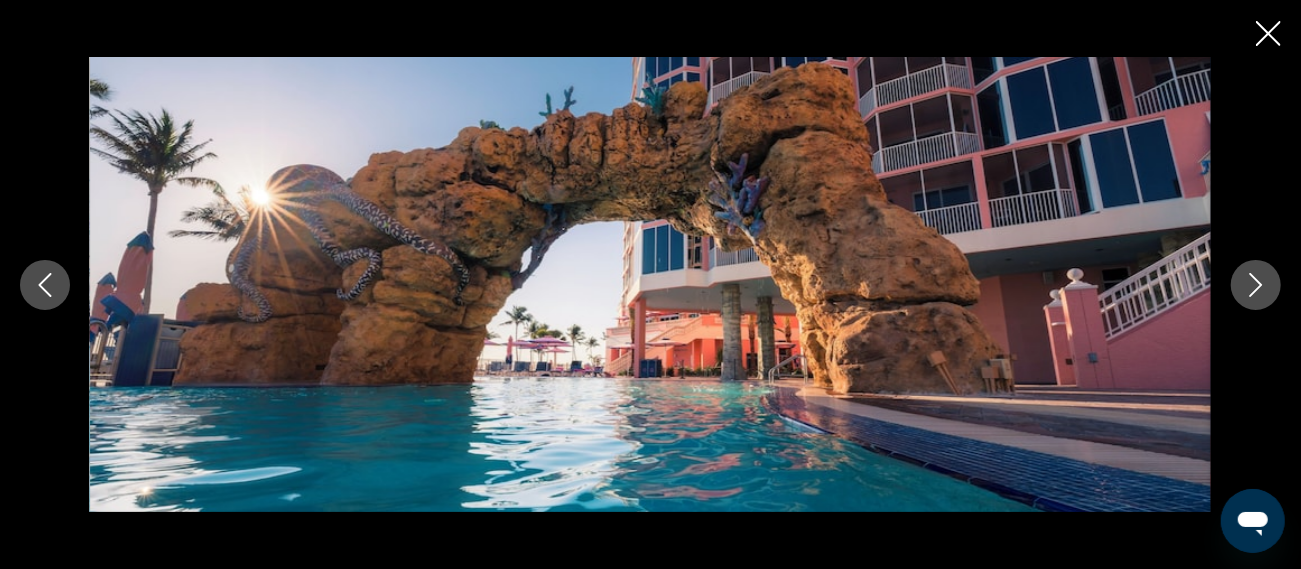click 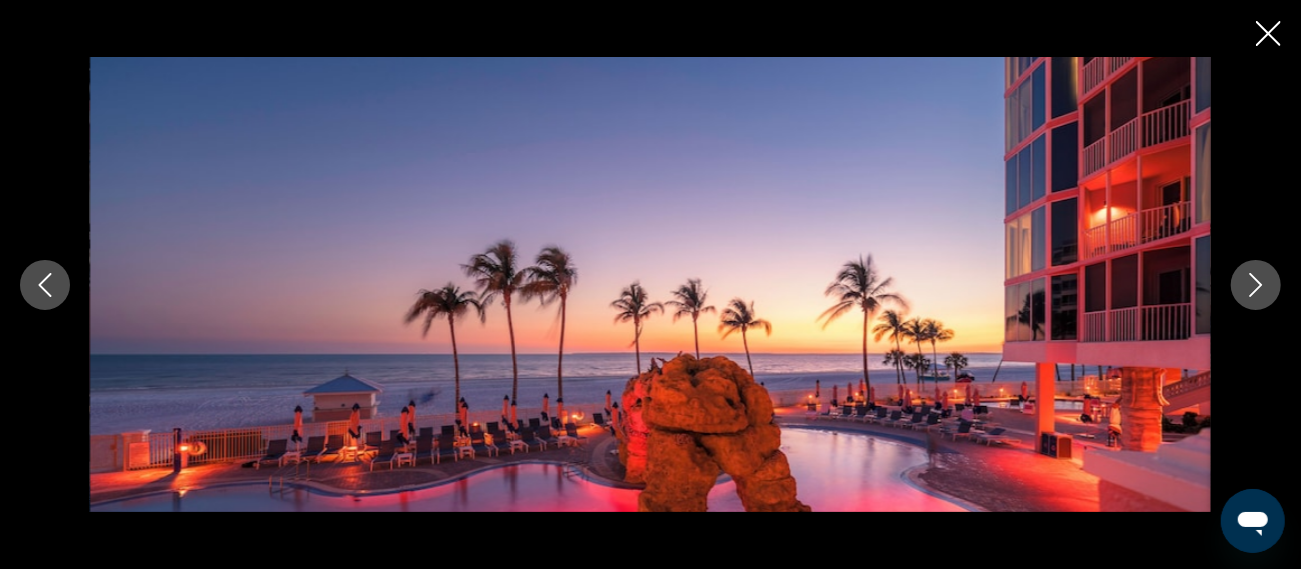 click 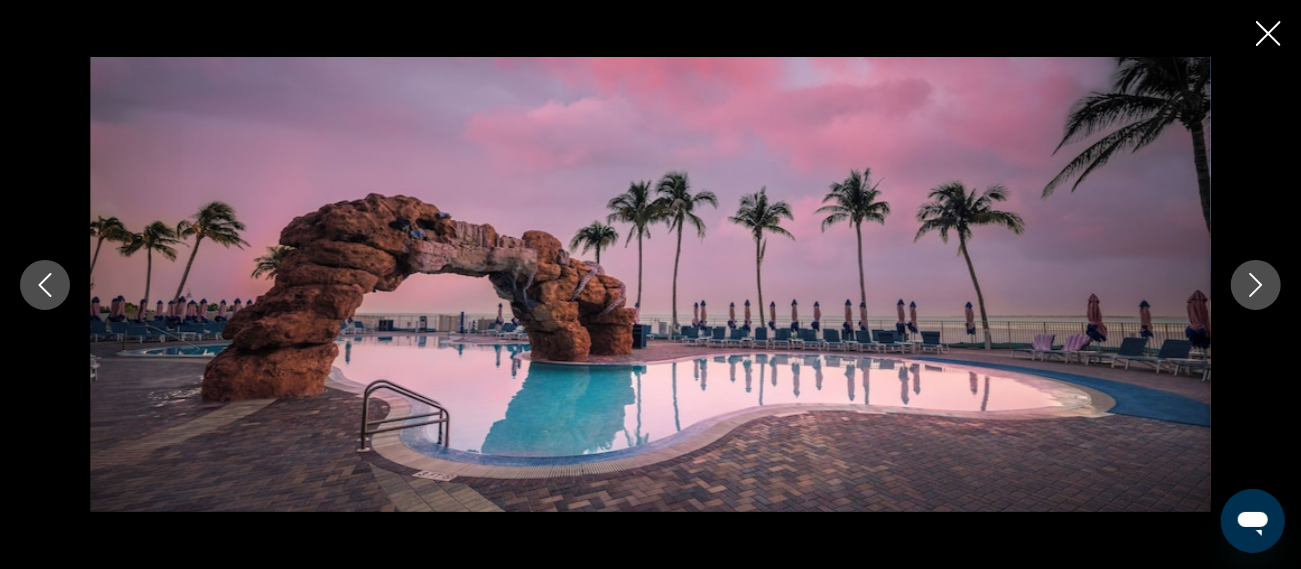 click 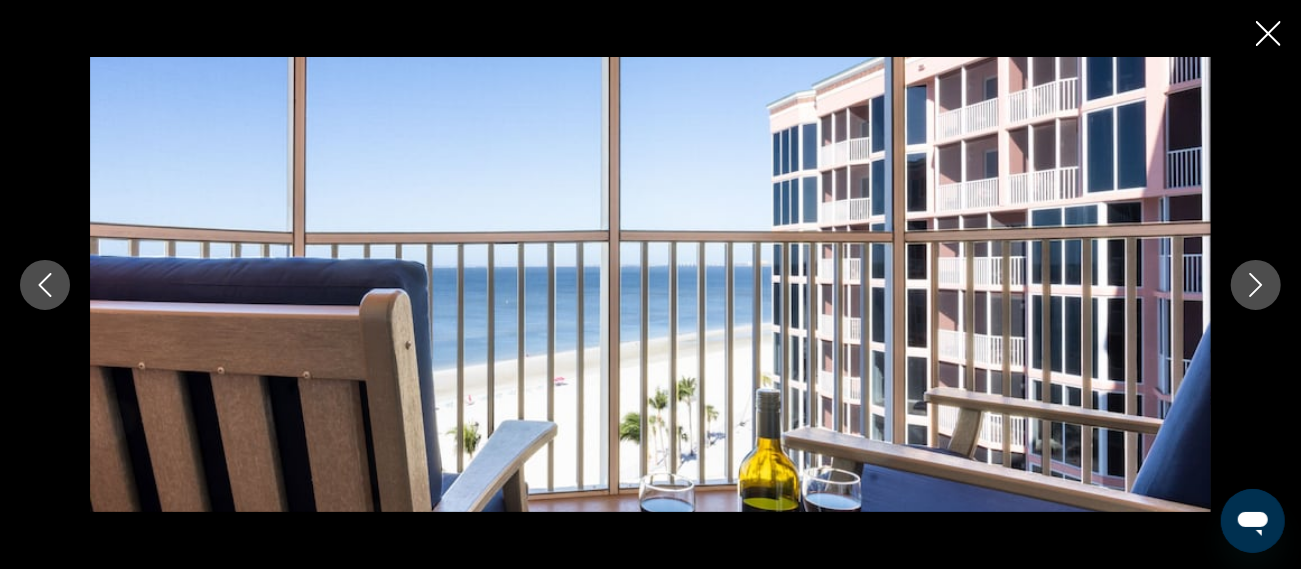 click 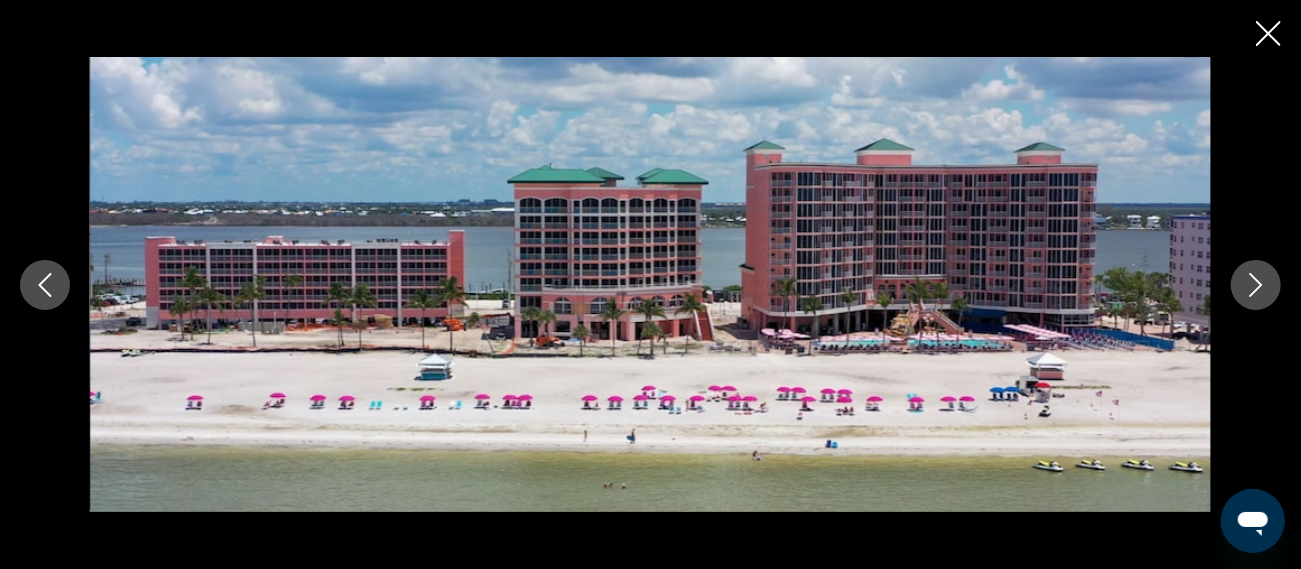 click 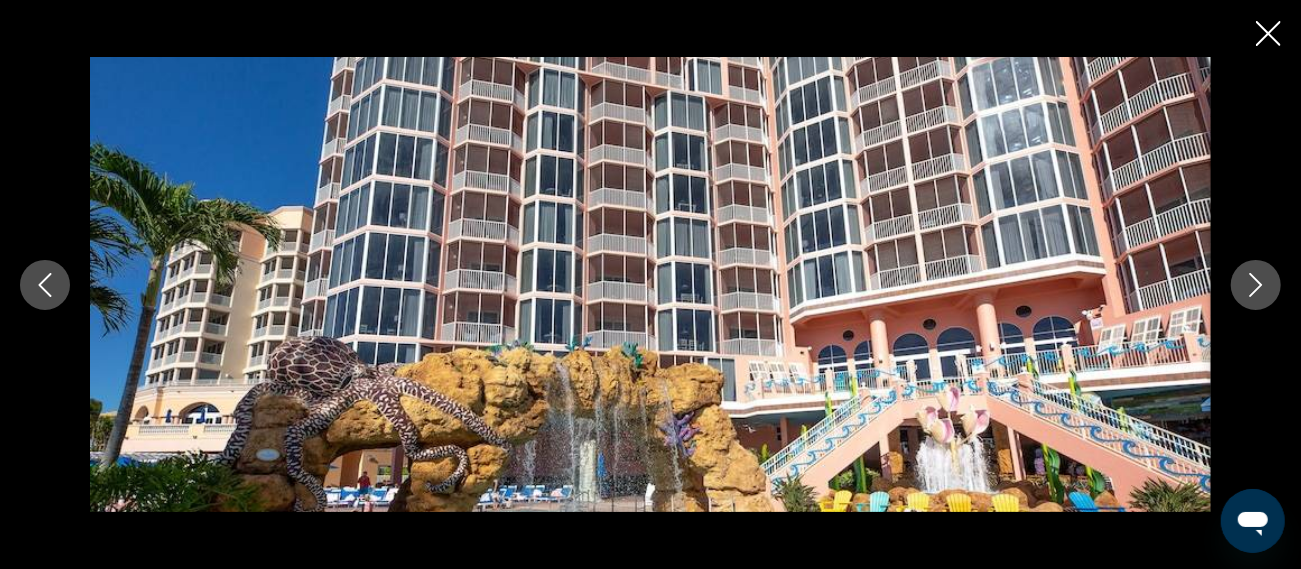 click at bounding box center [650, 284] 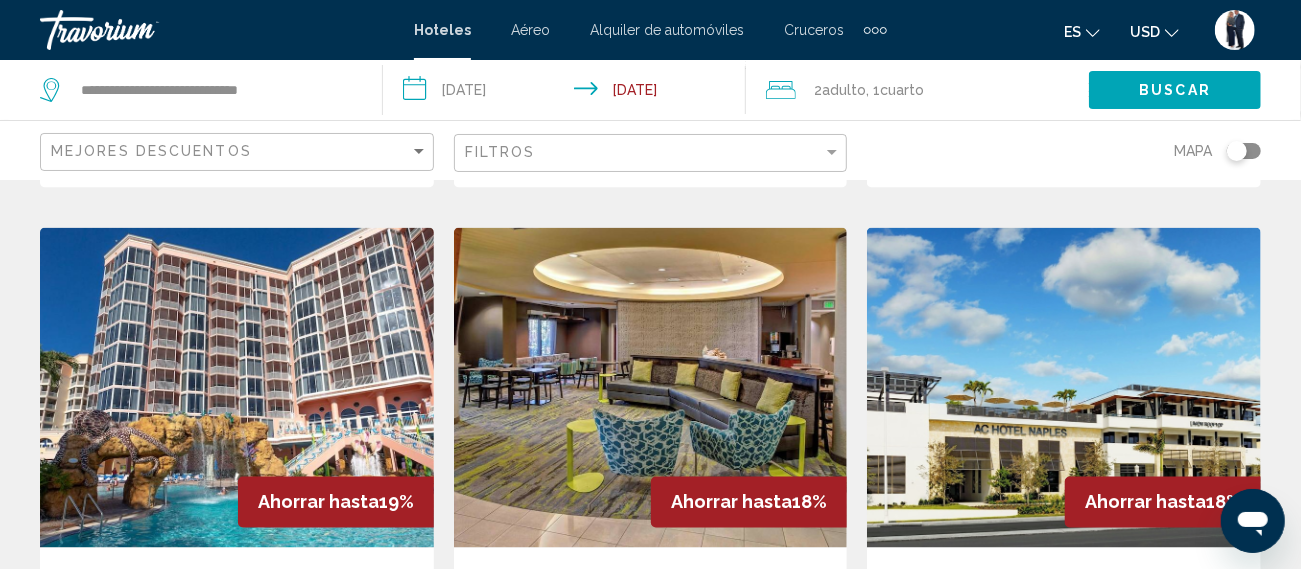 scroll, scrollTop: 1688, scrollLeft: 0, axis: vertical 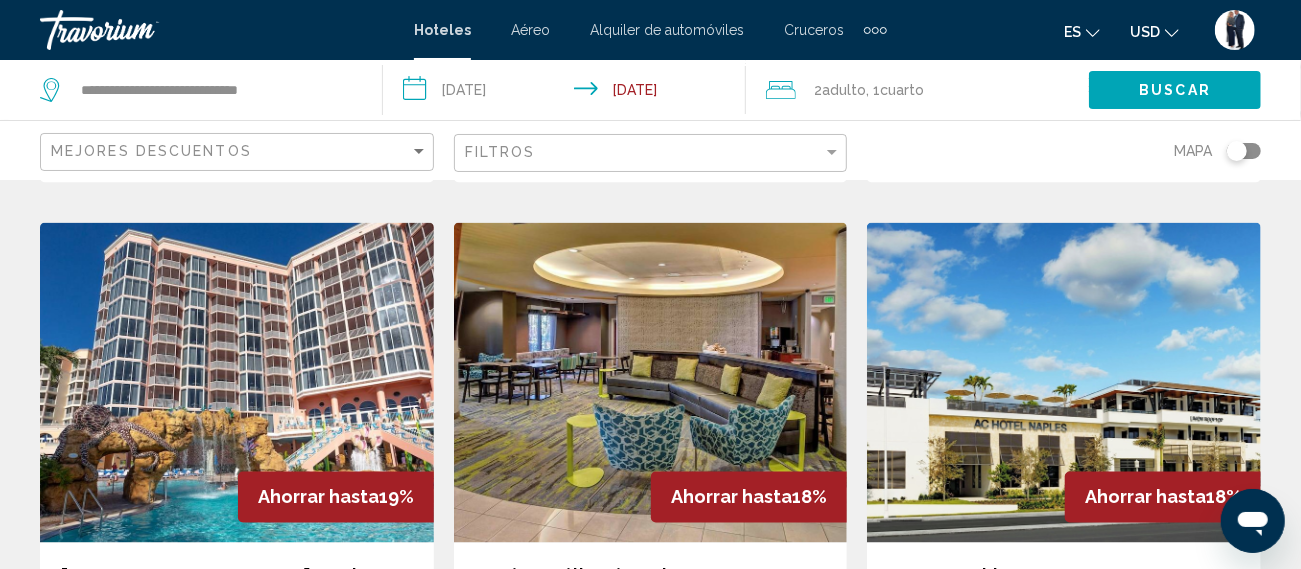 click at bounding box center (237, 383) 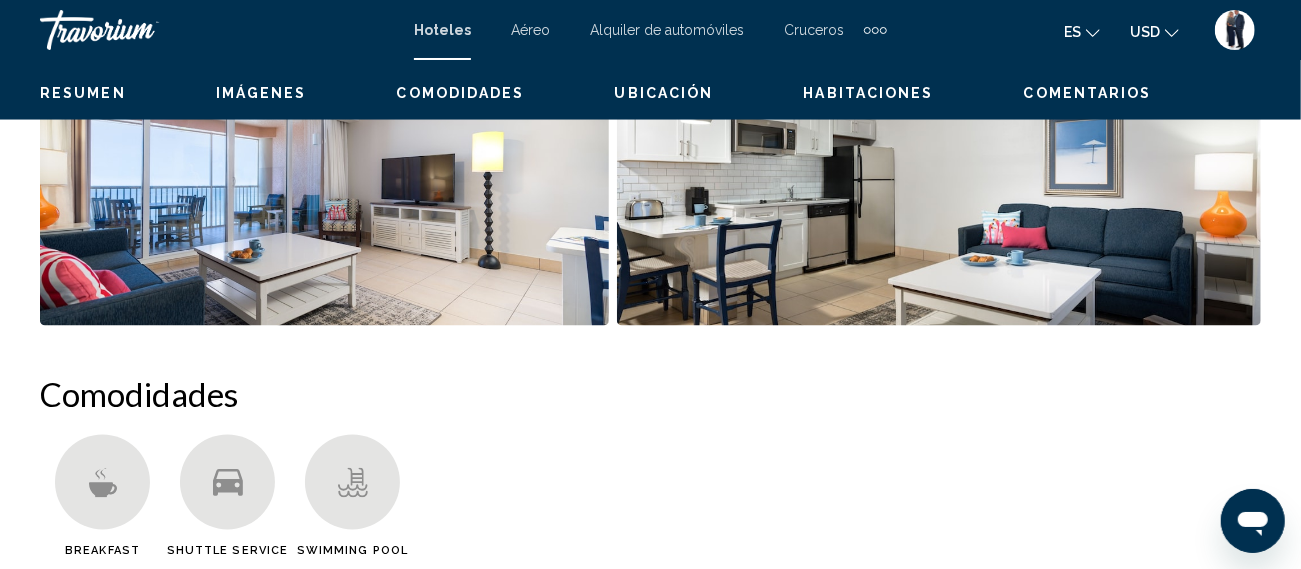 scroll, scrollTop: 250, scrollLeft: 0, axis: vertical 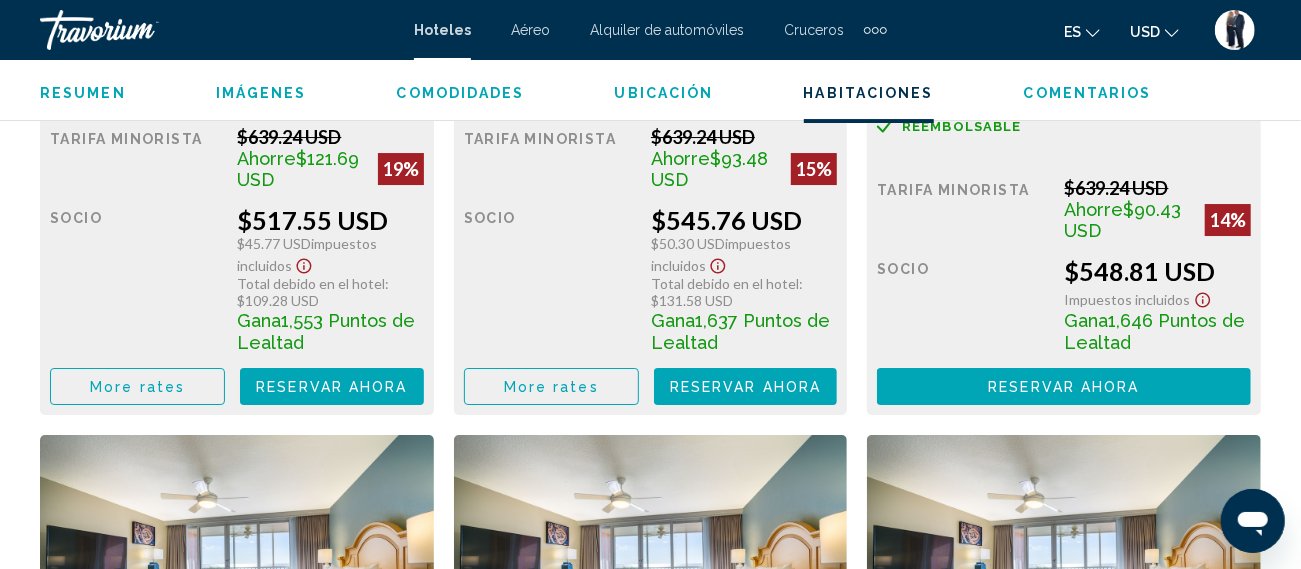 click on "More rates" at bounding box center [137, 387] 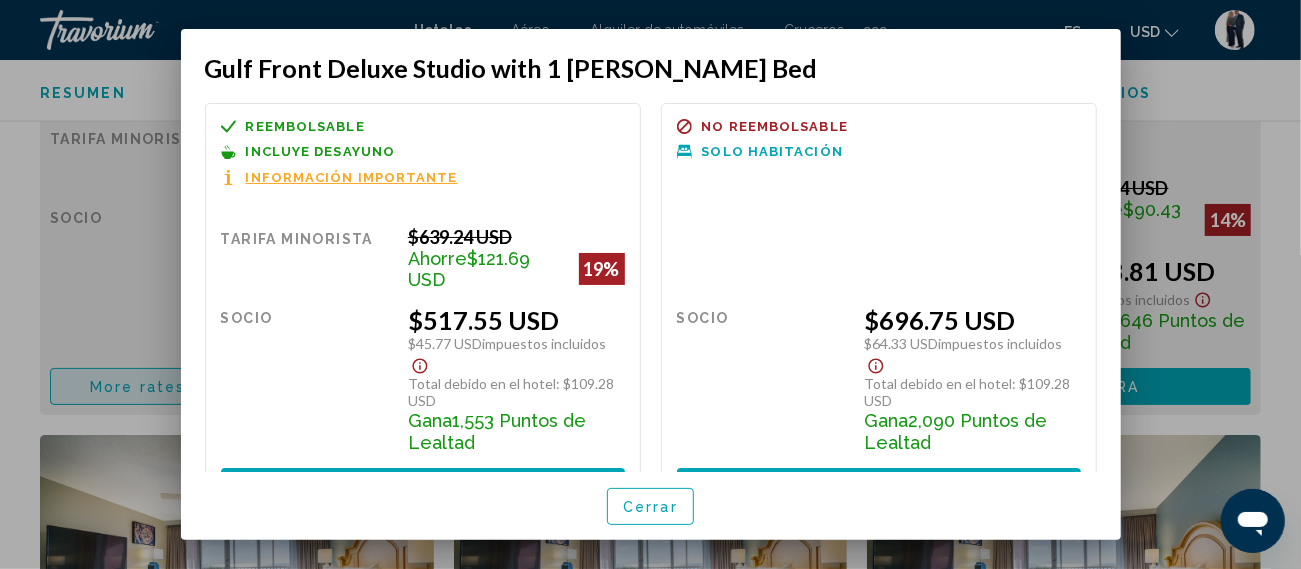 scroll, scrollTop: 0, scrollLeft: 0, axis: both 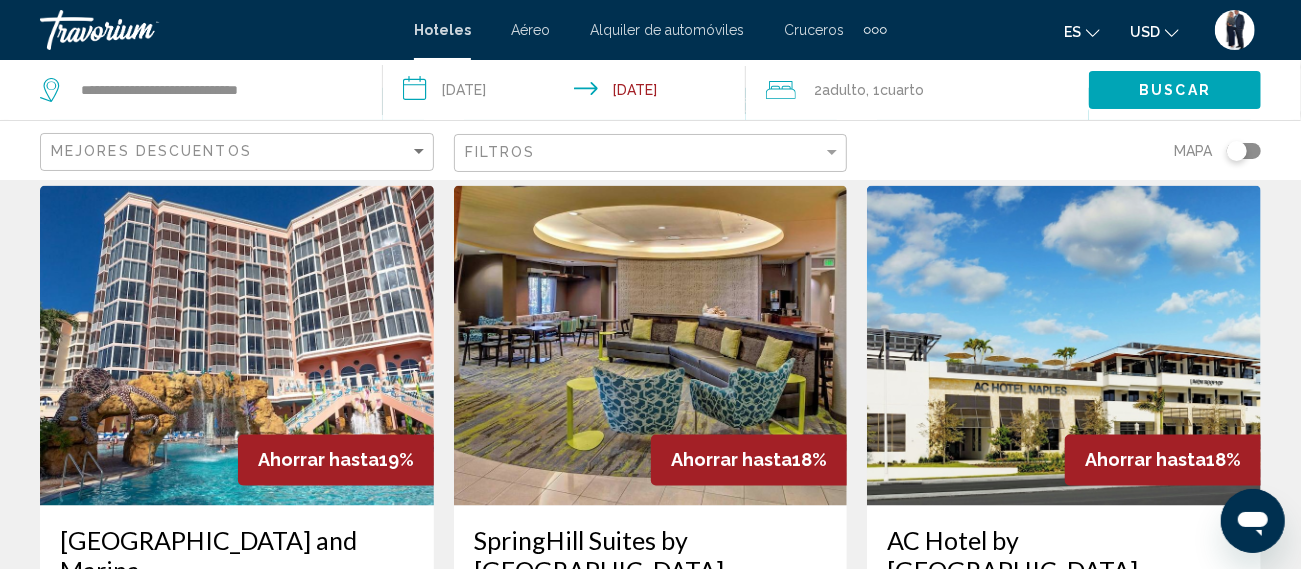click at bounding box center [237, 346] 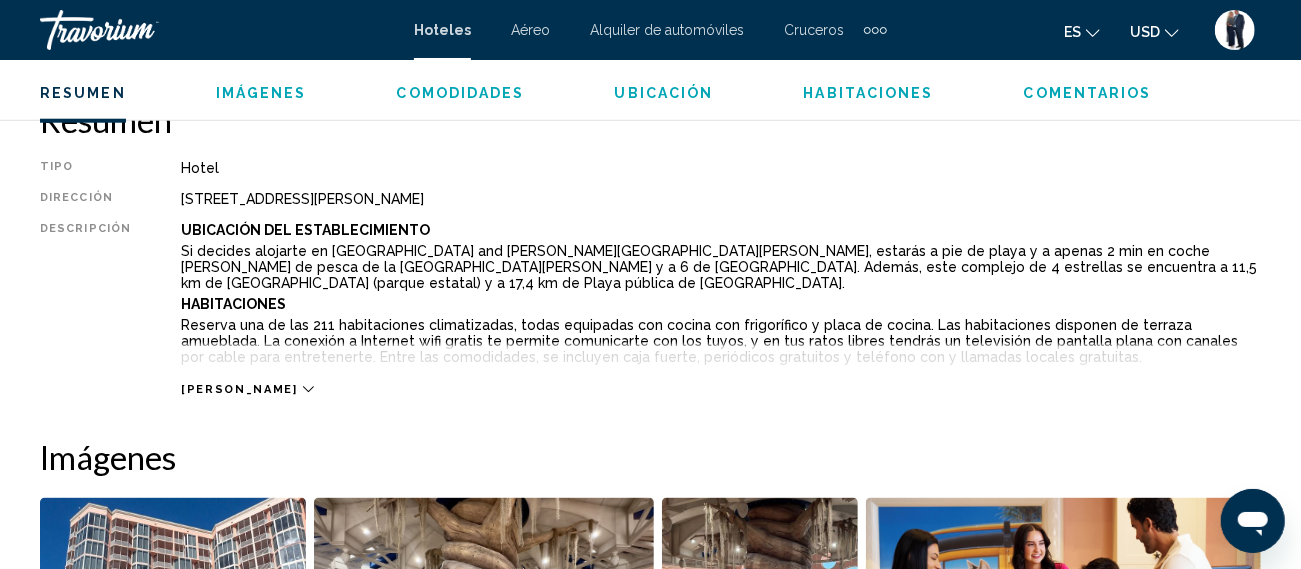 scroll, scrollTop: 1068, scrollLeft: 0, axis: vertical 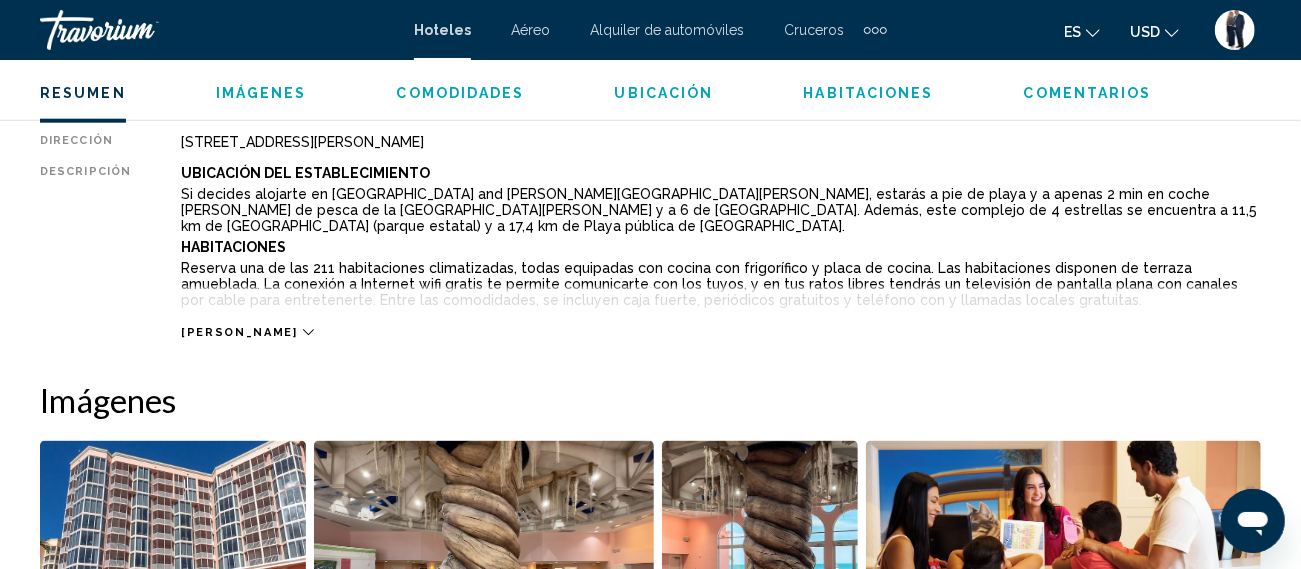 click 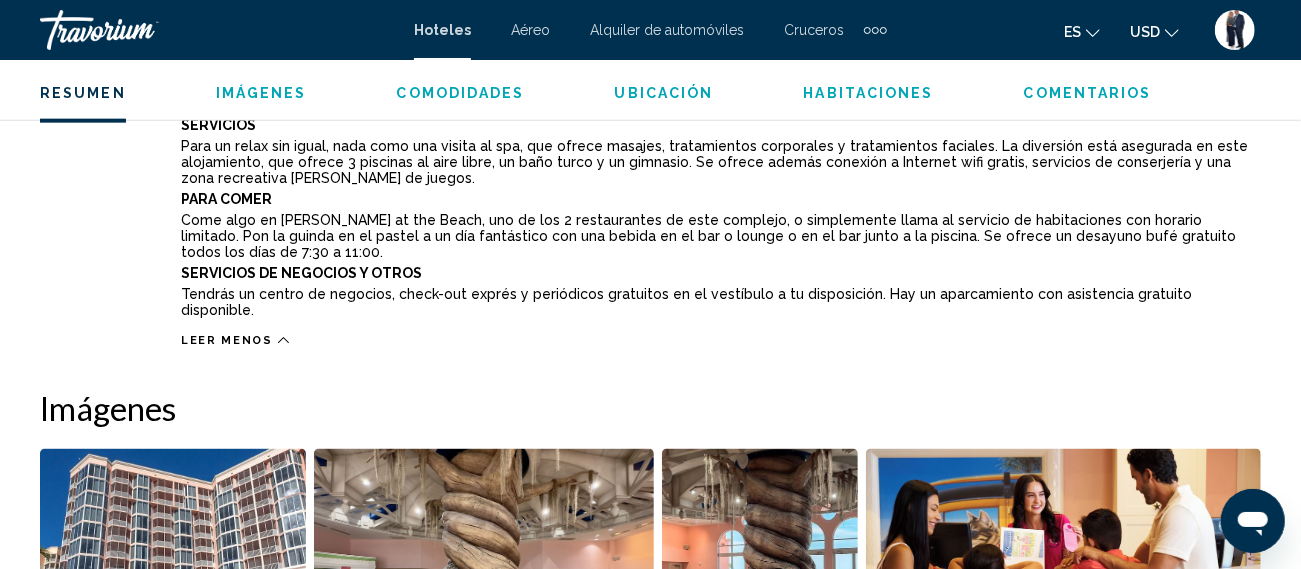 scroll, scrollTop: 1264, scrollLeft: 0, axis: vertical 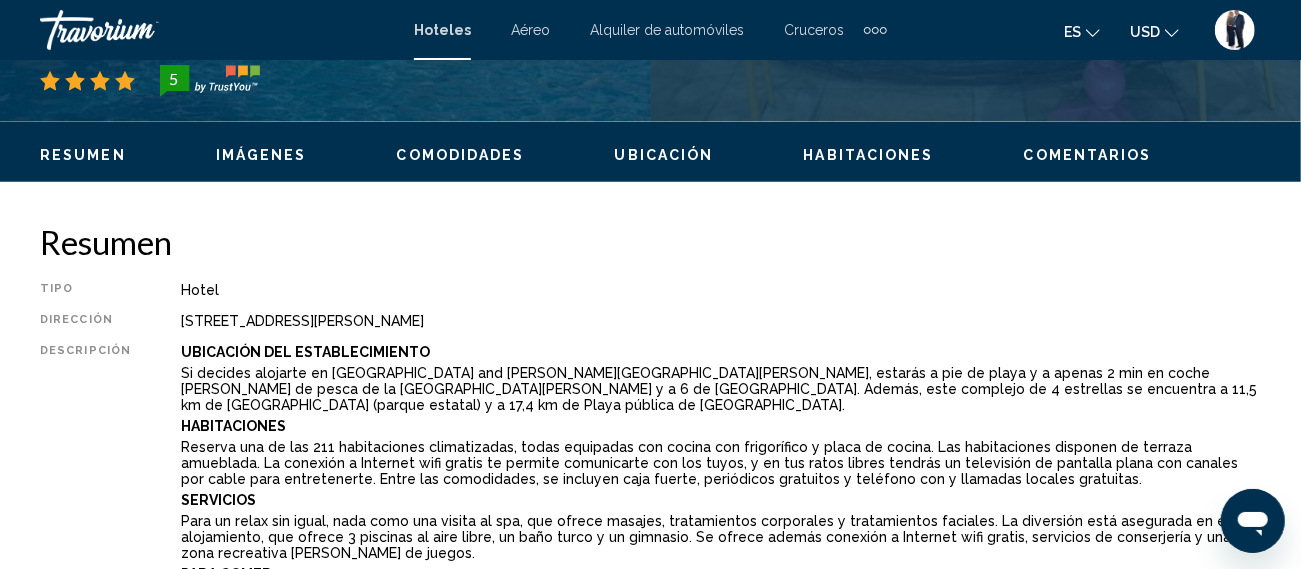 click on "Comentarios" at bounding box center [1088, 155] 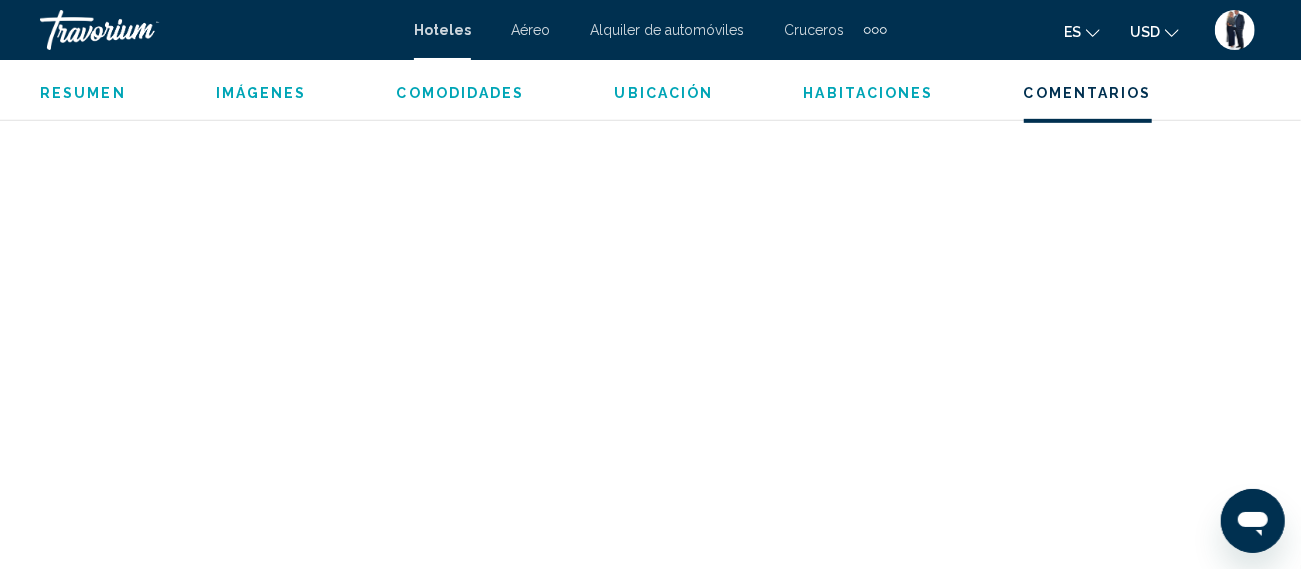 scroll, scrollTop: 8336, scrollLeft: 0, axis: vertical 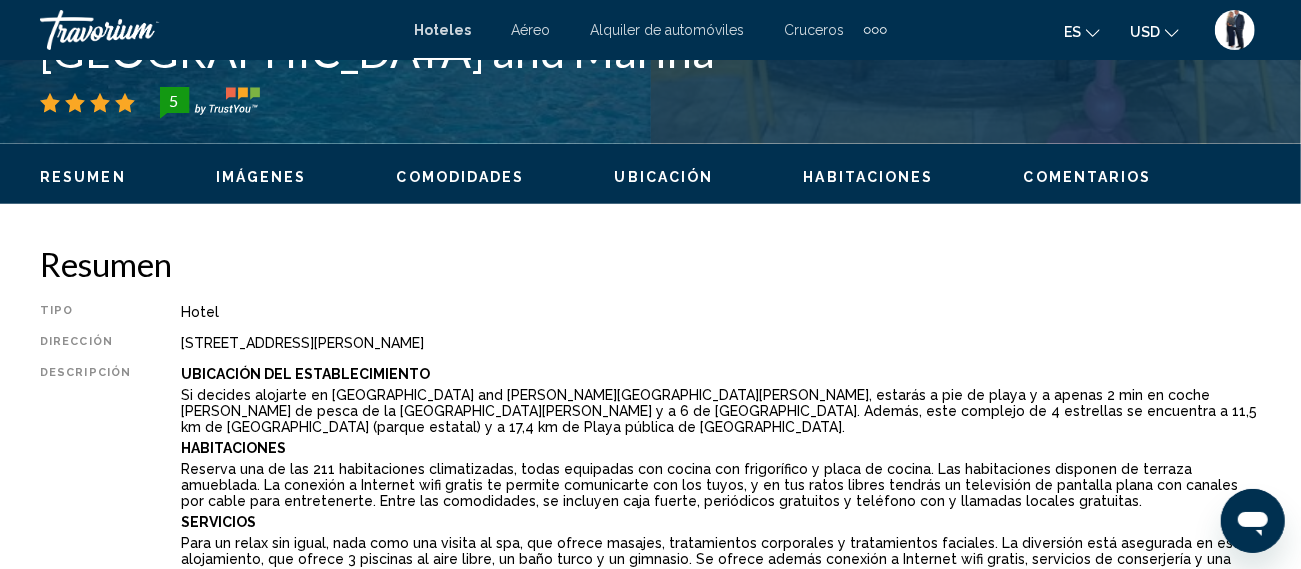 click on "Descripción" at bounding box center [85, 543] 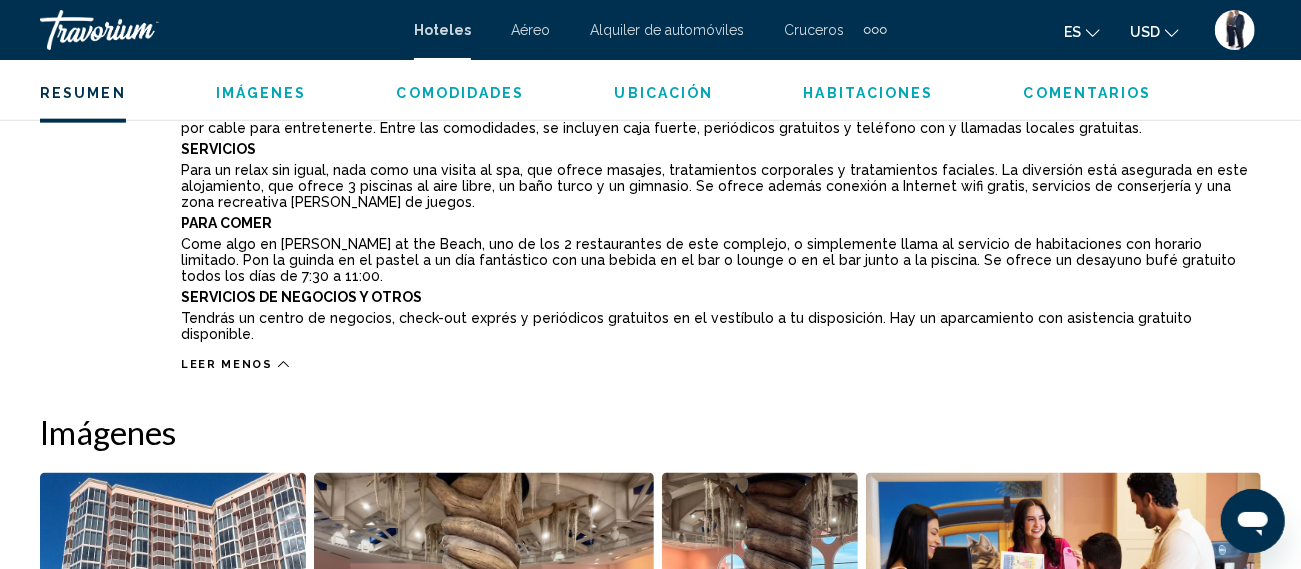 scroll, scrollTop: 1241, scrollLeft: 0, axis: vertical 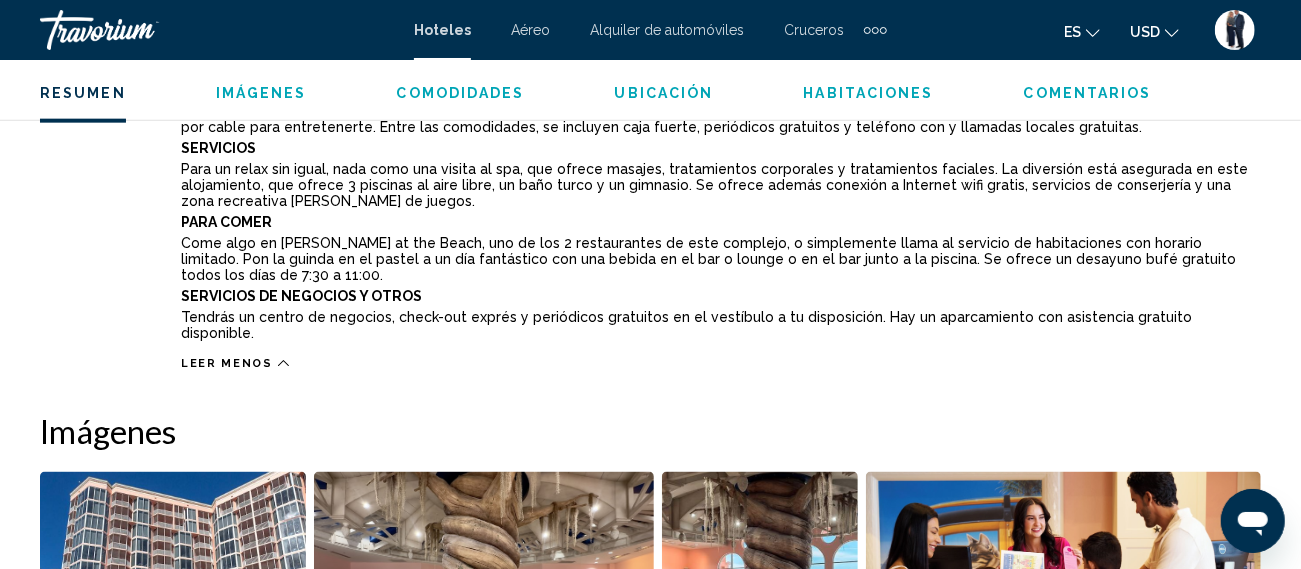 click at bounding box center (484, 596) 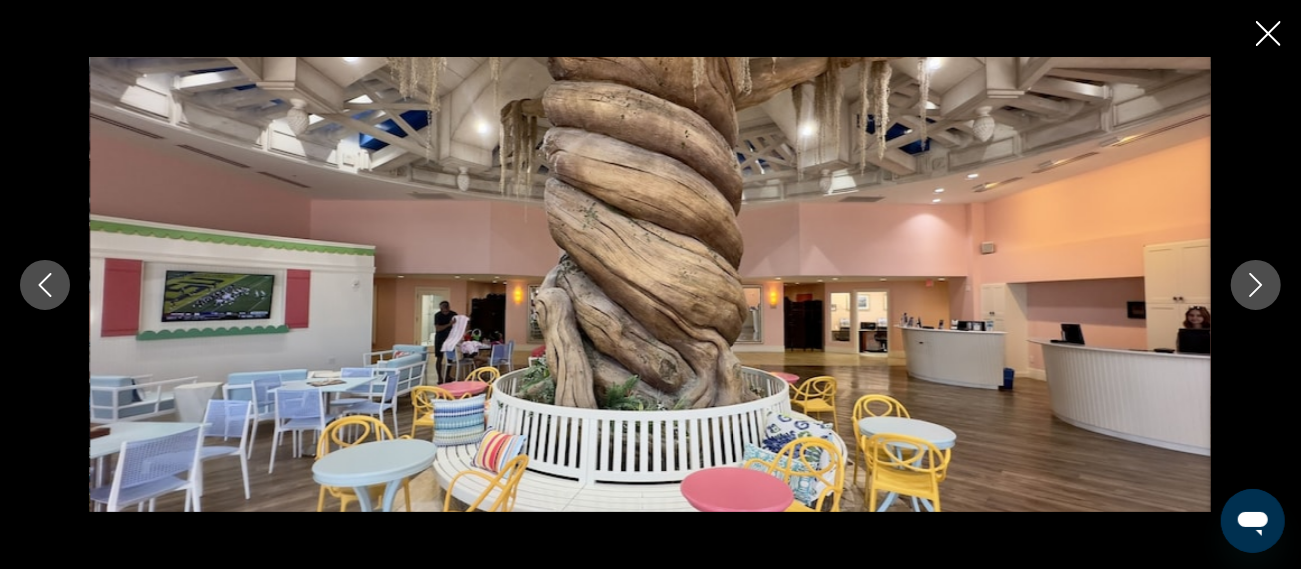 scroll, scrollTop: 1091, scrollLeft: 0, axis: vertical 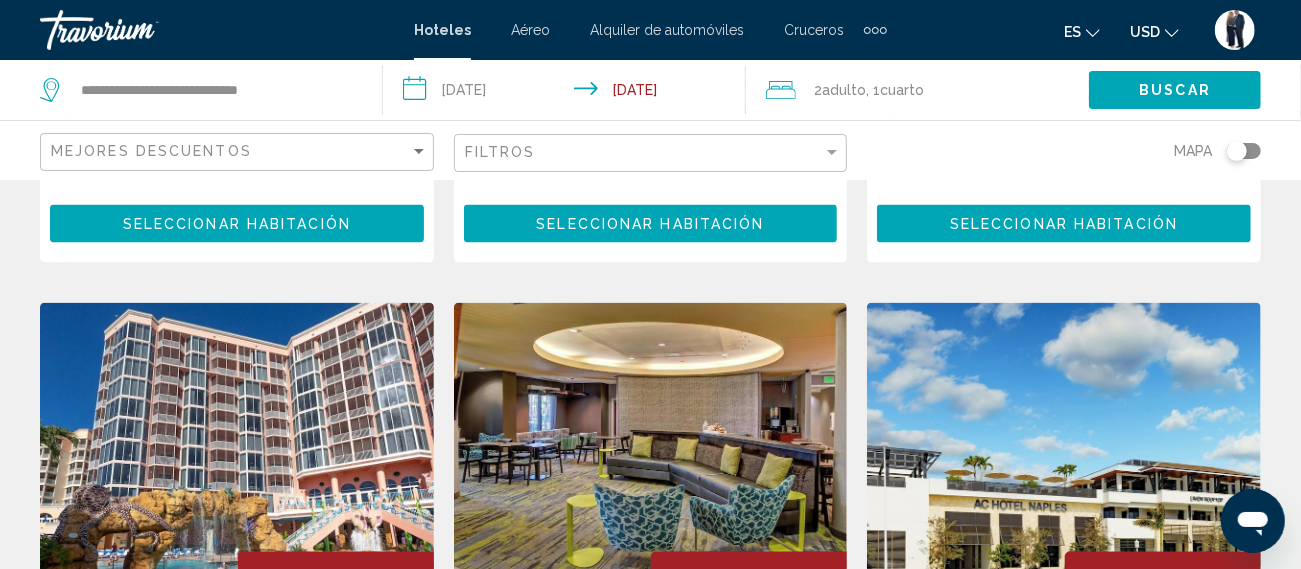 click at bounding box center (237, 463) 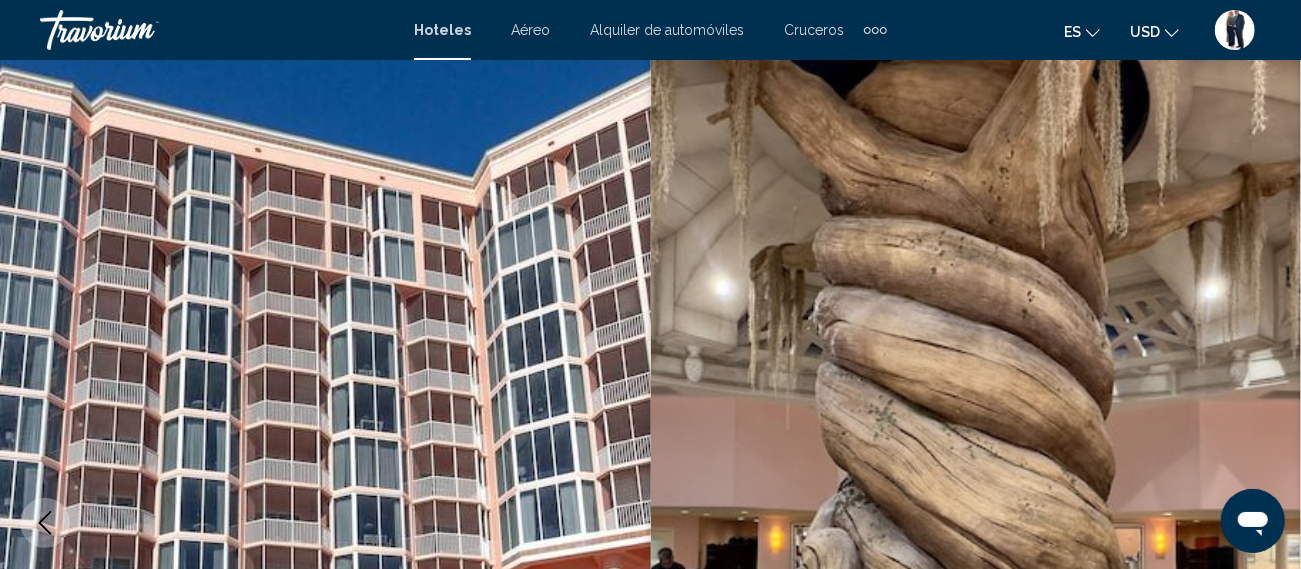 scroll, scrollTop: 0, scrollLeft: 0, axis: both 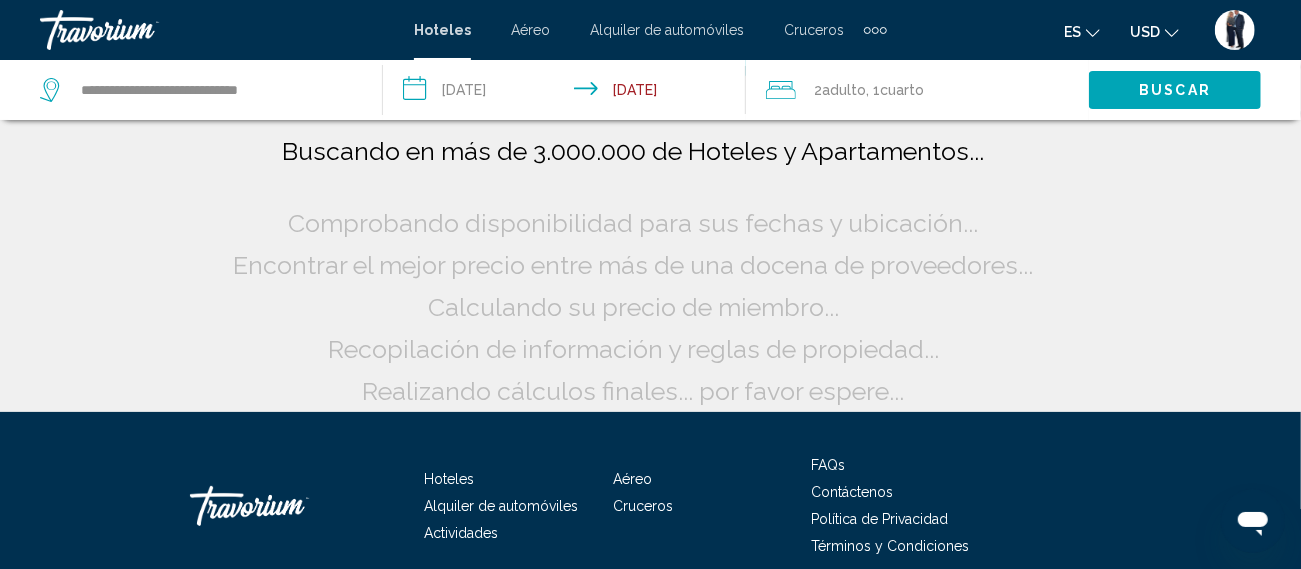 click on "**********" at bounding box center [568, 93] 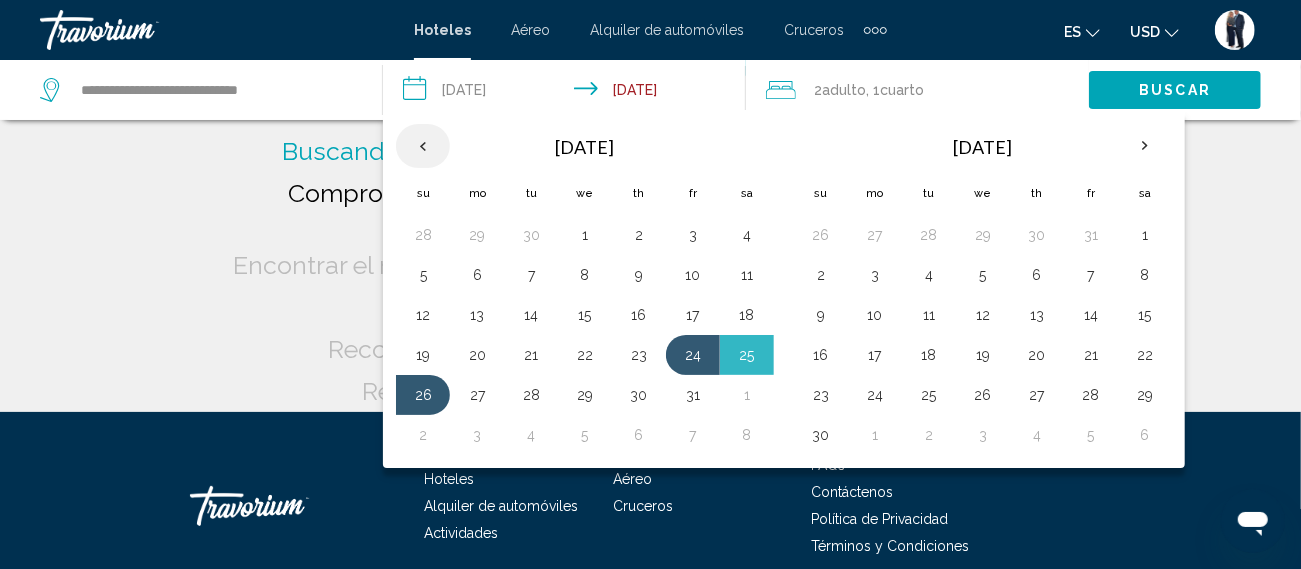 click at bounding box center (423, 146) 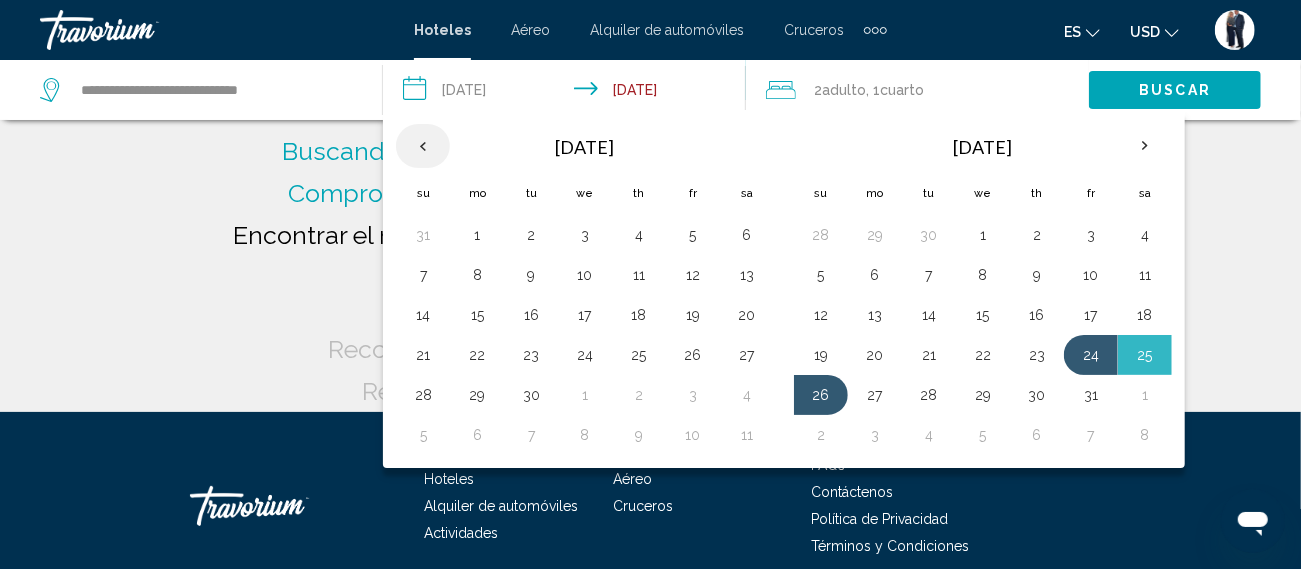 click at bounding box center (423, 146) 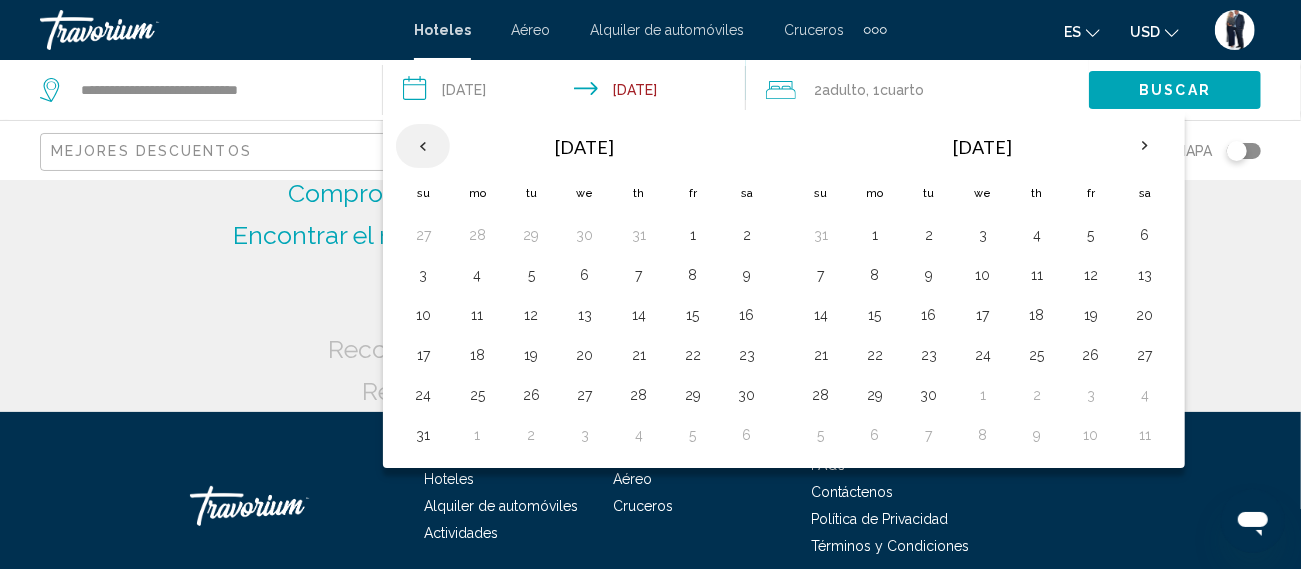 click at bounding box center (423, 146) 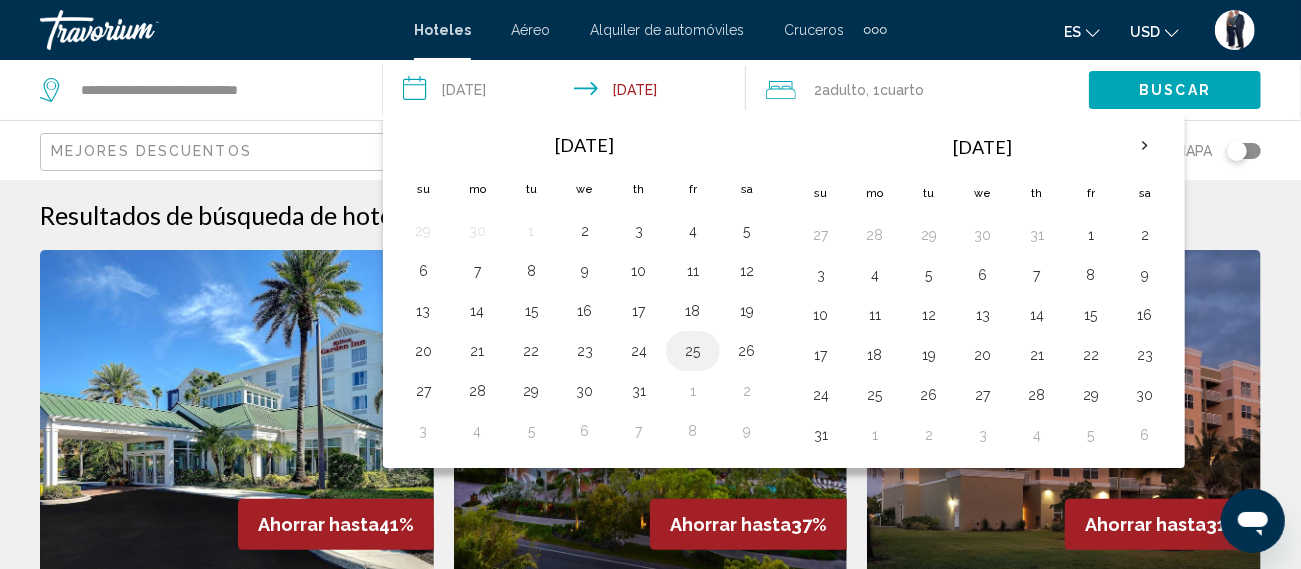 click on "25" at bounding box center (693, 351) 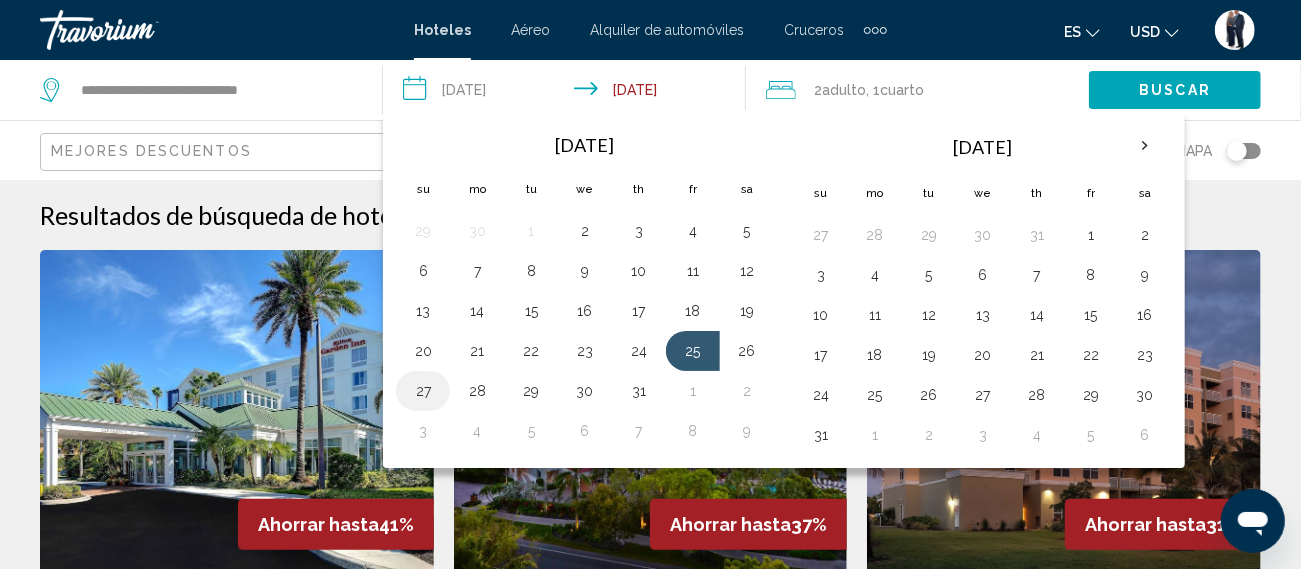 click on "27" at bounding box center (423, 391) 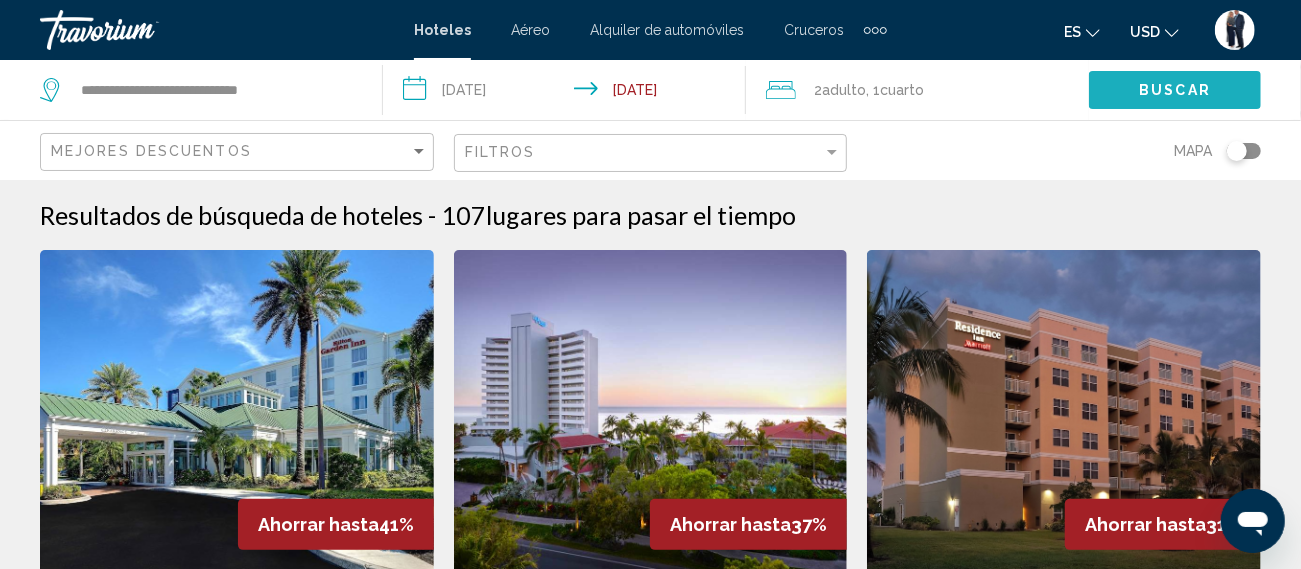 click on "Buscar" 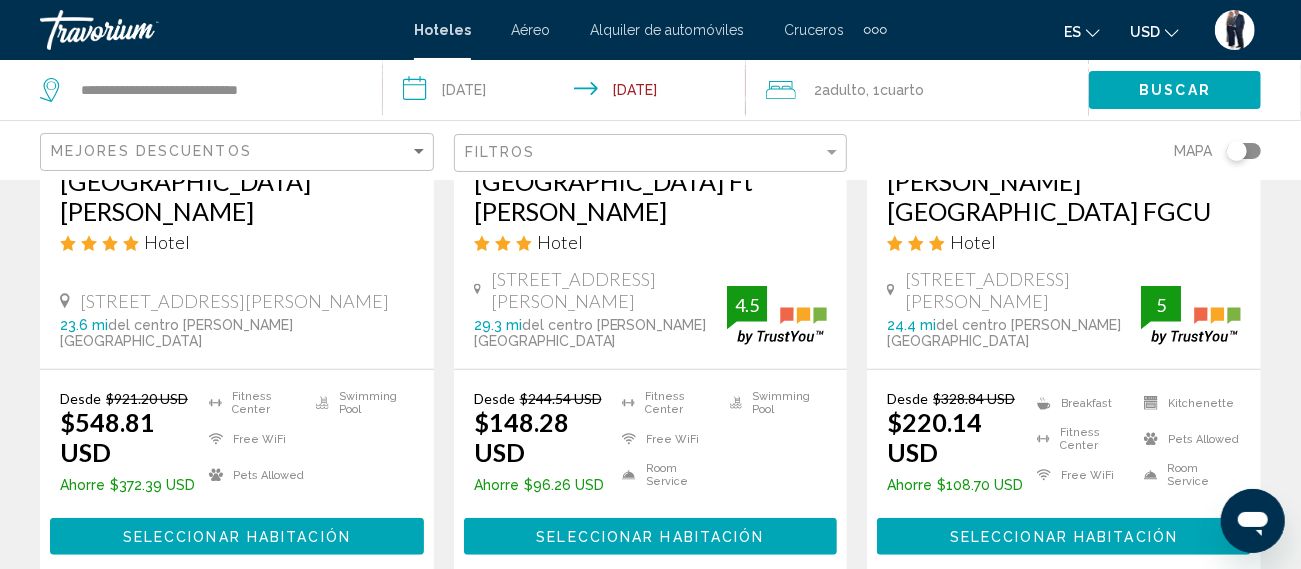 scroll, scrollTop: 494, scrollLeft: 0, axis: vertical 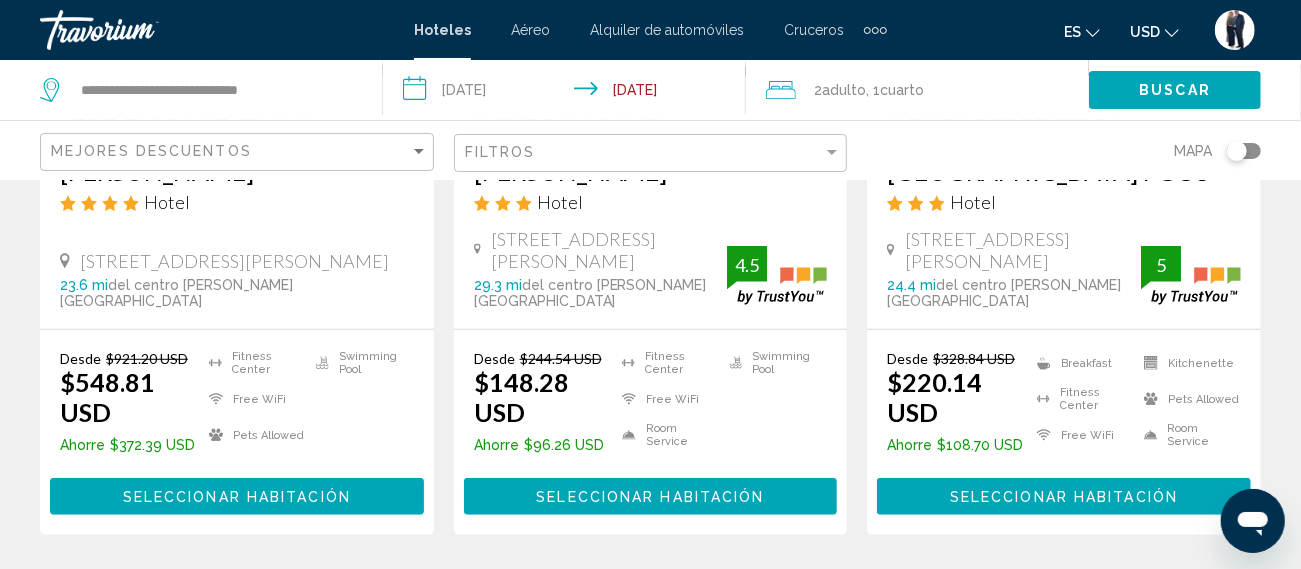 click on "Seleccionar habitación" at bounding box center [237, 497] 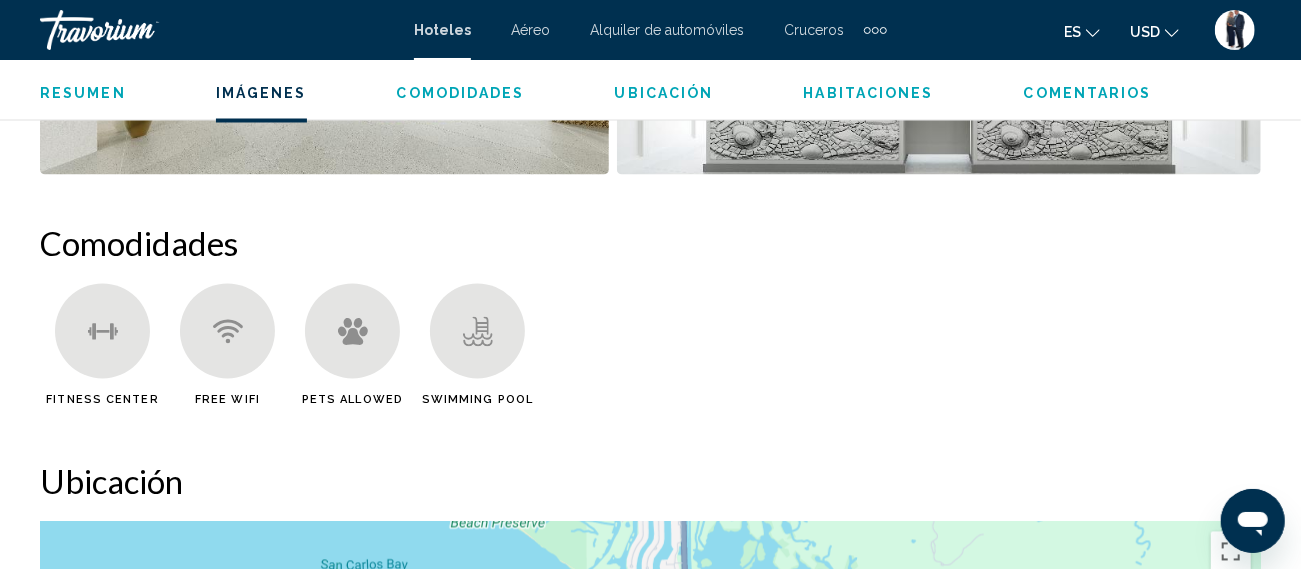 scroll, scrollTop: 1843, scrollLeft: 0, axis: vertical 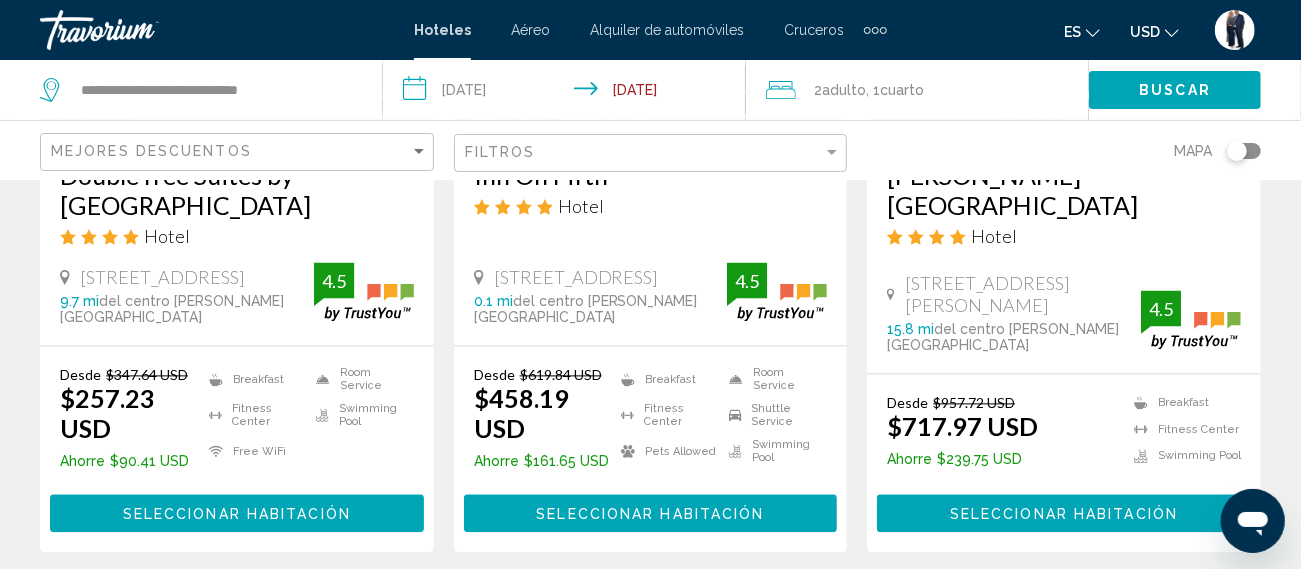 click on "Seleccionar habitación" at bounding box center [237, 514] 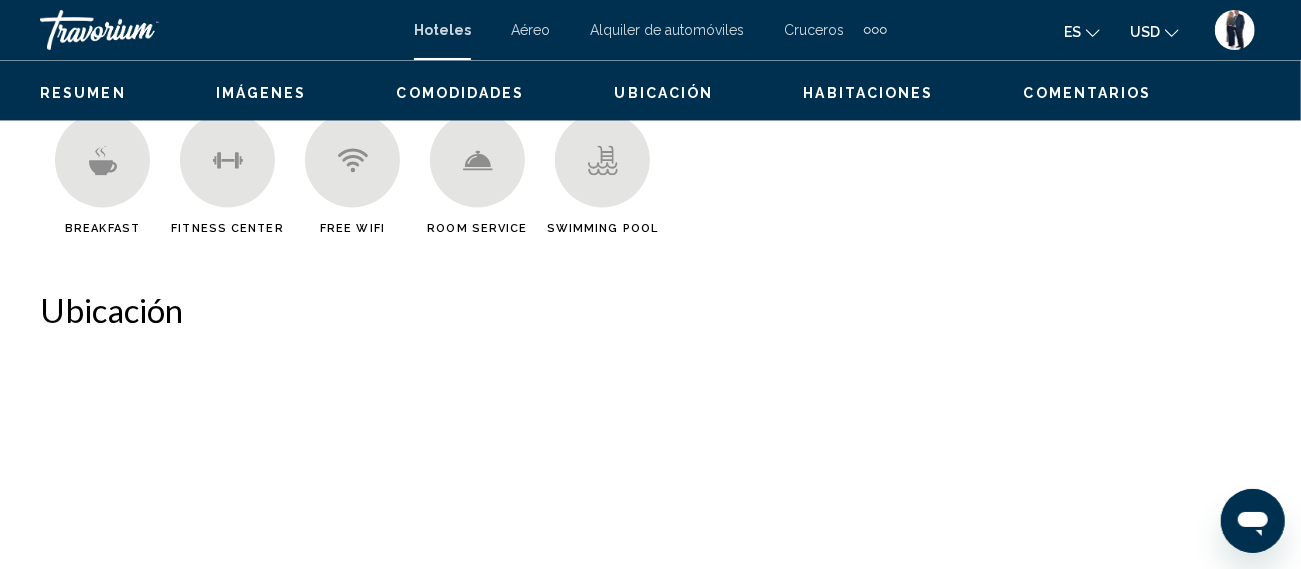 scroll, scrollTop: 250, scrollLeft: 0, axis: vertical 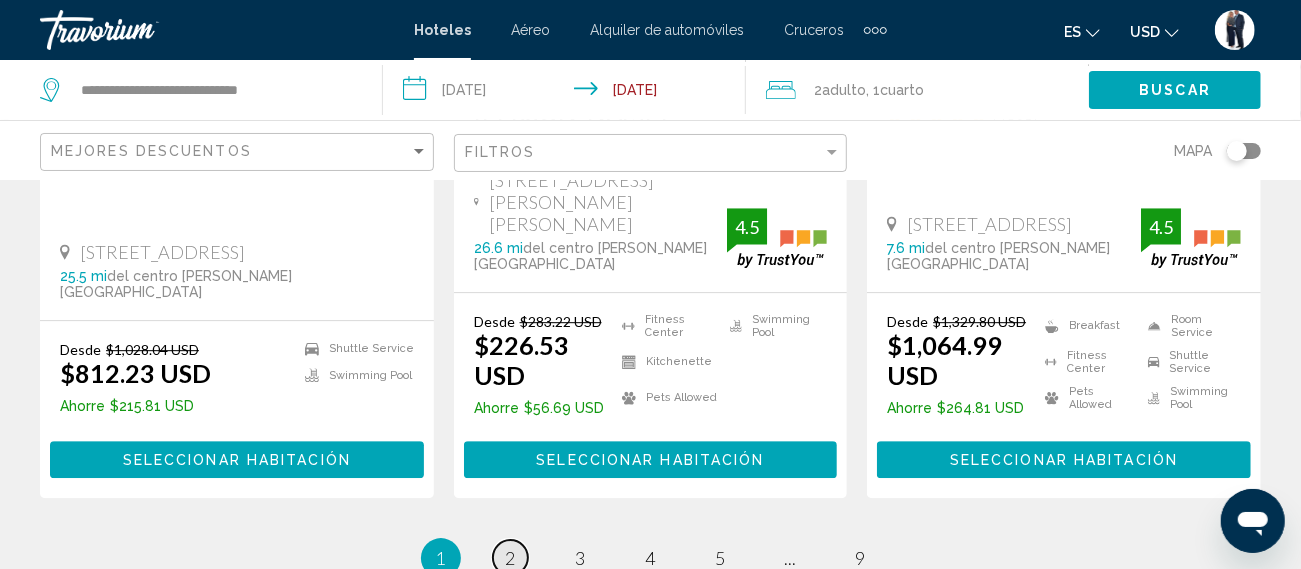 click on "2" at bounding box center (511, 558) 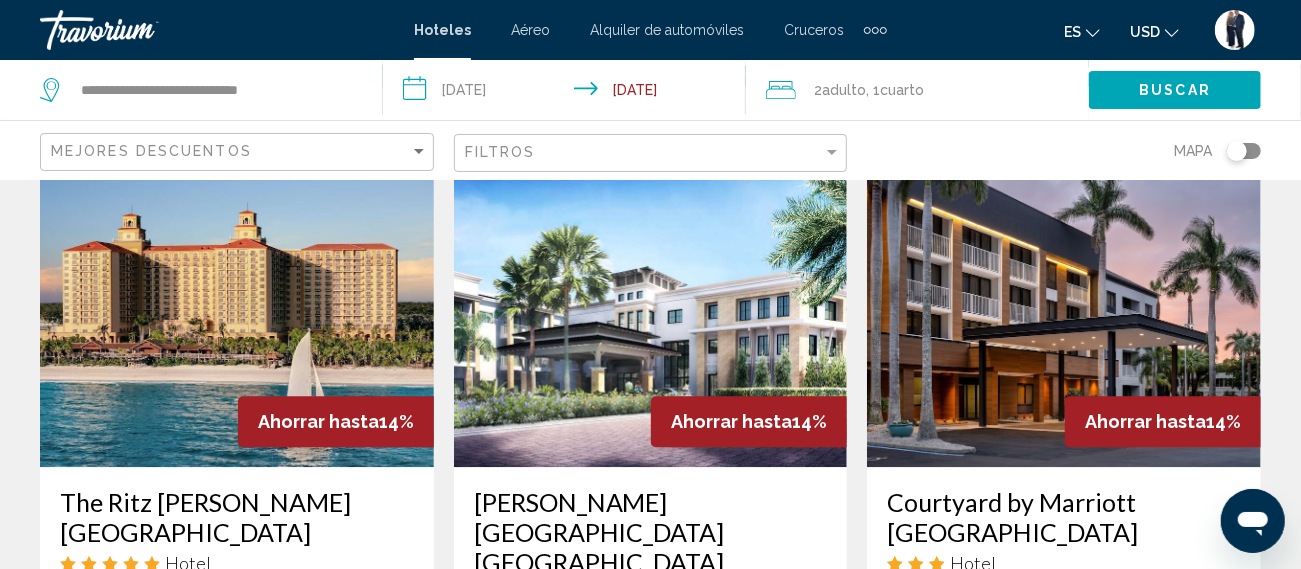 scroll, scrollTop: 2601, scrollLeft: 0, axis: vertical 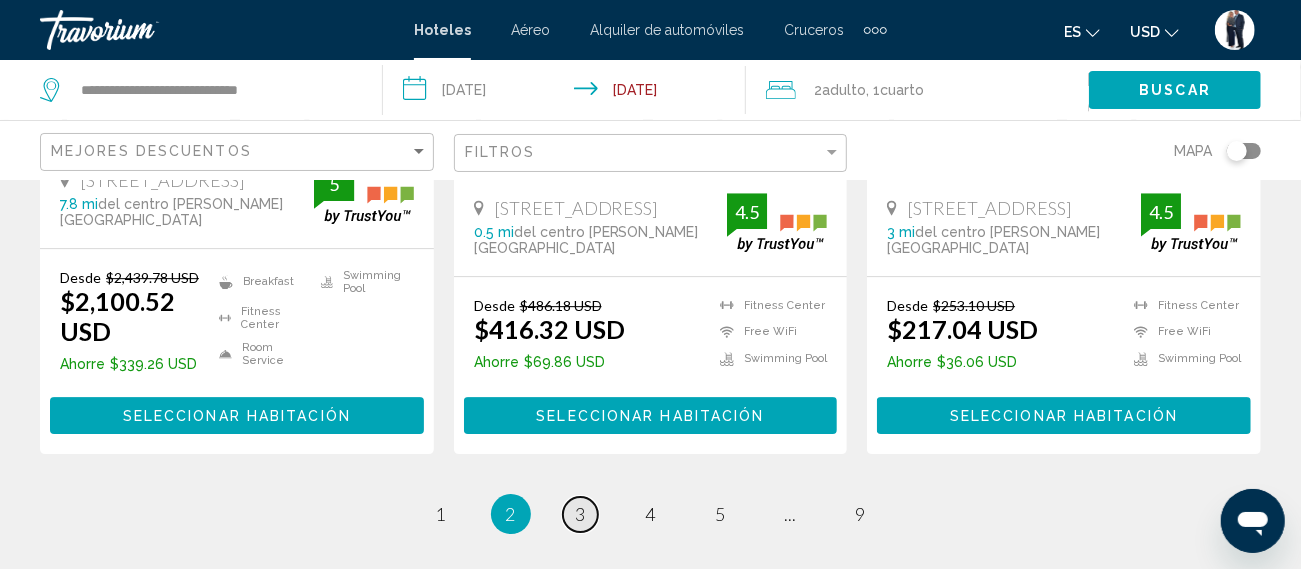 click on "3" at bounding box center [581, 514] 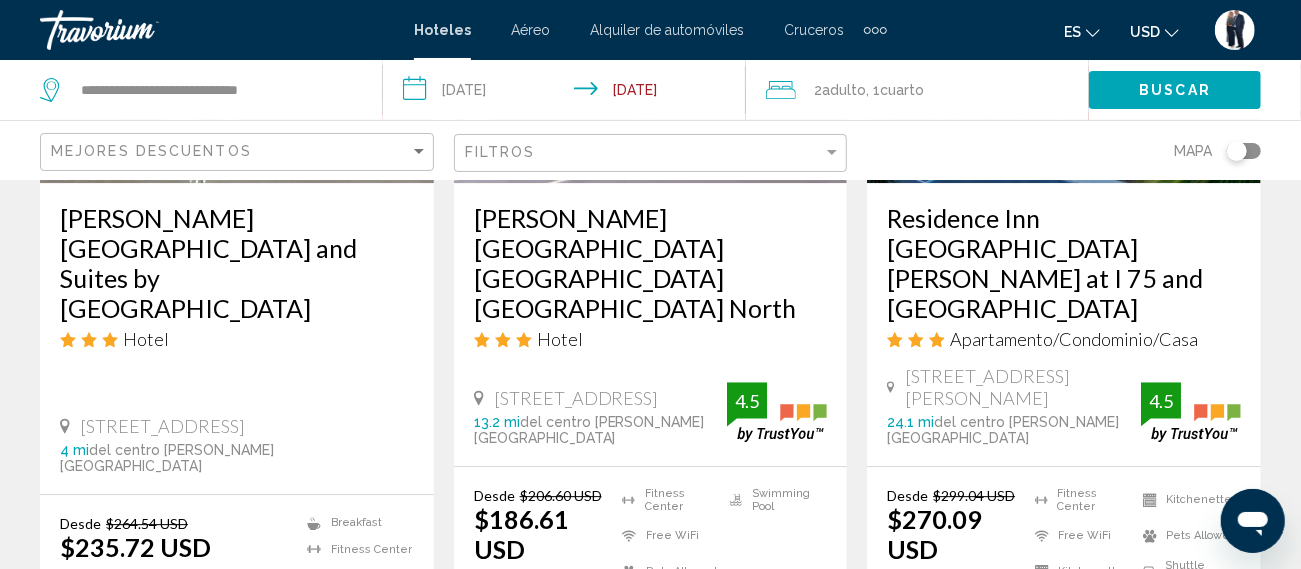 scroll, scrollTop: 2859, scrollLeft: 0, axis: vertical 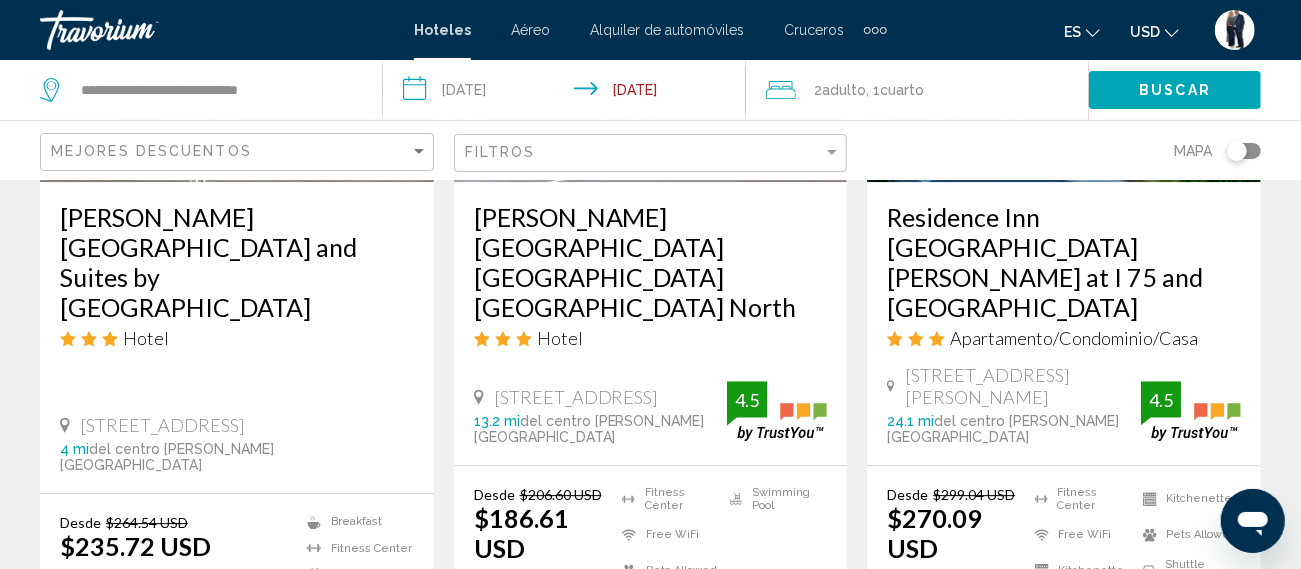 click on "page  4" at bounding box center (650, 730) 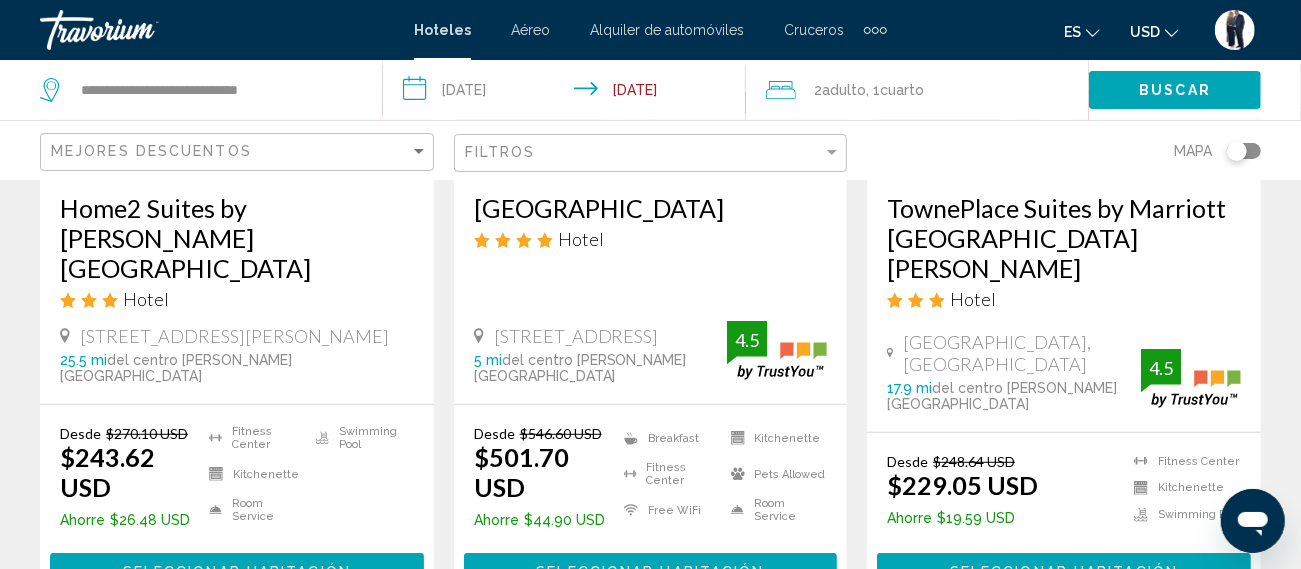 scroll, scrollTop: 397, scrollLeft: 0, axis: vertical 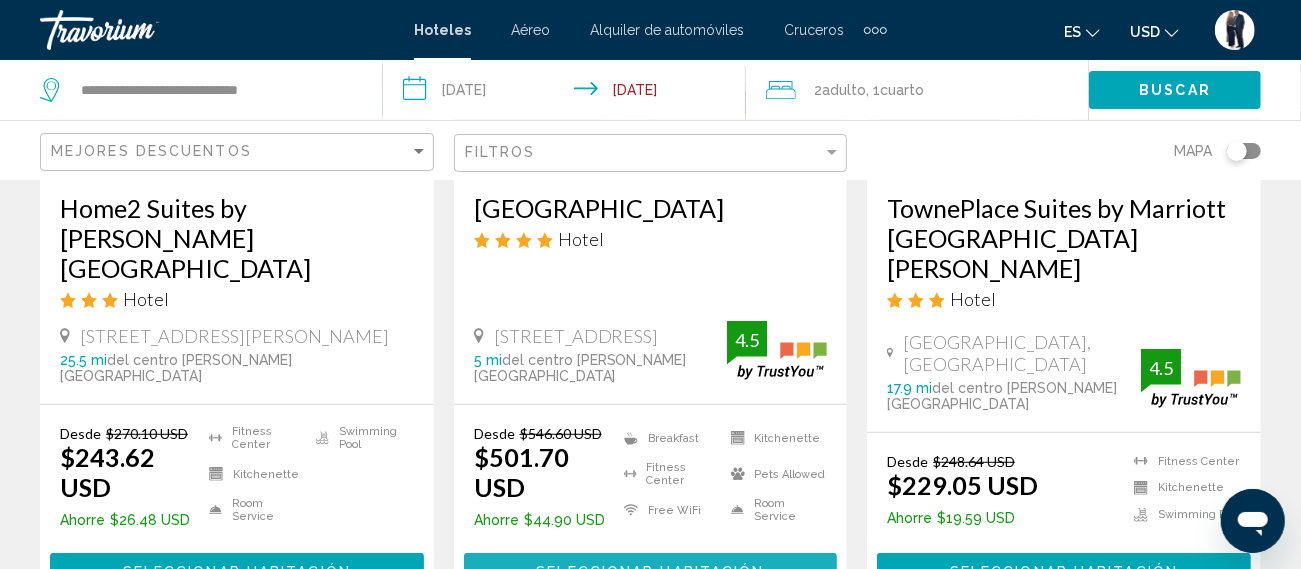 click on "Seleccionar habitación" at bounding box center (650, 572) 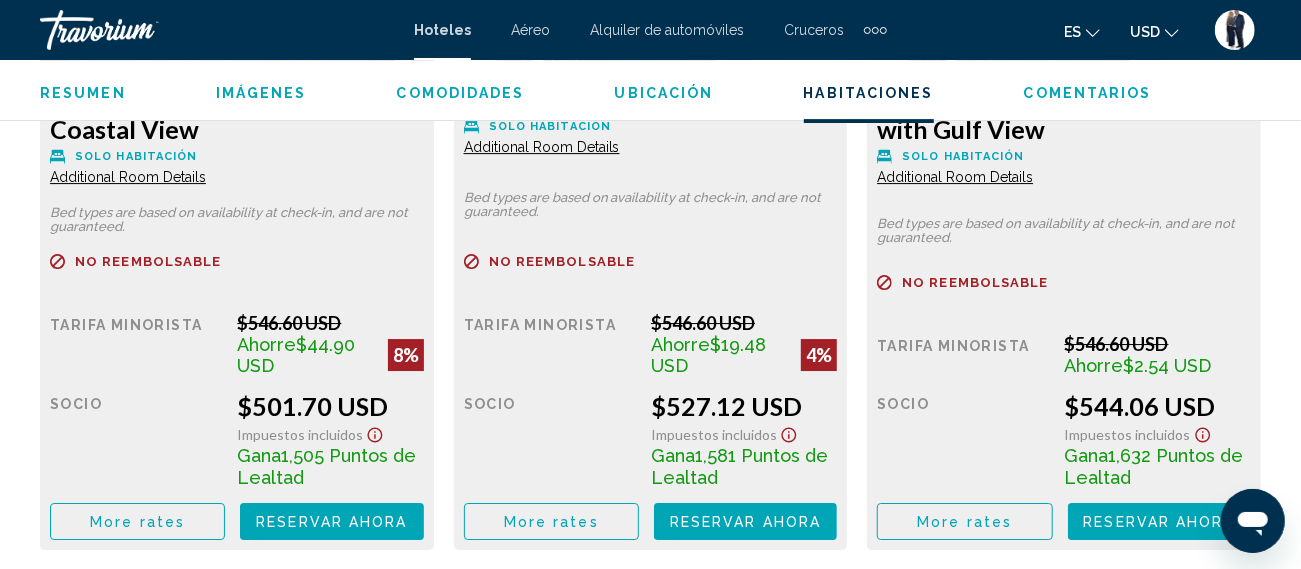 scroll, scrollTop: 3364, scrollLeft: 0, axis: vertical 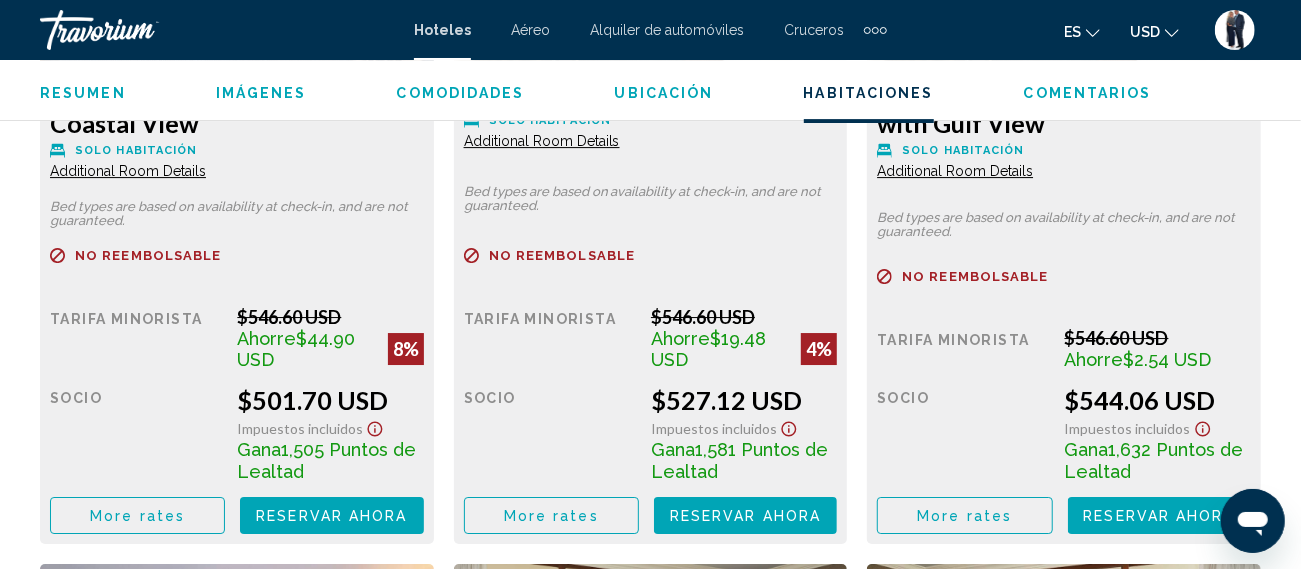 click on "More rates" at bounding box center (137, 516) 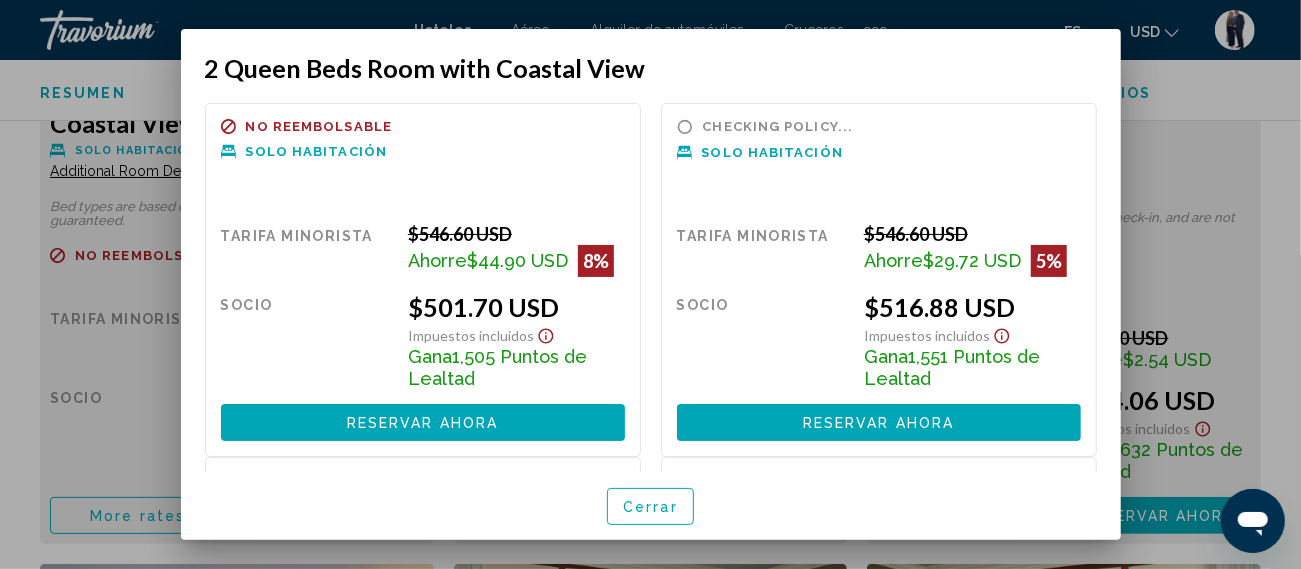 scroll, scrollTop: 0, scrollLeft: 0, axis: both 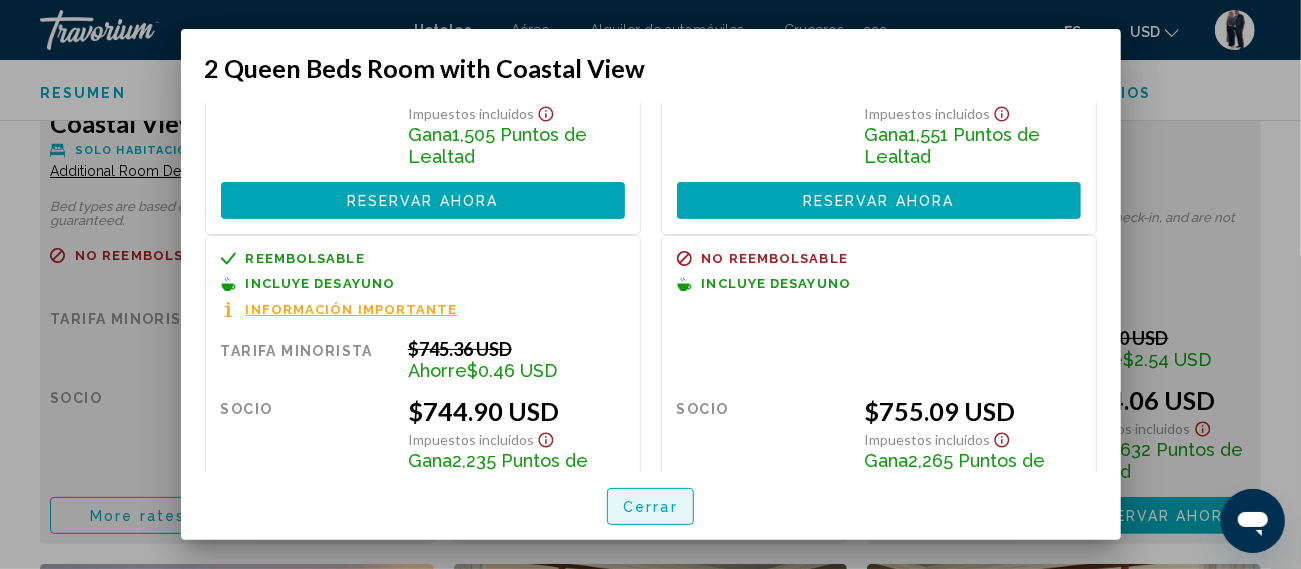 click on "Cerrar" at bounding box center [650, 506] 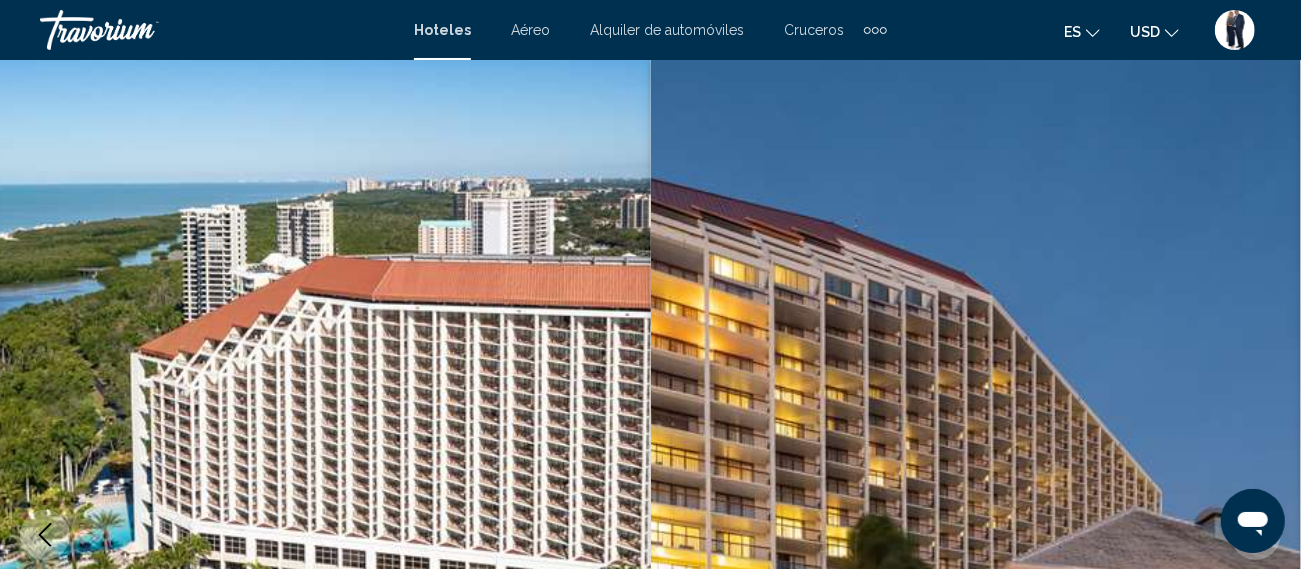 scroll, scrollTop: 3364, scrollLeft: 0, axis: vertical 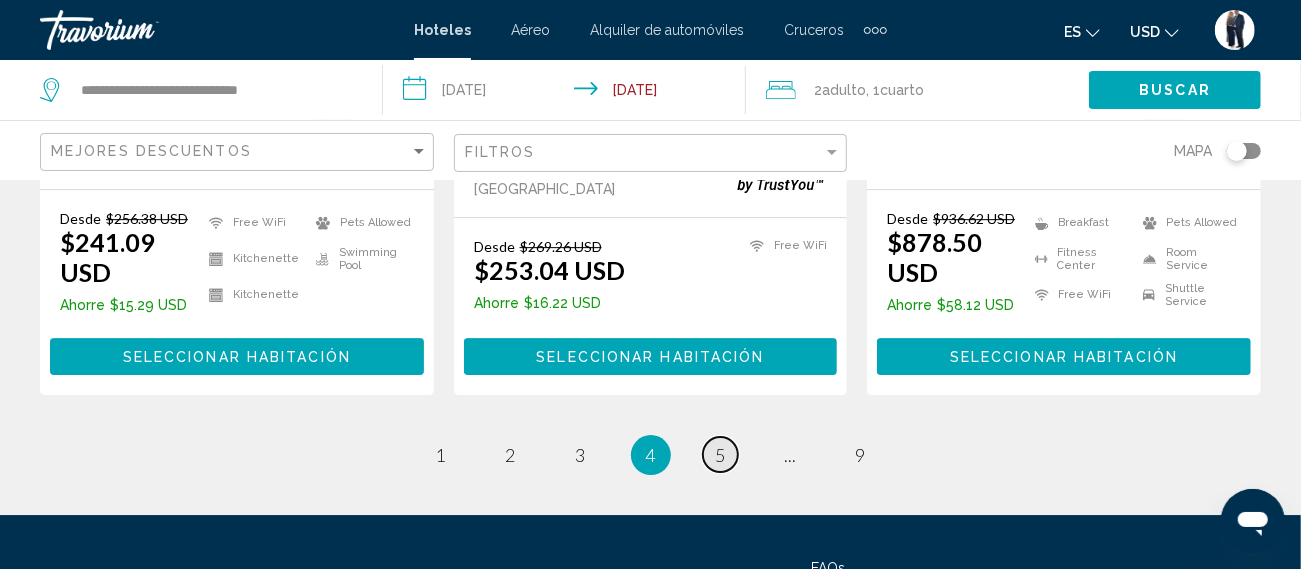 click on "5" at bounding box center [721, 455] 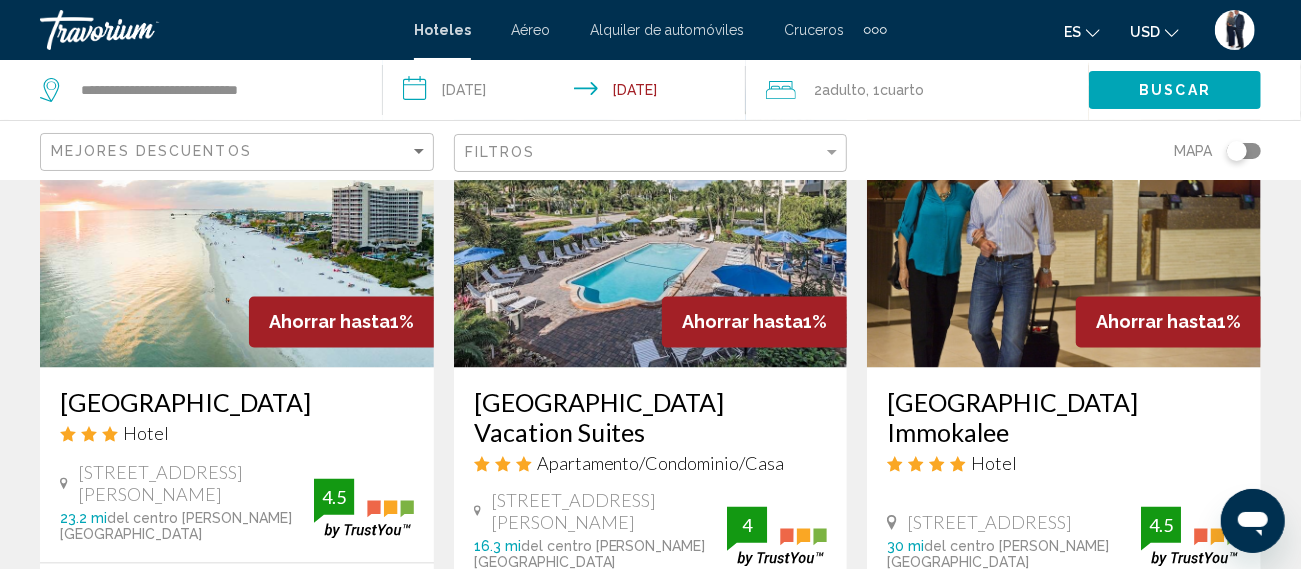 scroll, scrollTop: 1808, scrollLeft: 0, axis: vertical 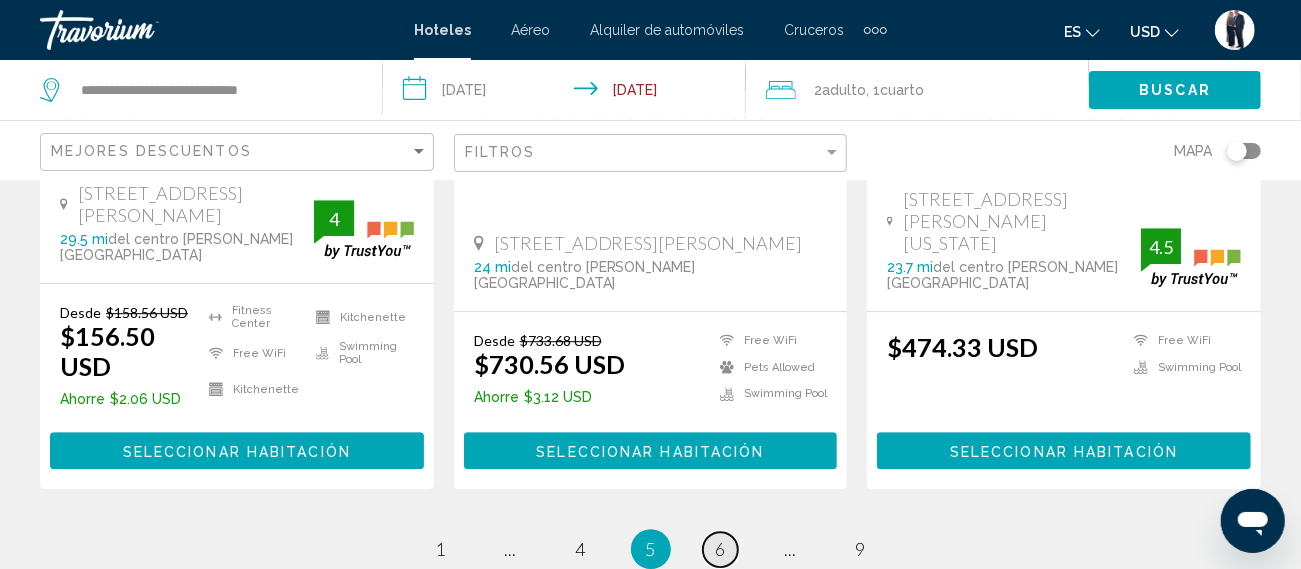 click on "page  6" at bounding box center (720, 549) 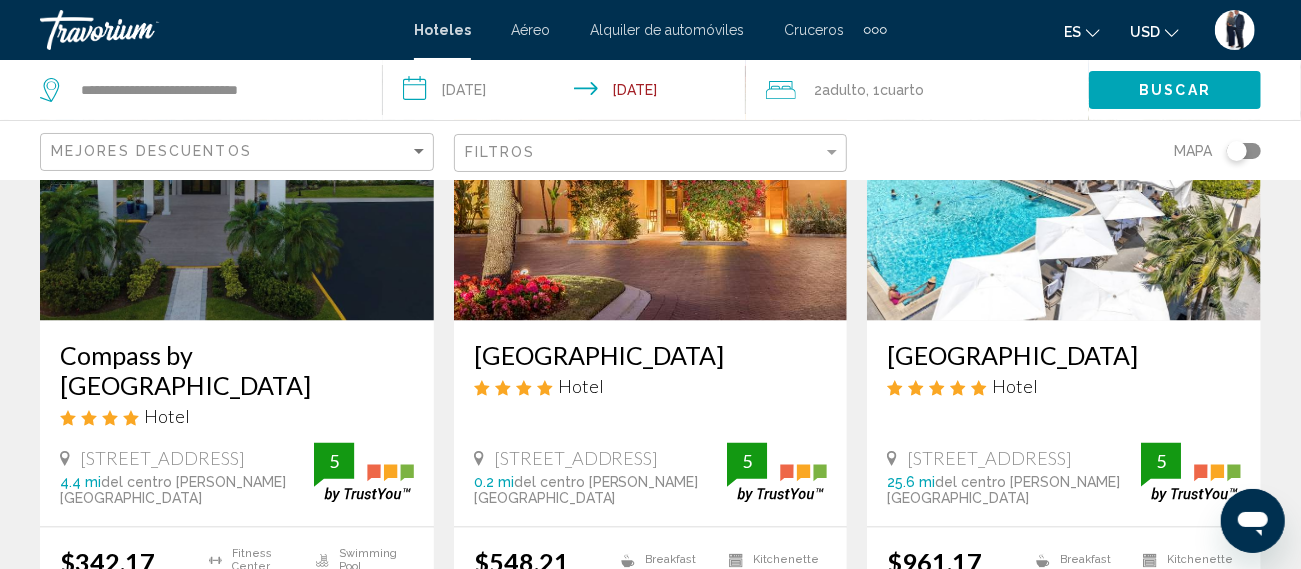 scroll, scrollTop: 1866, scrollLeft: 0, axis: vertical 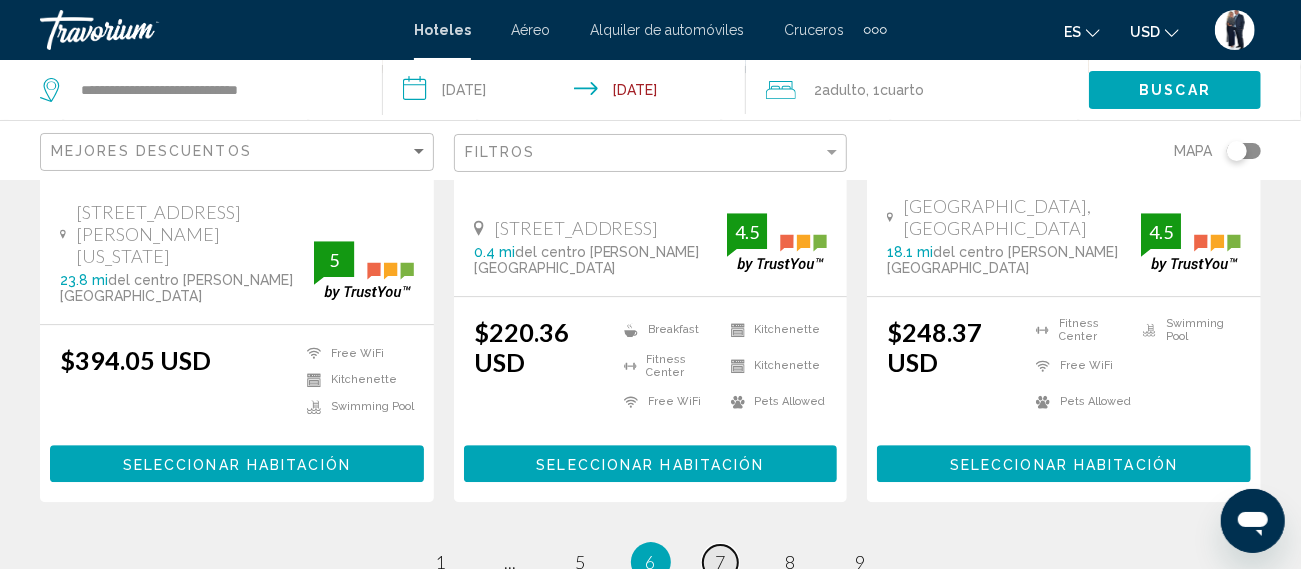 click on "page  7" at bounding box center (720, 562) 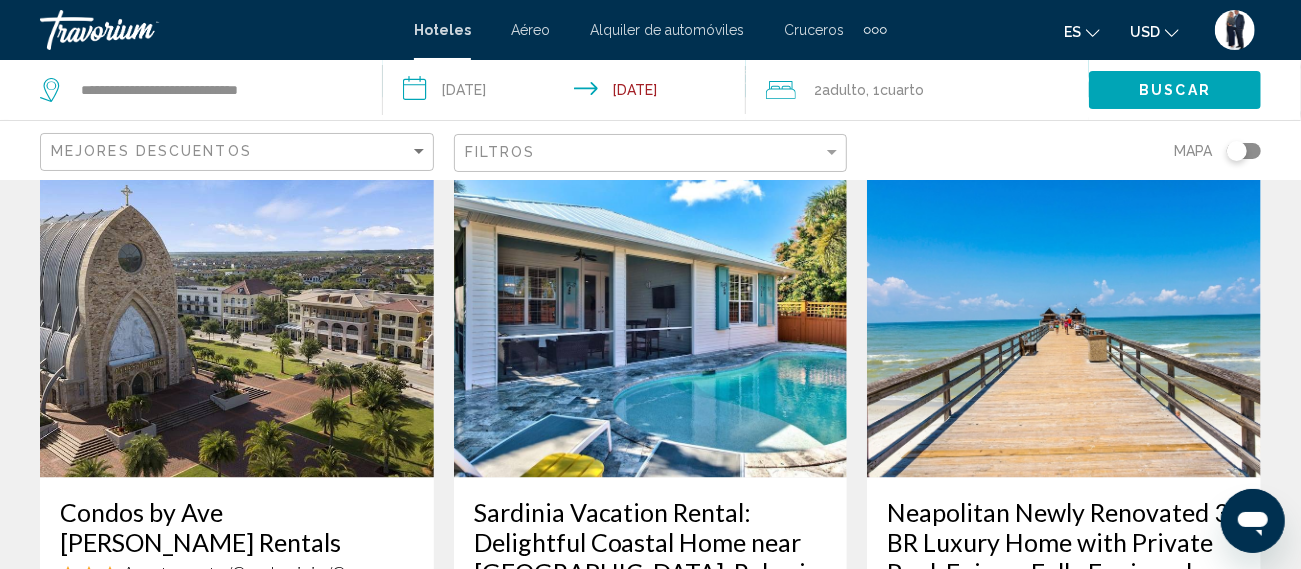 scroll, scrollTop: 1735, scrollLeft: 0, axis: vertical 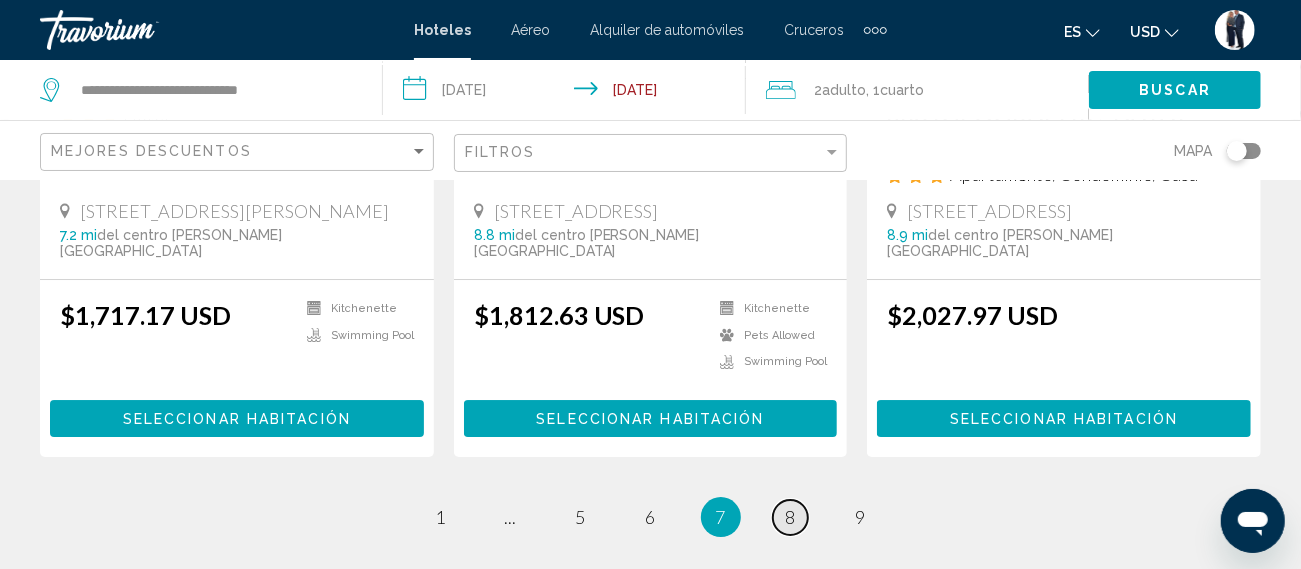click on "8" at bounding box center [791, 517] 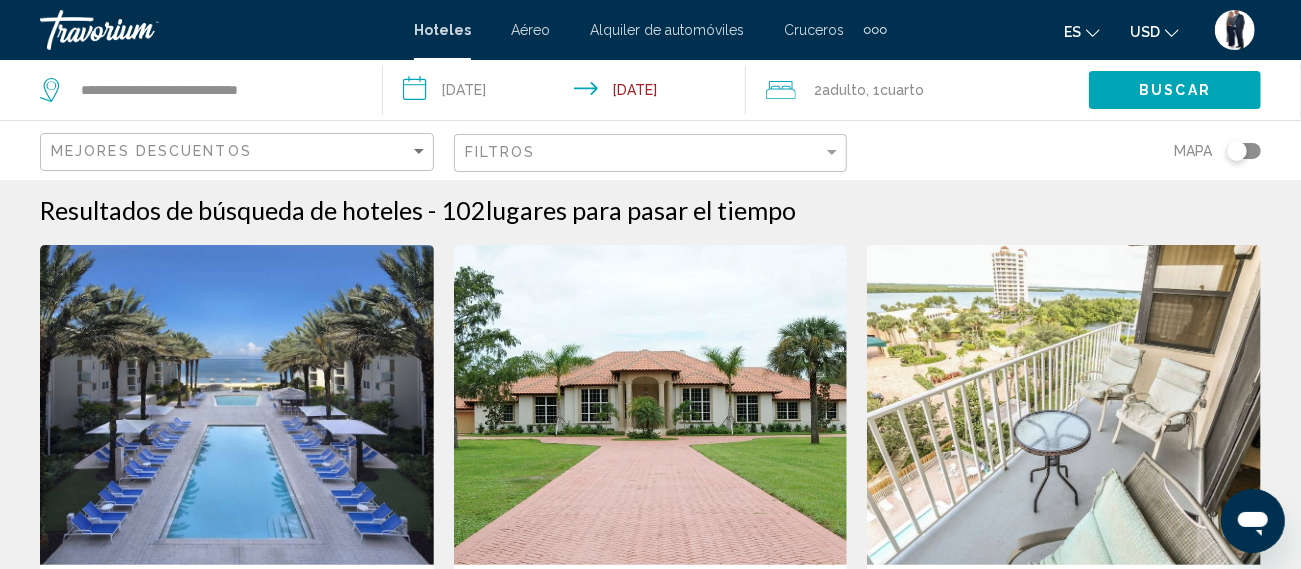 scroll, scrollTop: 0, scrollLeft: 0, axis: both 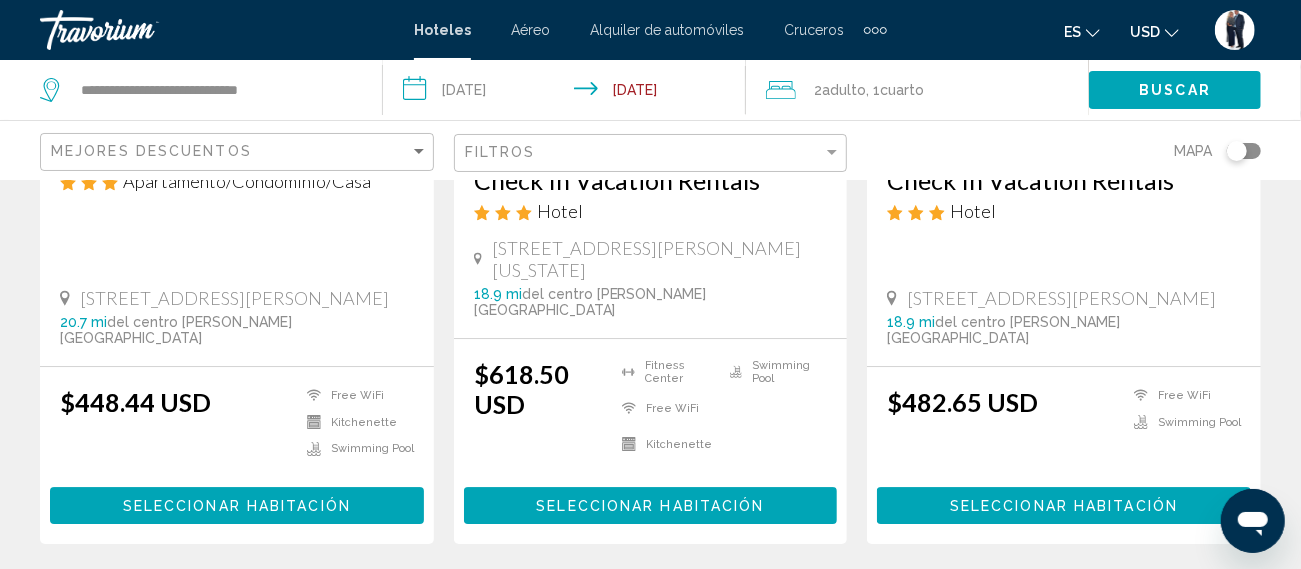 click on "9" at bounding box center (861, 604) 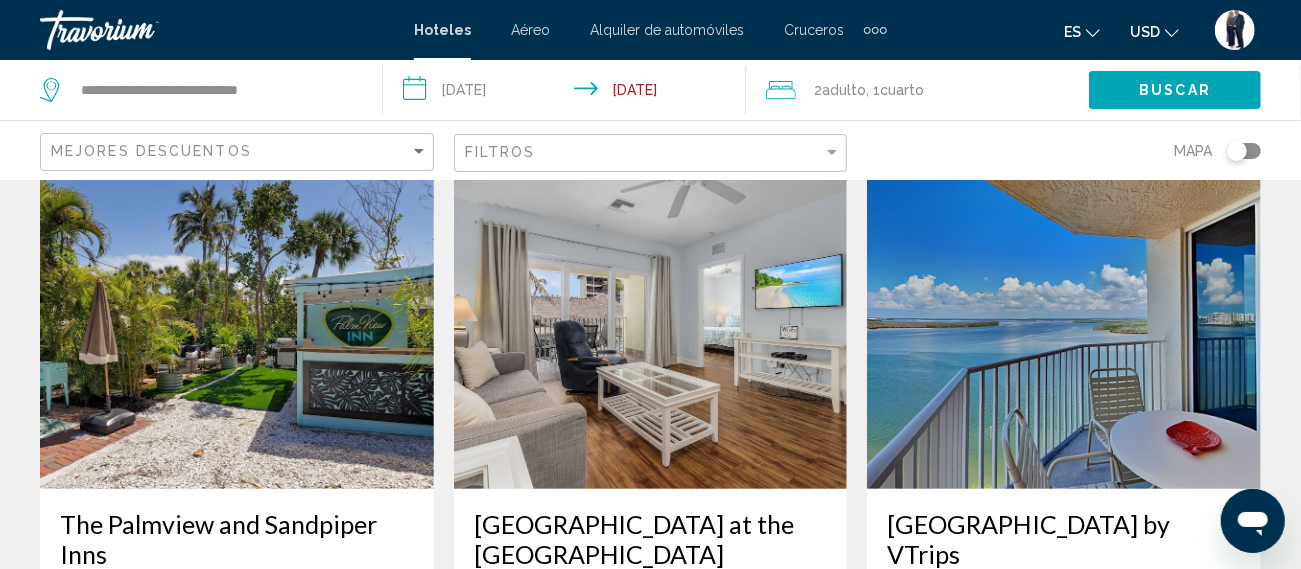 scroll, scrollTop: 0, scrollLeft: 0, axis: both 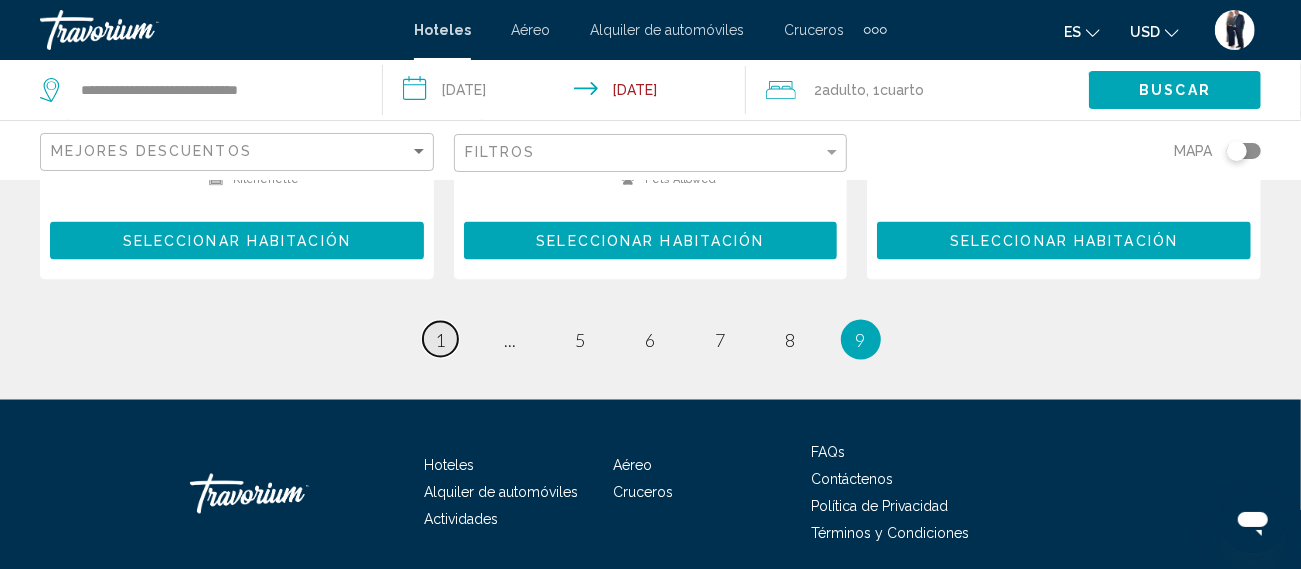click on "page  1" at bounding box center (440, 339) 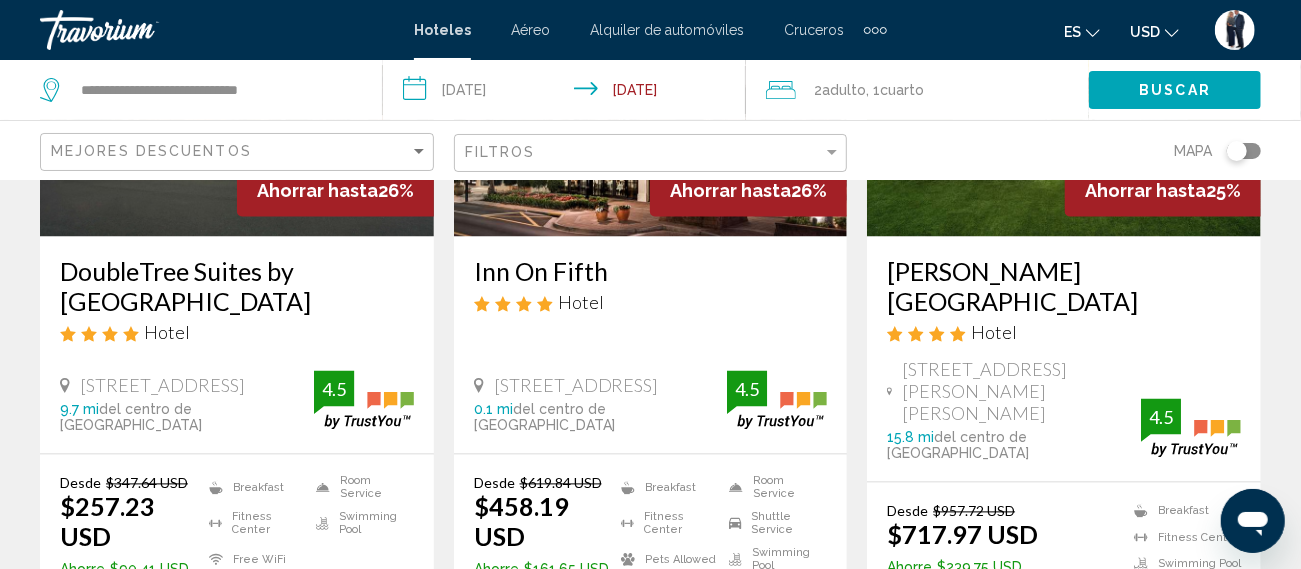 scroll, scrollTop: 1900, scrollLeft: 0, axis: vertical 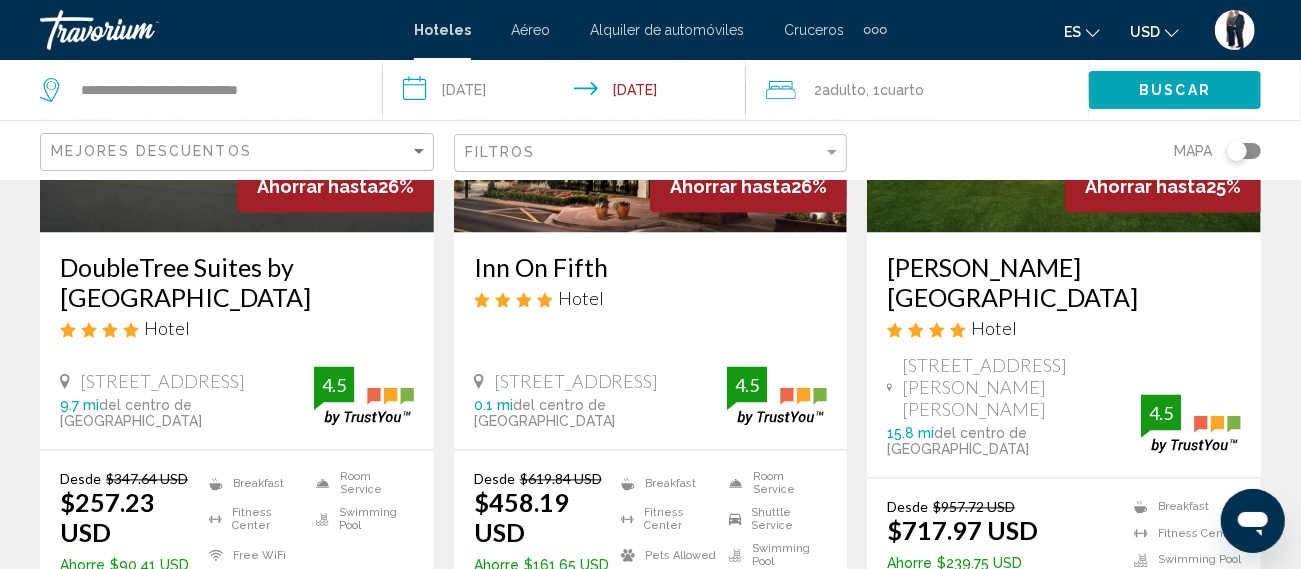 click on "**********" at bounding box center (568, 93) 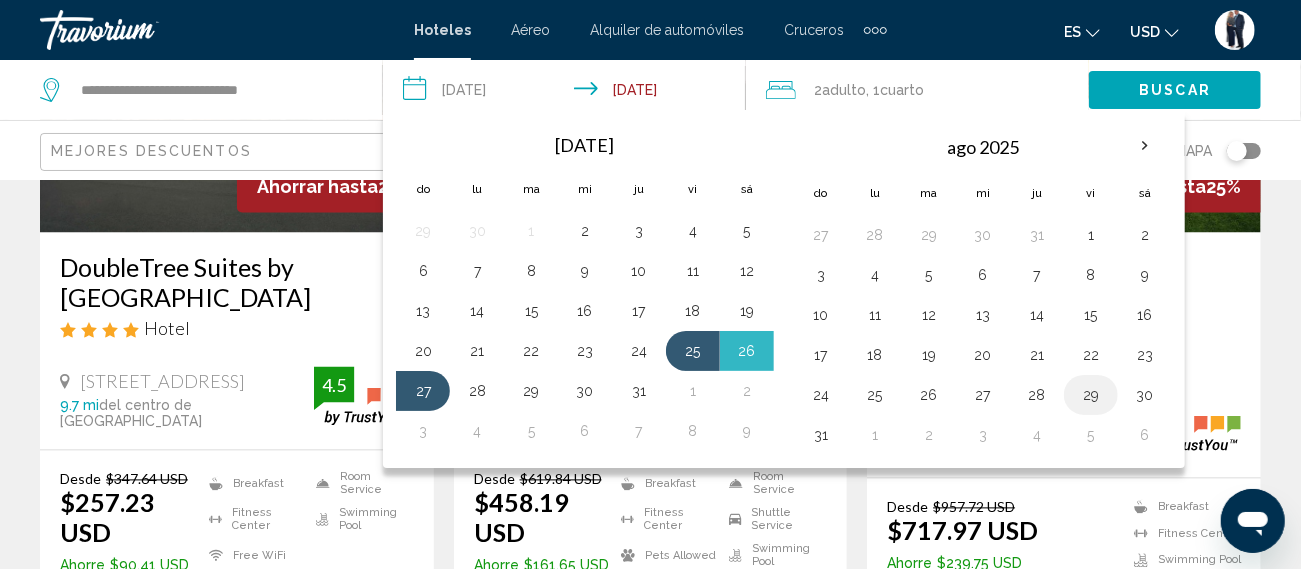 click on "29" at bounding box center (1091, 395) 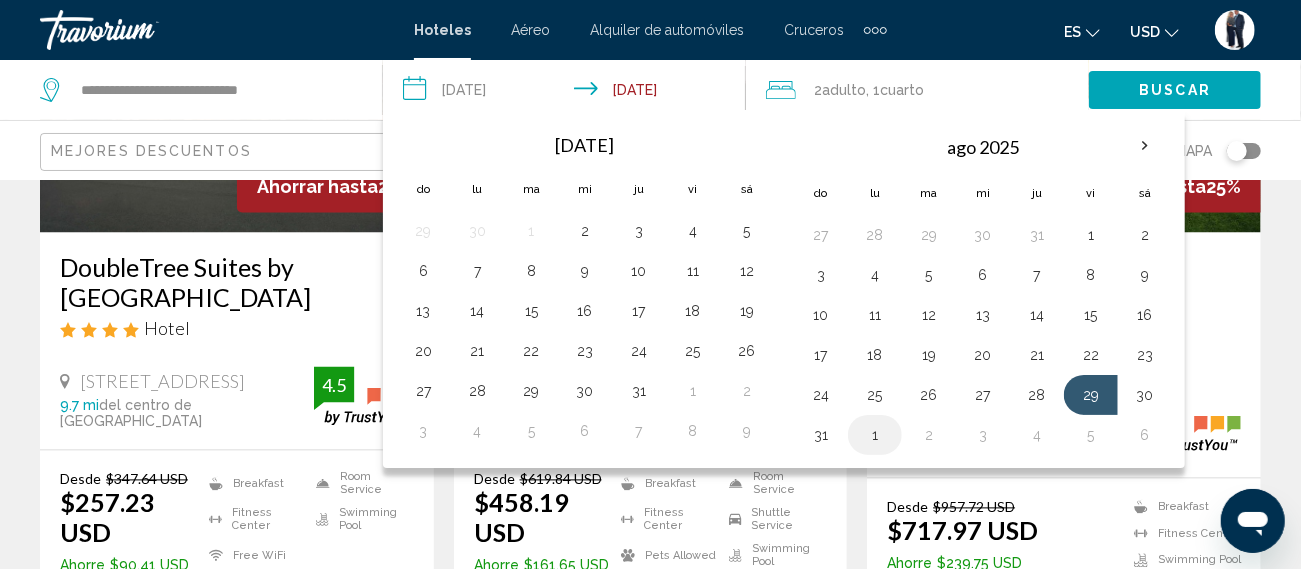 click on "1" at bounding box center (875, 435) 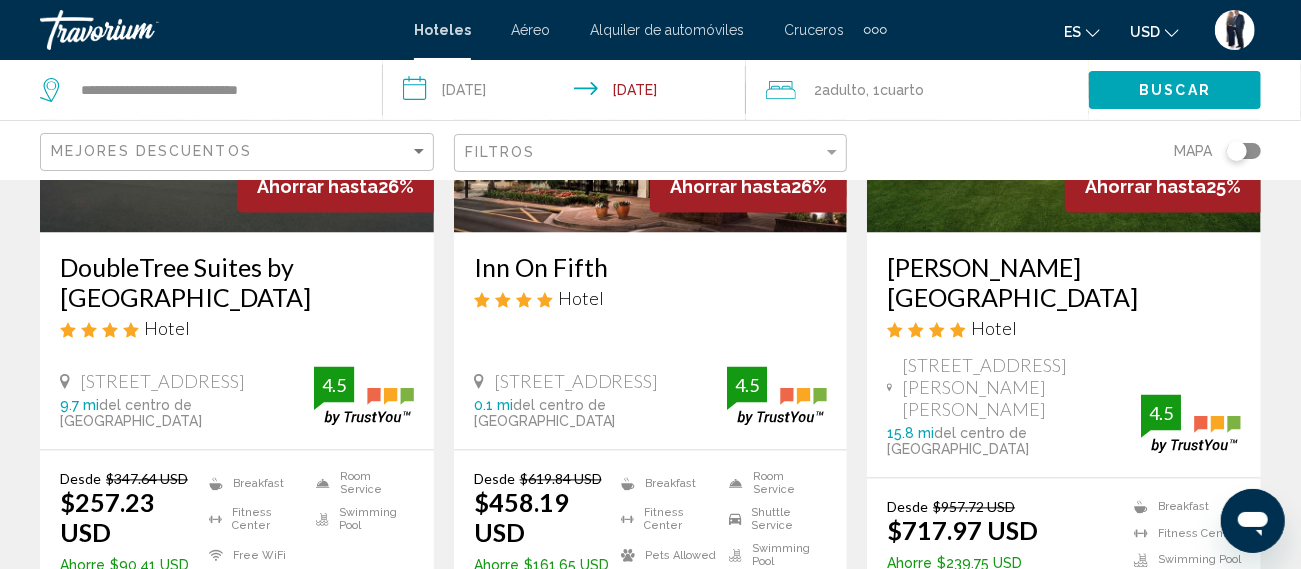 click on "Buscar" 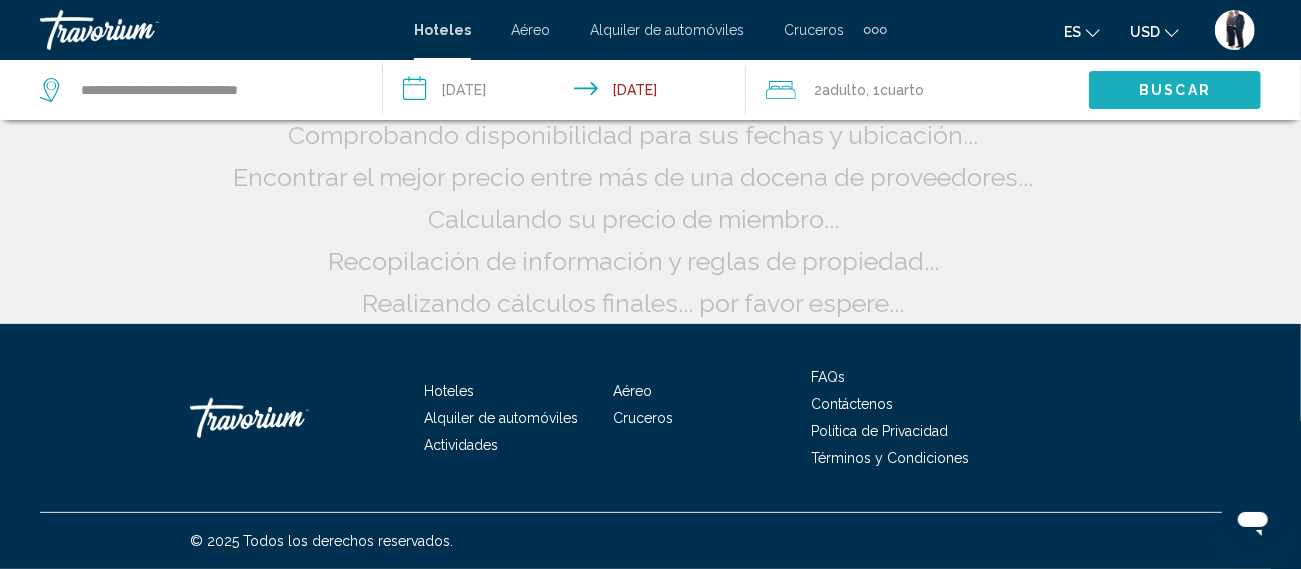 scroll, scrollTop: 136, scrollLeft: 0, axis: vertical 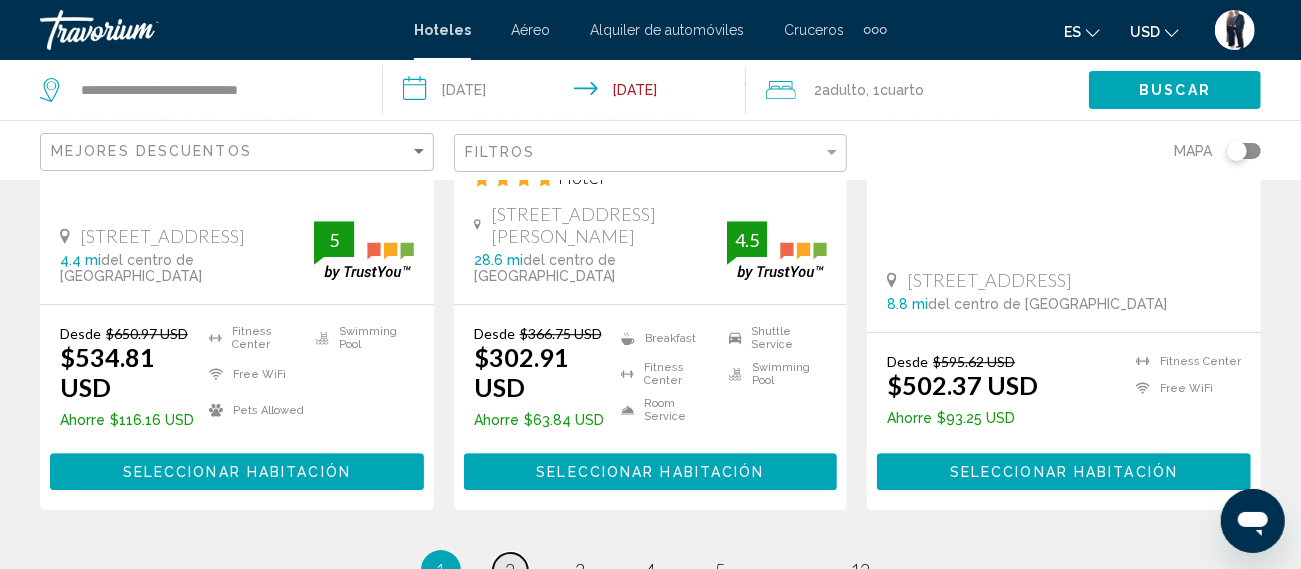 click on "page  2" at bounding box center [510, 570] 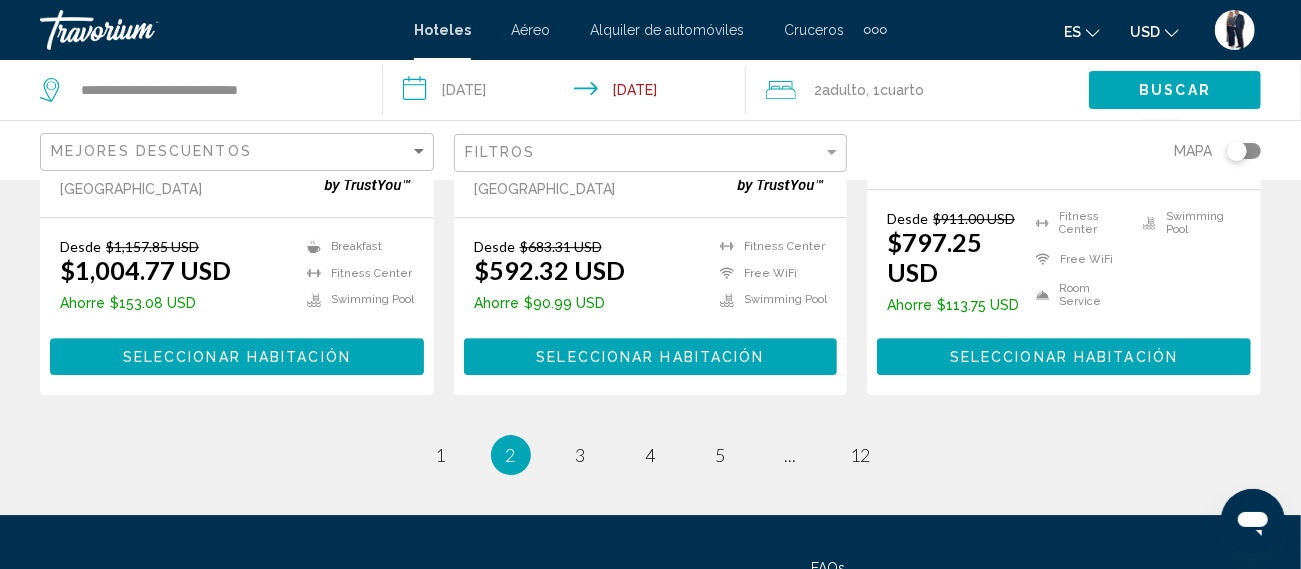 scroll, scrollTop: 3039, scrollLeft: 0, axis: vertical 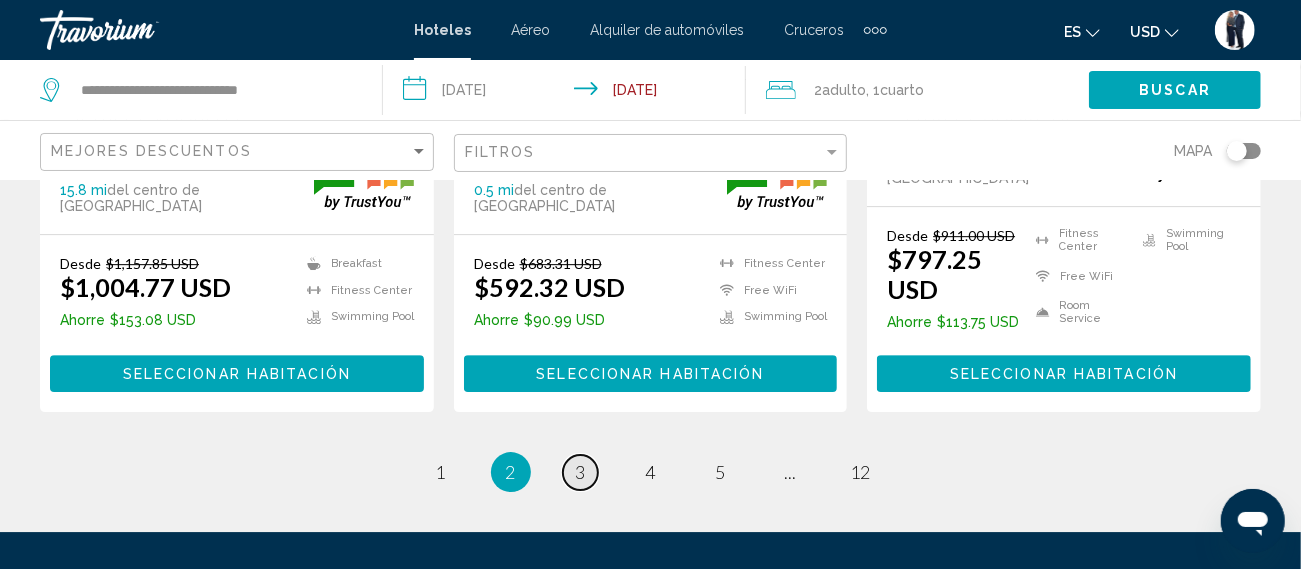 click on "page  3" at bounding box center (580, 472) 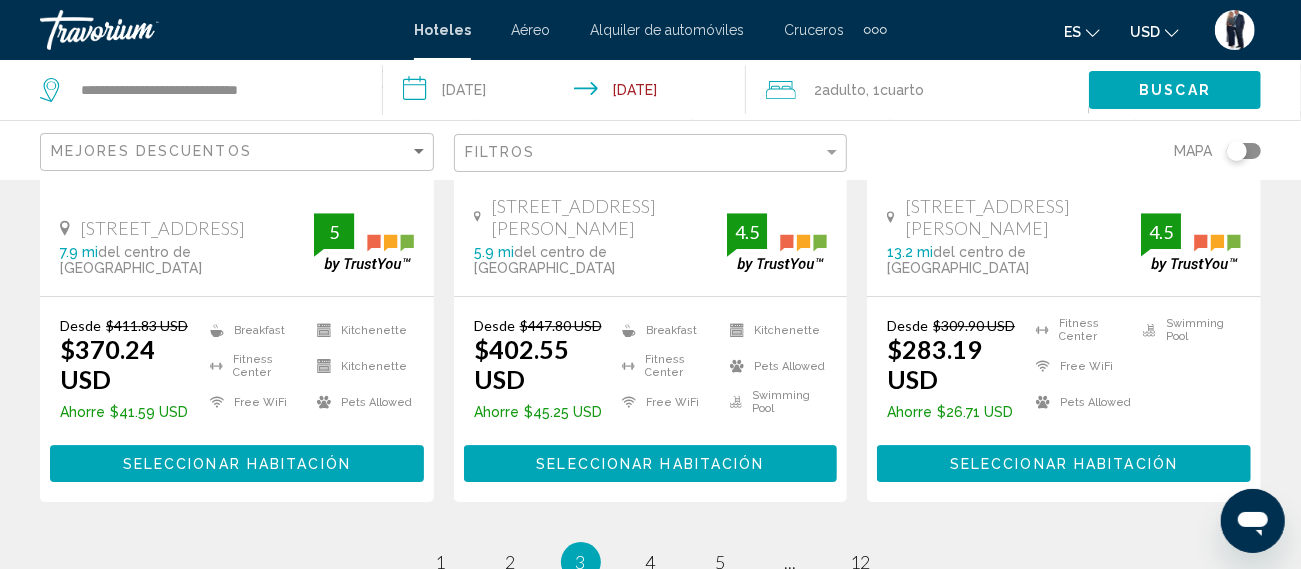 scroll, scrollTop: 3044, scrollLeft: 0, axis: vertical 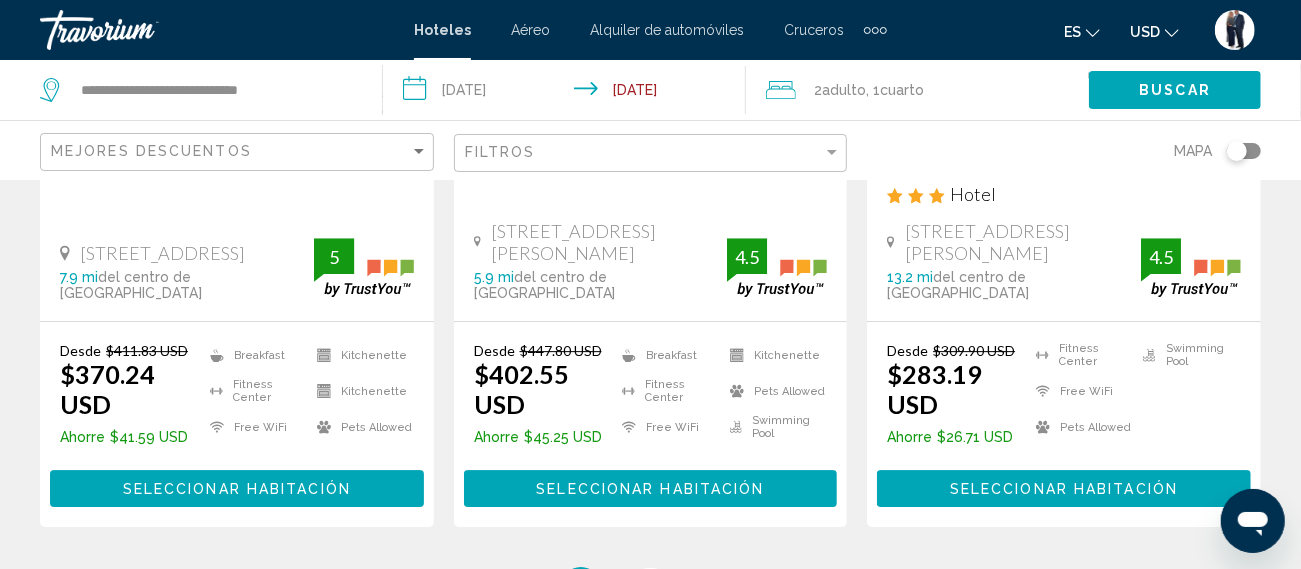 click on "page  4" at bounding box center [650, 587] 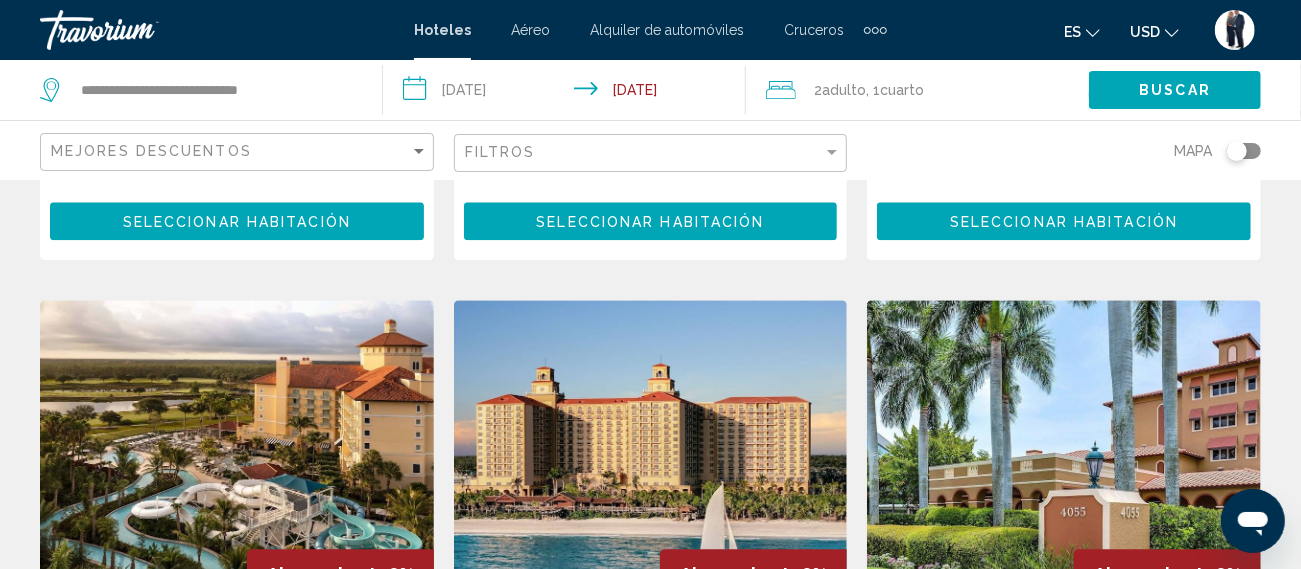 scroll, scrollTop: 2527, scrollLeft: 0, axis: vertical 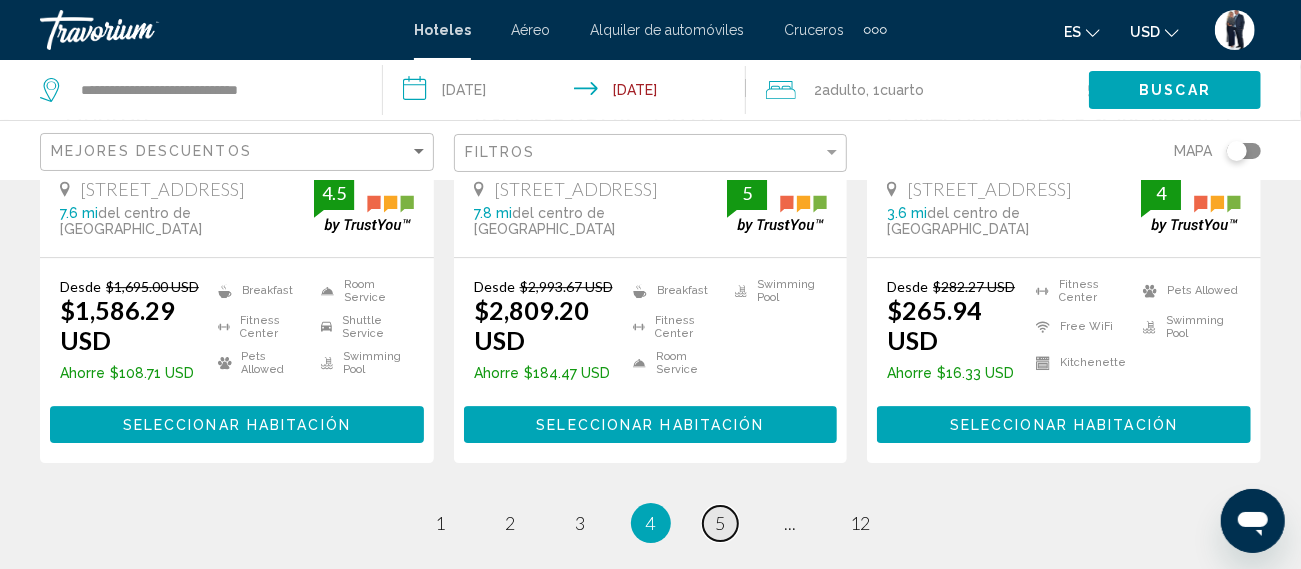 click on "5" at bounding box center [721, 523] 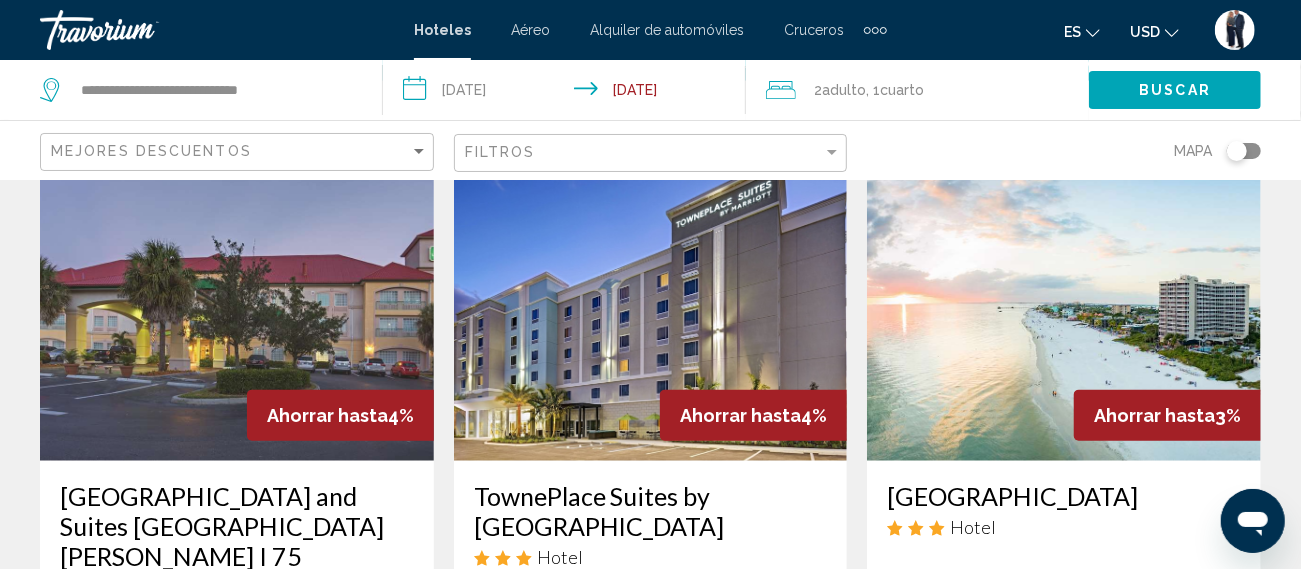 scroll, scrollTop: 951, scrollLeft: 0, axis: vertical 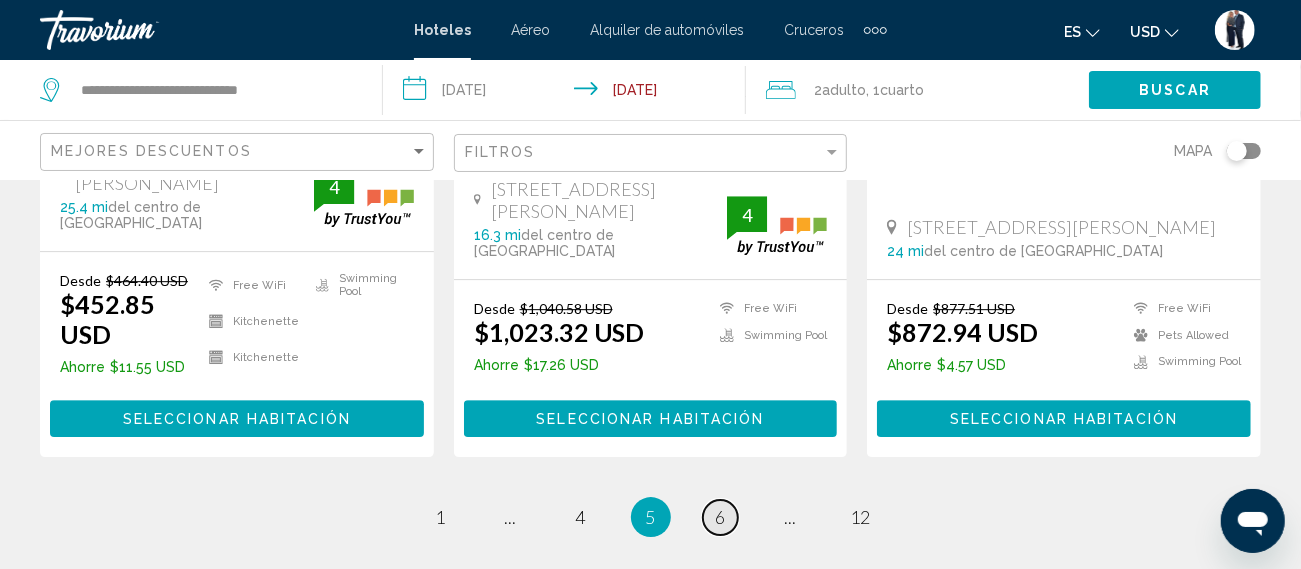click on "6" at bounding box center (721, 517) 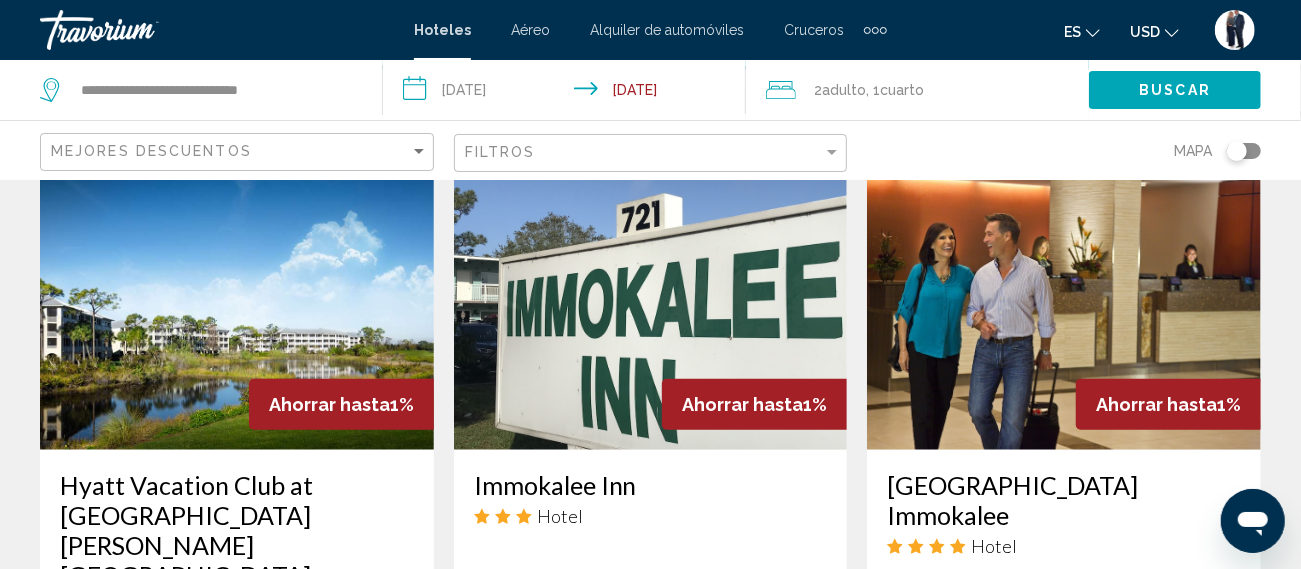 scroll, scrollTop: 923, scrollLeft: 0, axis: vertical 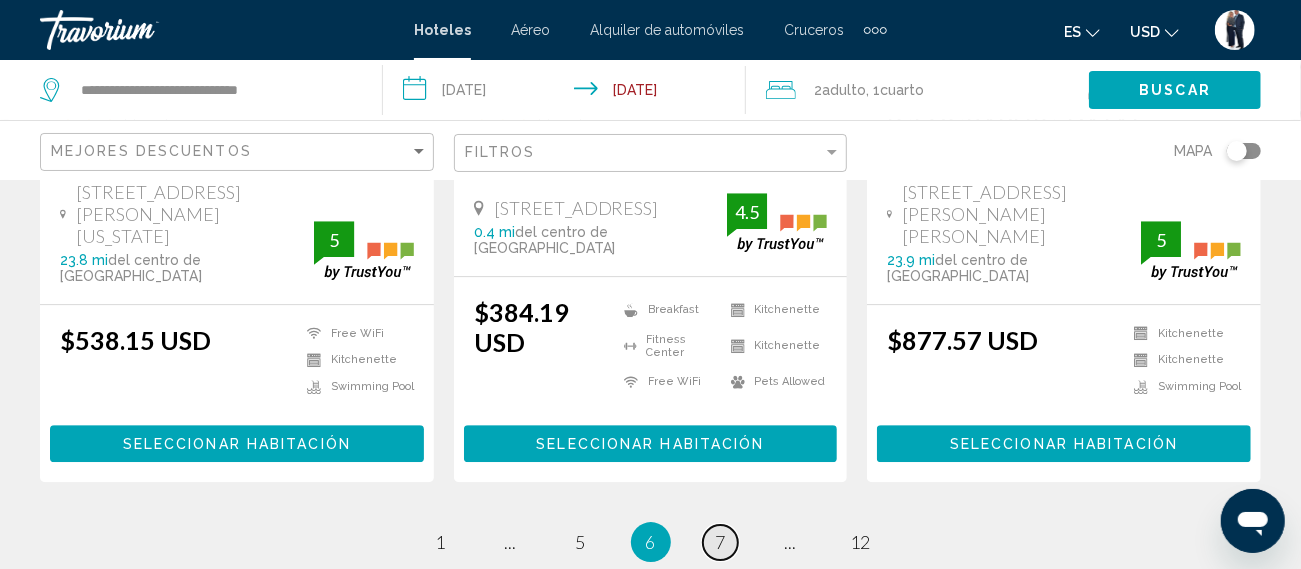click on "page  7" at bounding box center (720, 542) 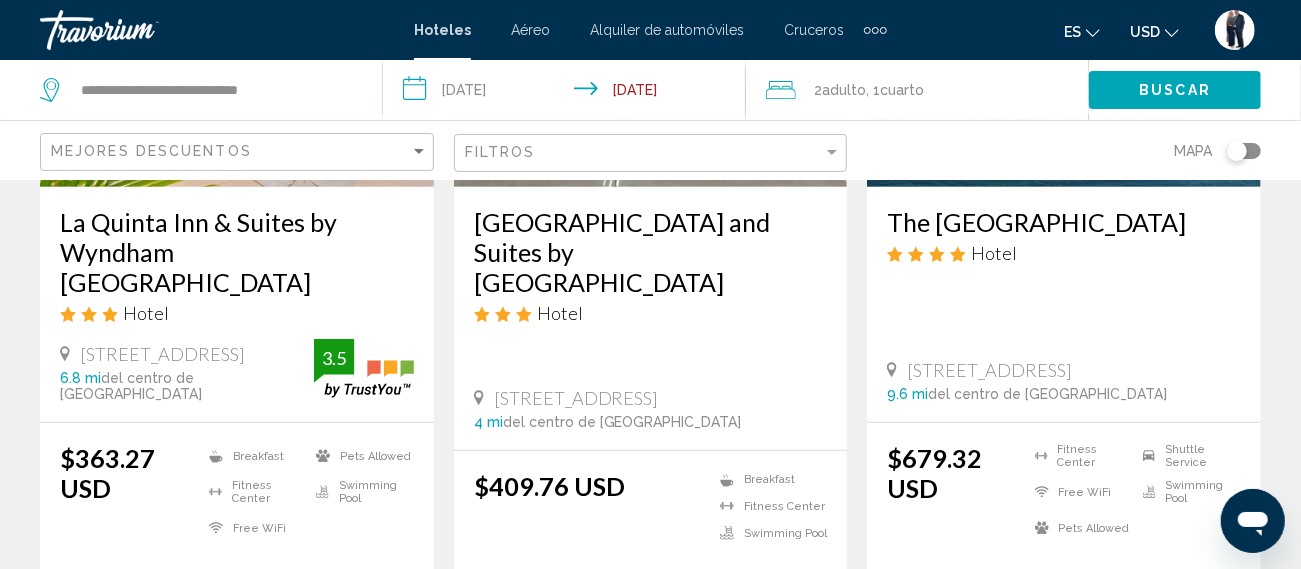 scroll, scrollTop: 385, scrollLeft: 0, axis: vertical 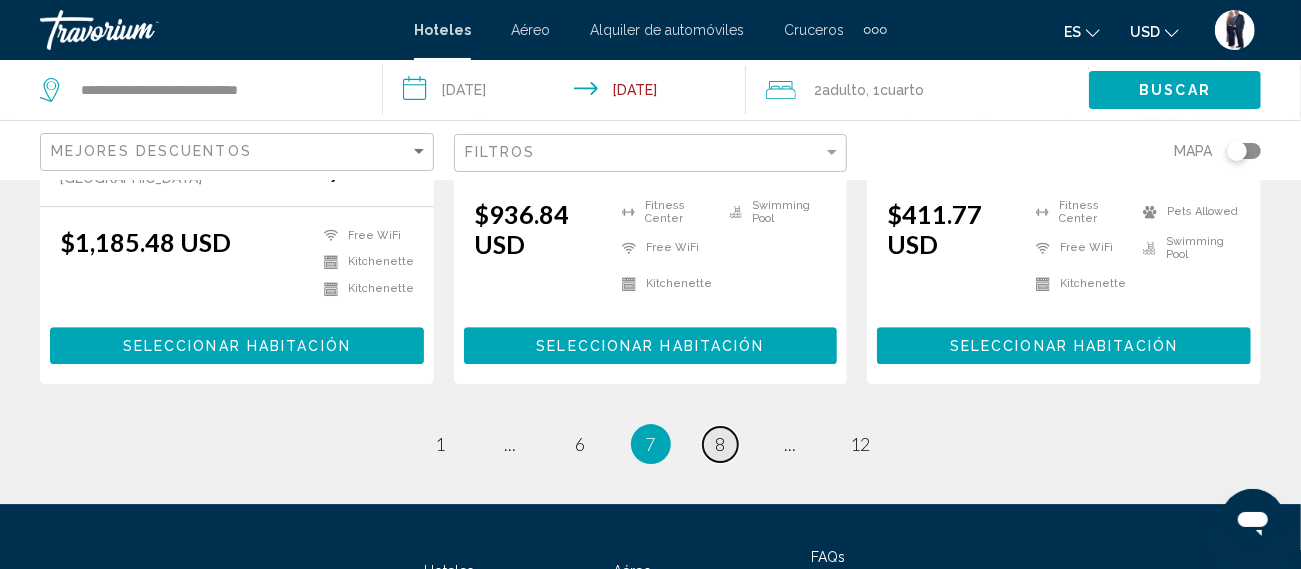 click on "8" at bounding box center [721, 444] 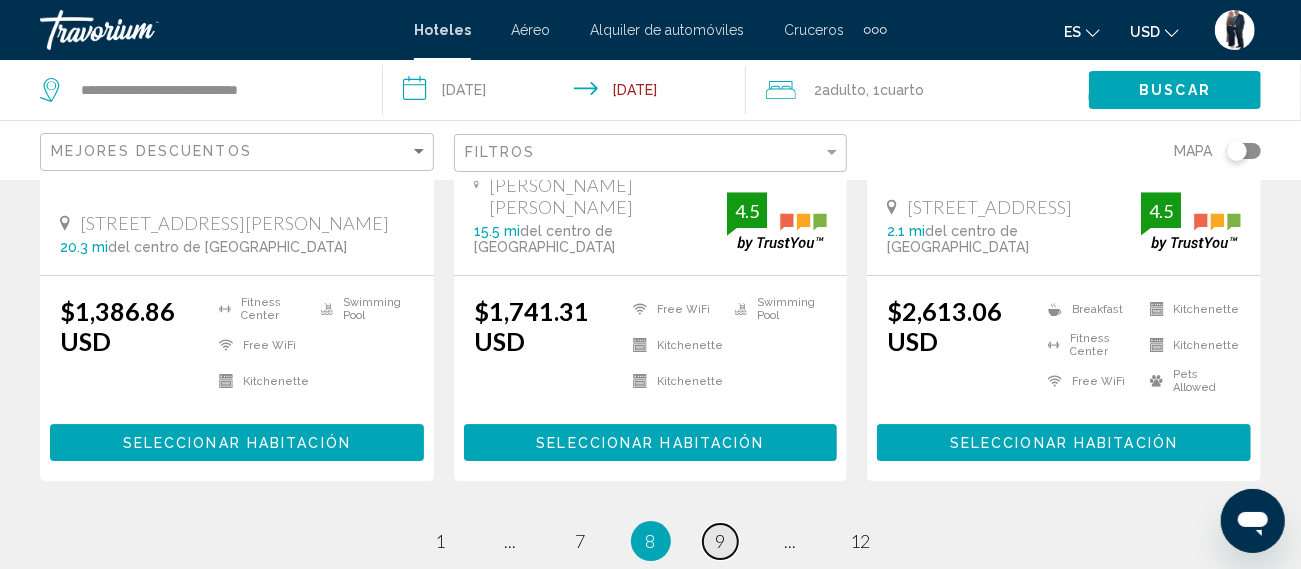 scroll, scrollTop: 3239, scrollLeft: 0, axis: vertical 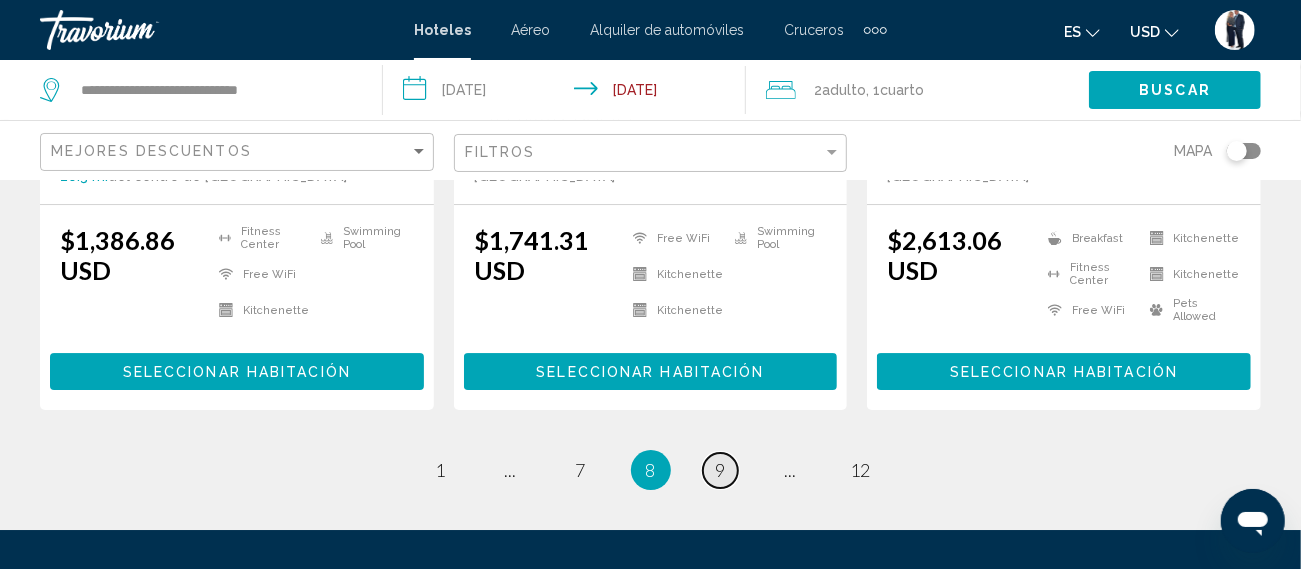 click on "page  9" at bounding box center (720, 470) 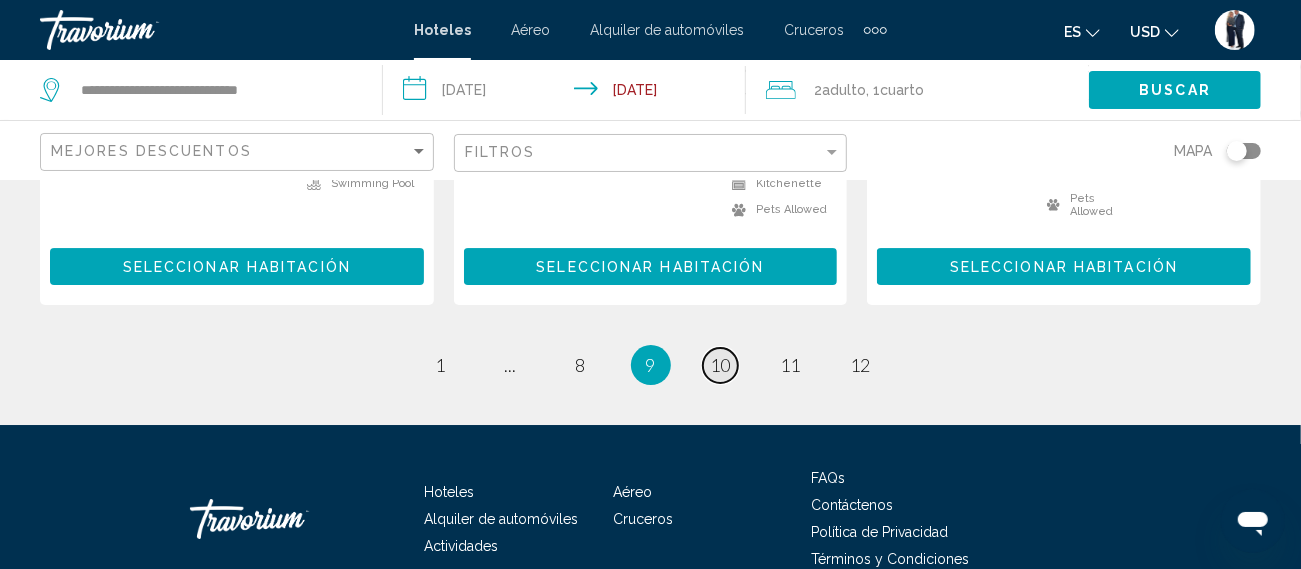 scroll, scrollTop: 3375, scrollLeft: 0, axis: vertical 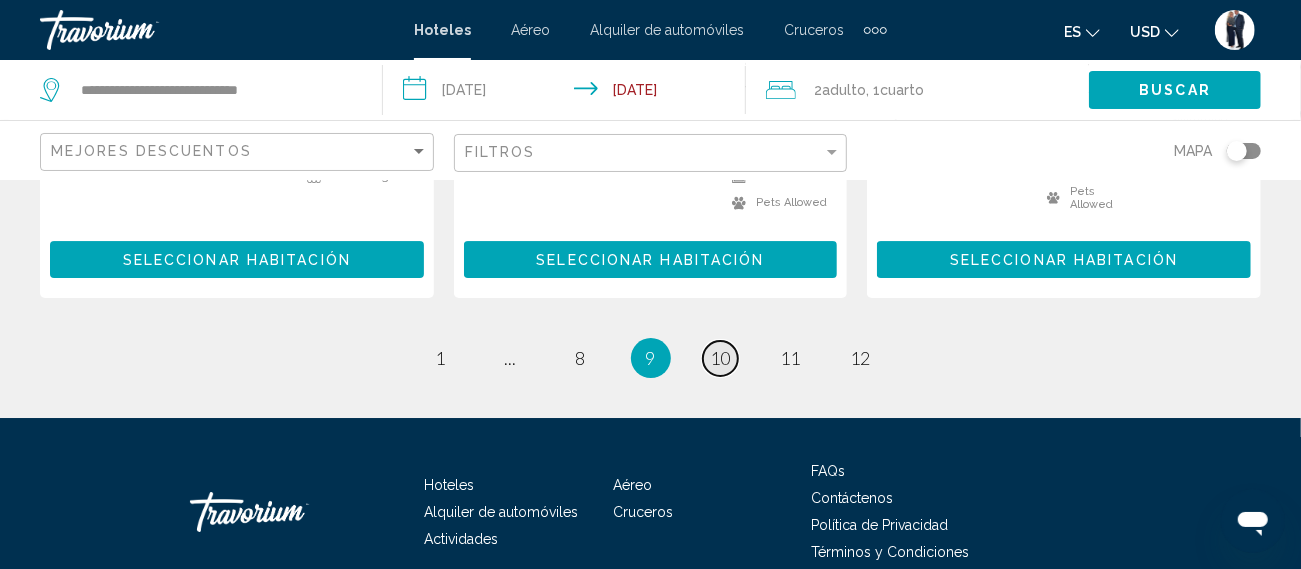 click on "10" at bounding box center (721, 358) 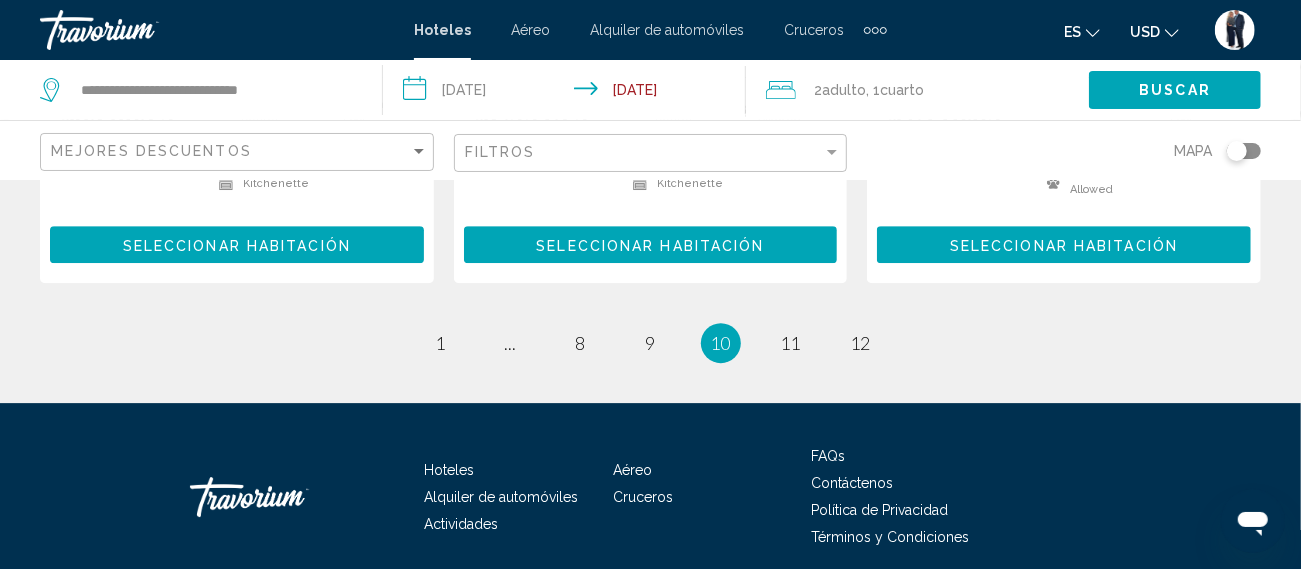 scroll, scrollTop: 3031, scrollLeft: 0, axis: vertical 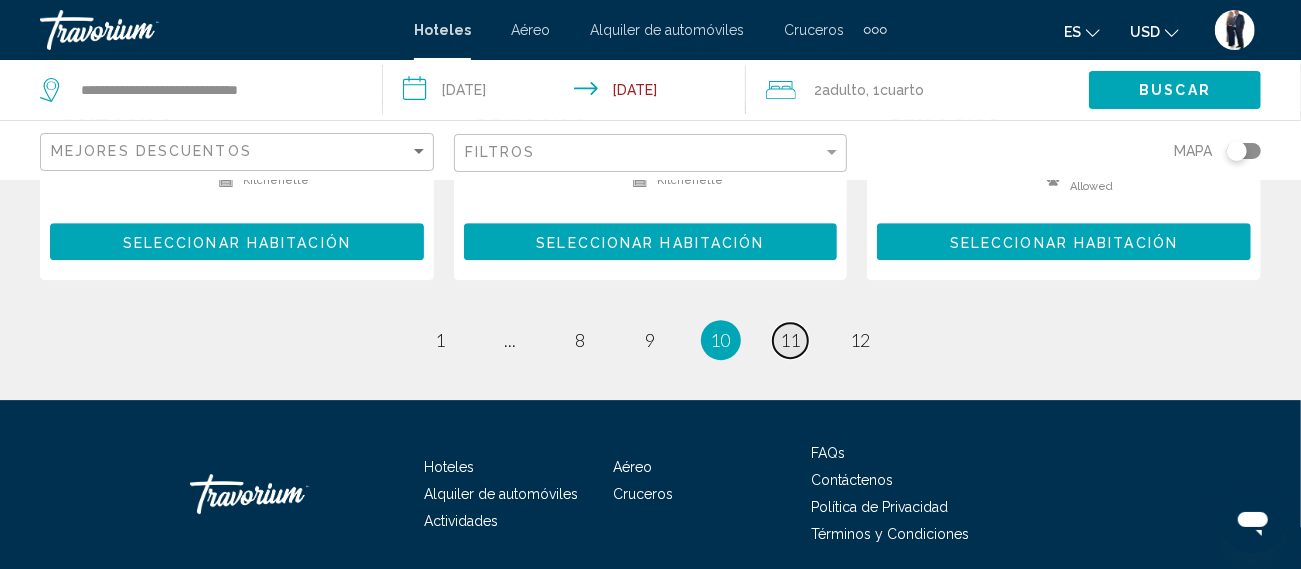 click on "11" at bounding box center (791, 340) 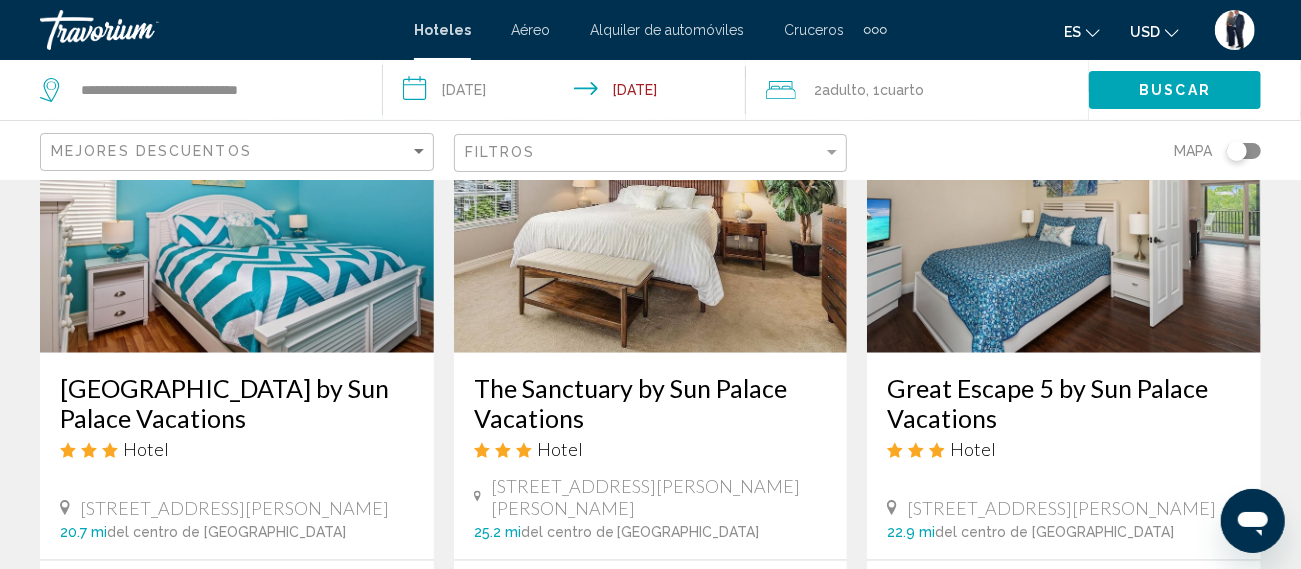 scroll, scrollTop: 990, scrollLeft: 0, axis: vertical 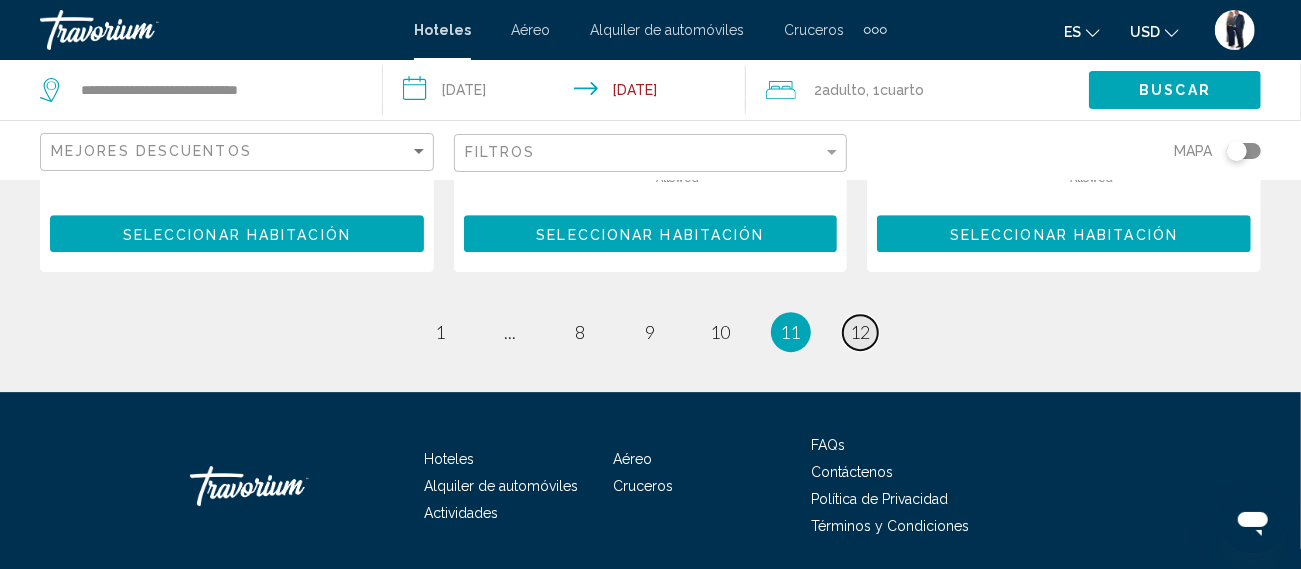 click on "12" at bounding box center (861, 332) 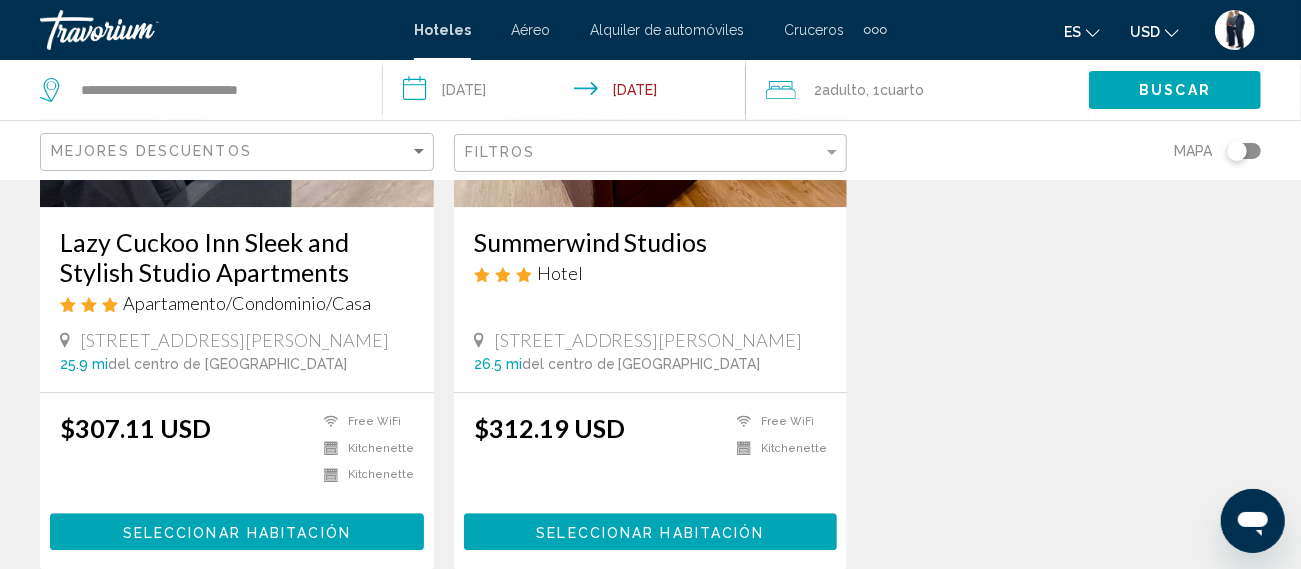 scroll, scrollTop: 2997, scrollLeft: 0, axis: vertical 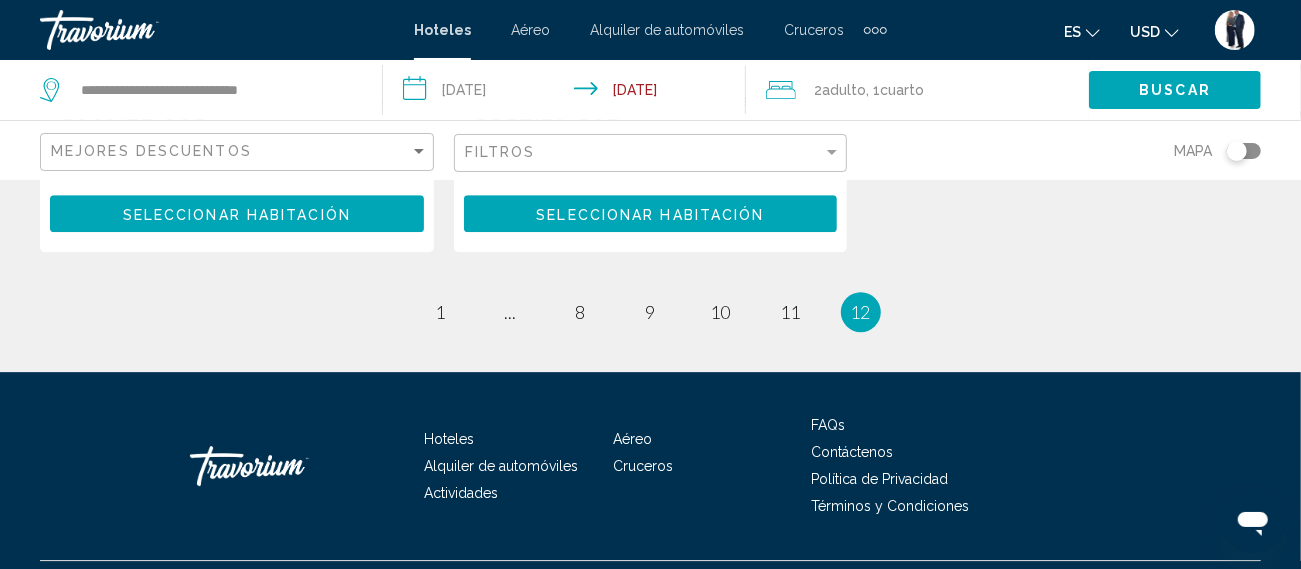 click on "**********" at bounding box center (568, 93) 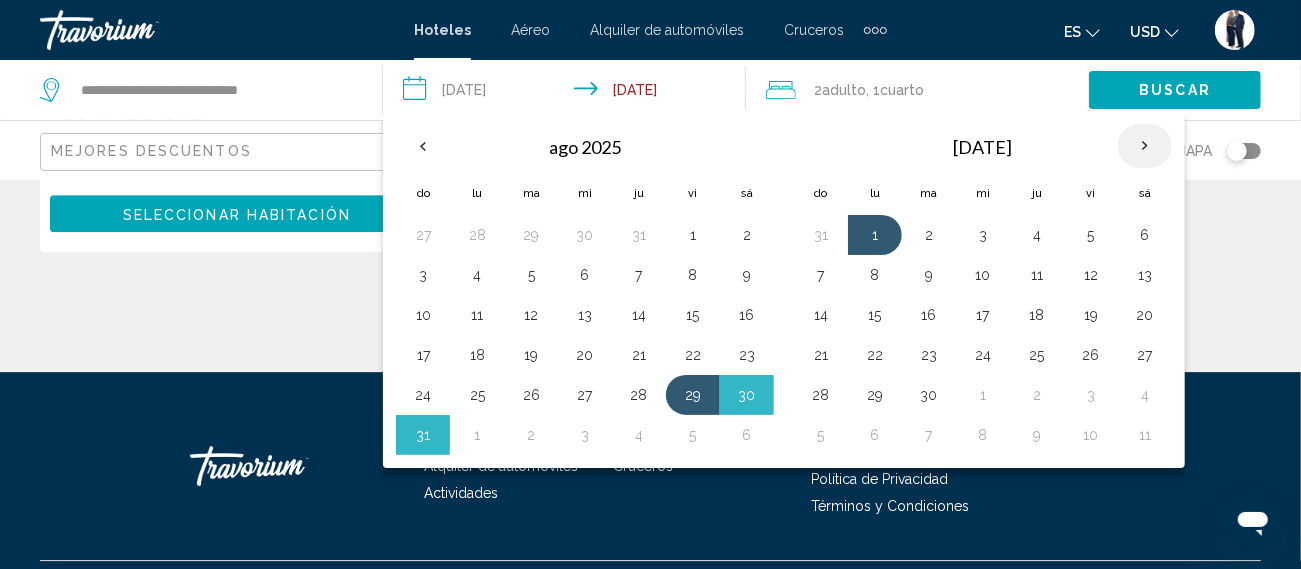click at bounding box center (1145, 146) 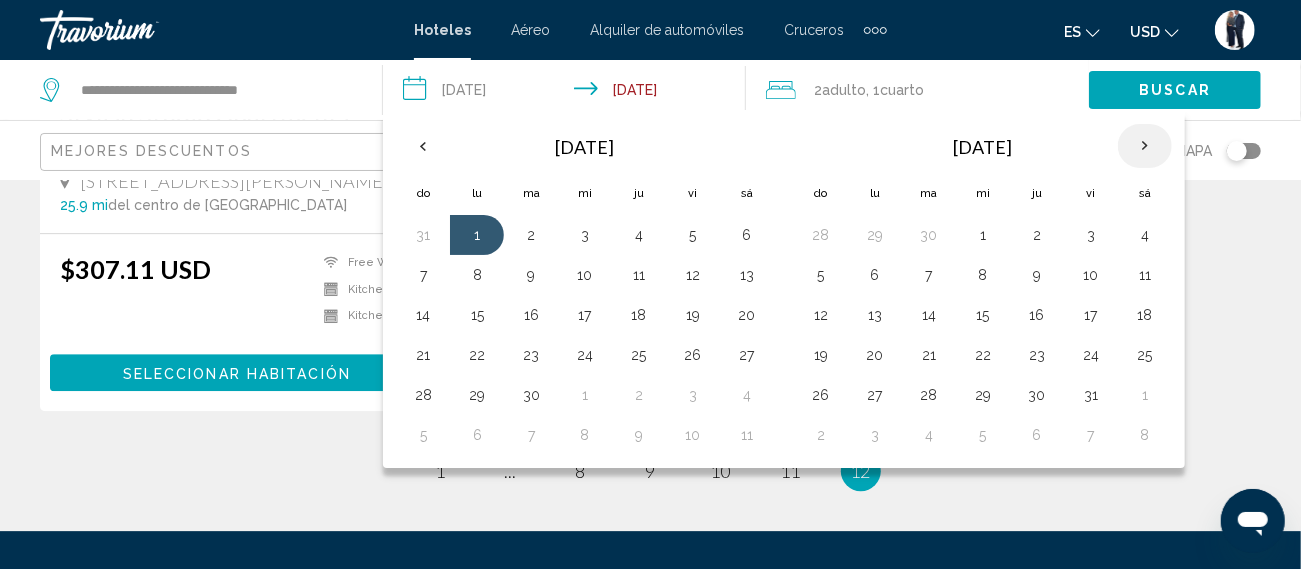 scroll, scrollTop: 2837, scrollLeft: 0, axis: vertical 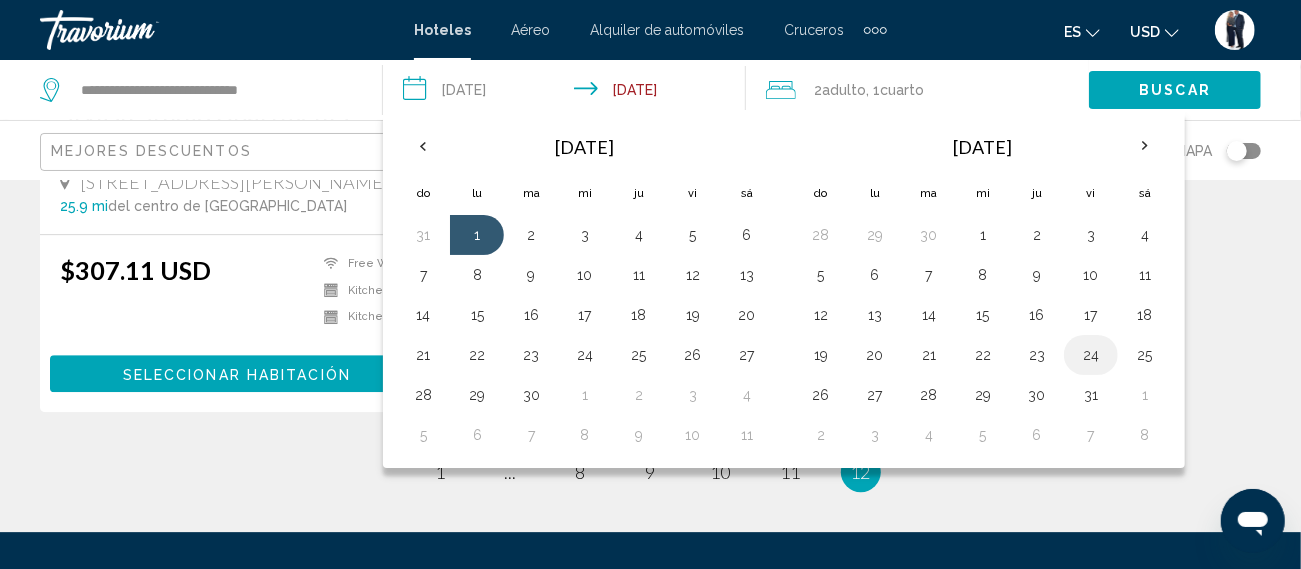 click on "24" at bounding box center [1091, 355] 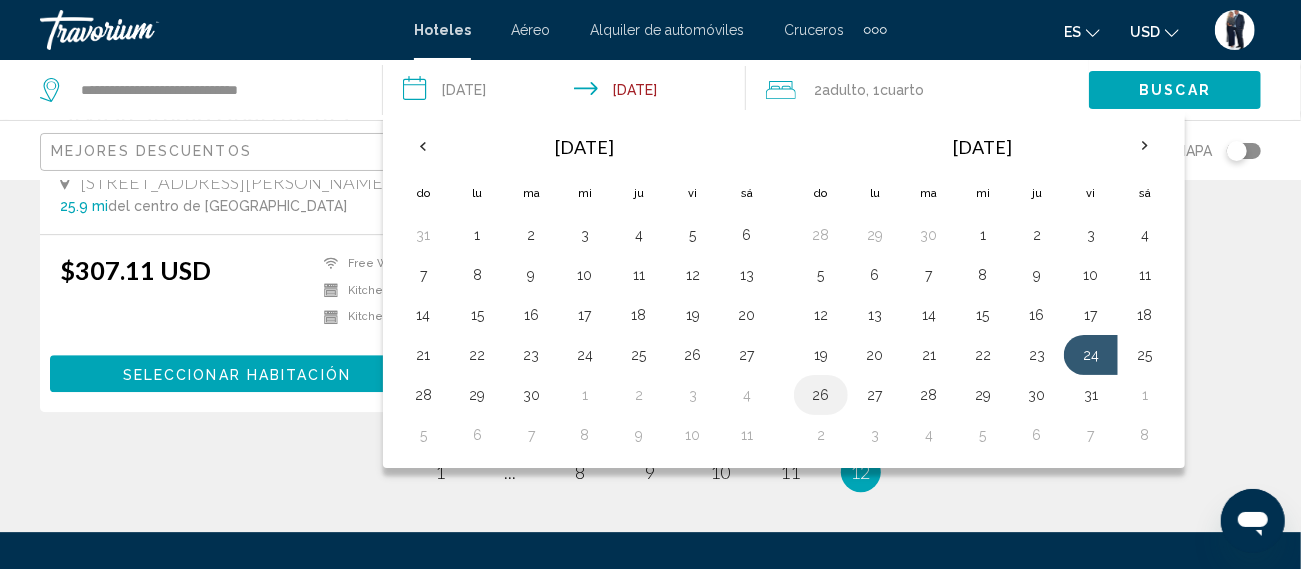 click on "26" at bounding box center (821, 395) 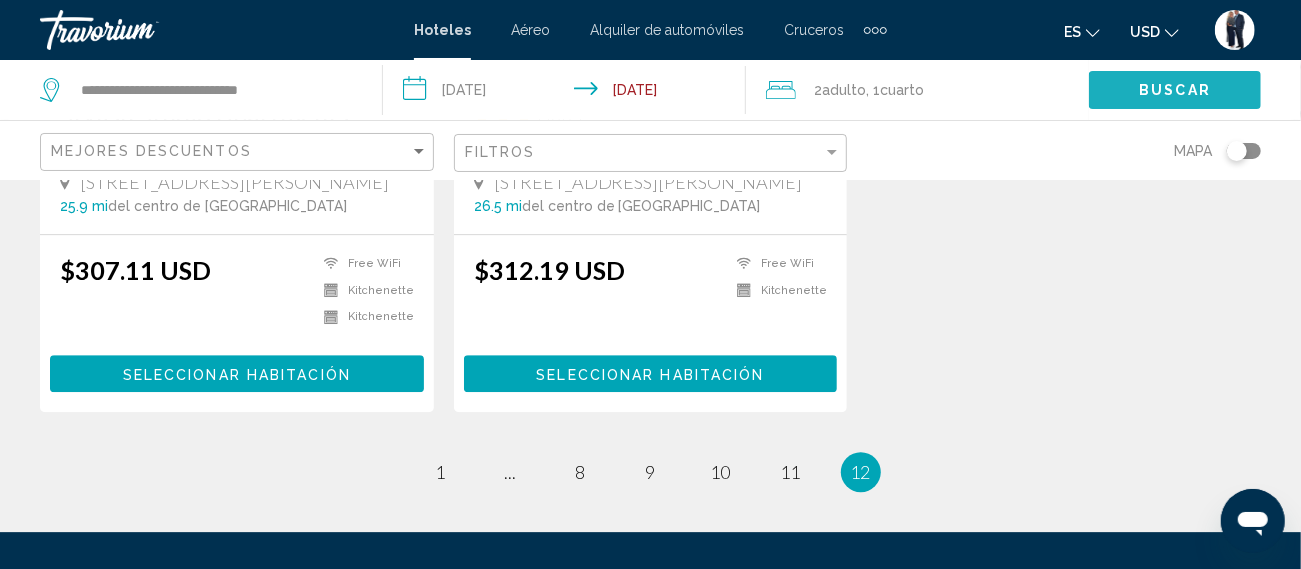 click on "Buscar" 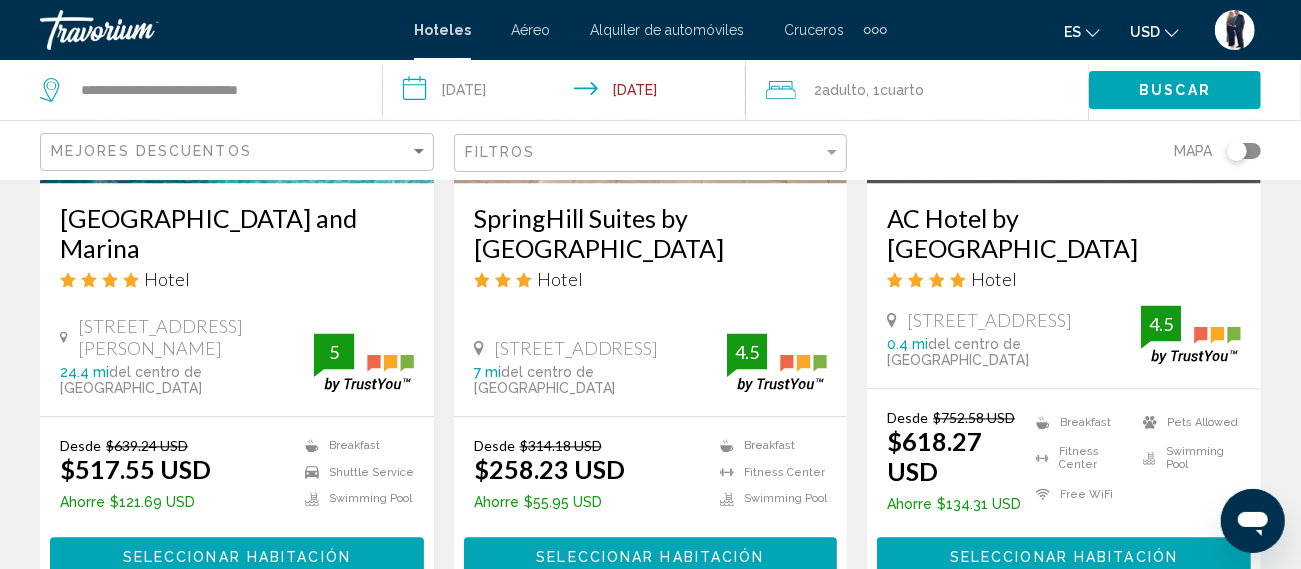 scroll, scrollTop: 2050, scrollLeft: 0, axis: vertical 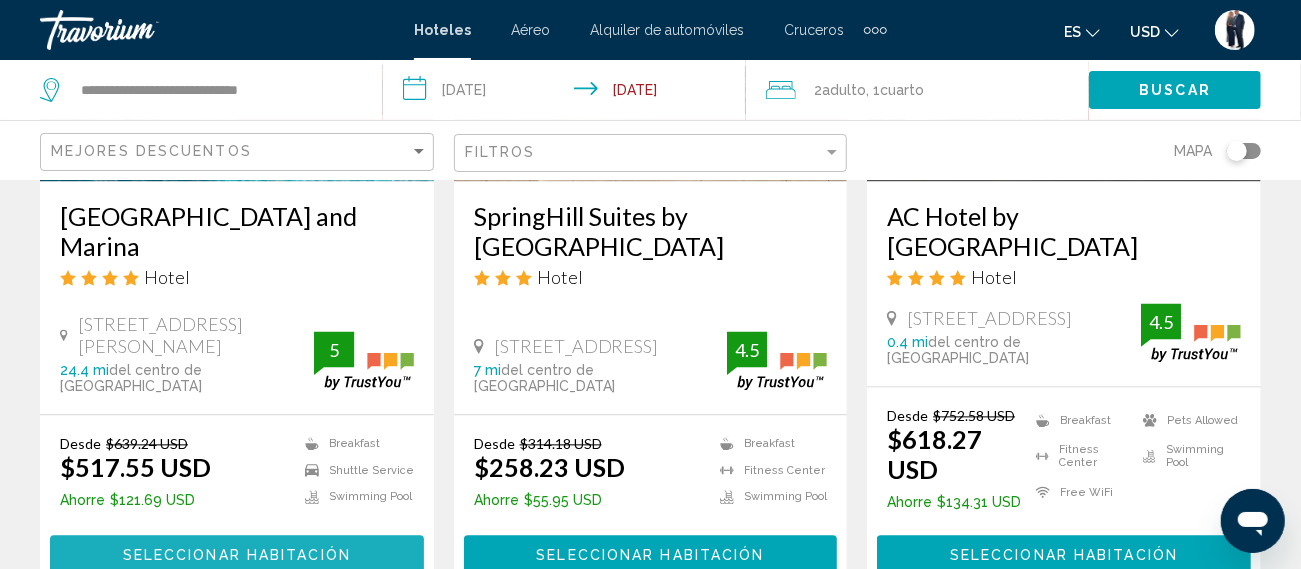 click on "Seleccionar habitación" at bounding box center [237, 555] 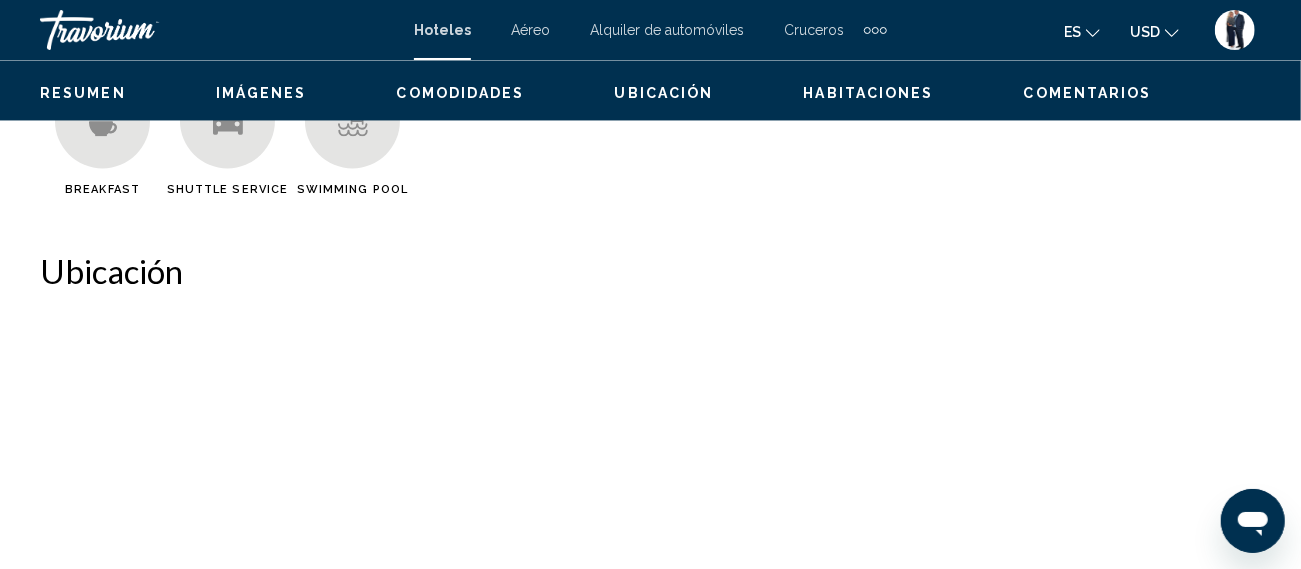 scroll, scrollTop: 250, scrollLeft: 0, axis: vertical 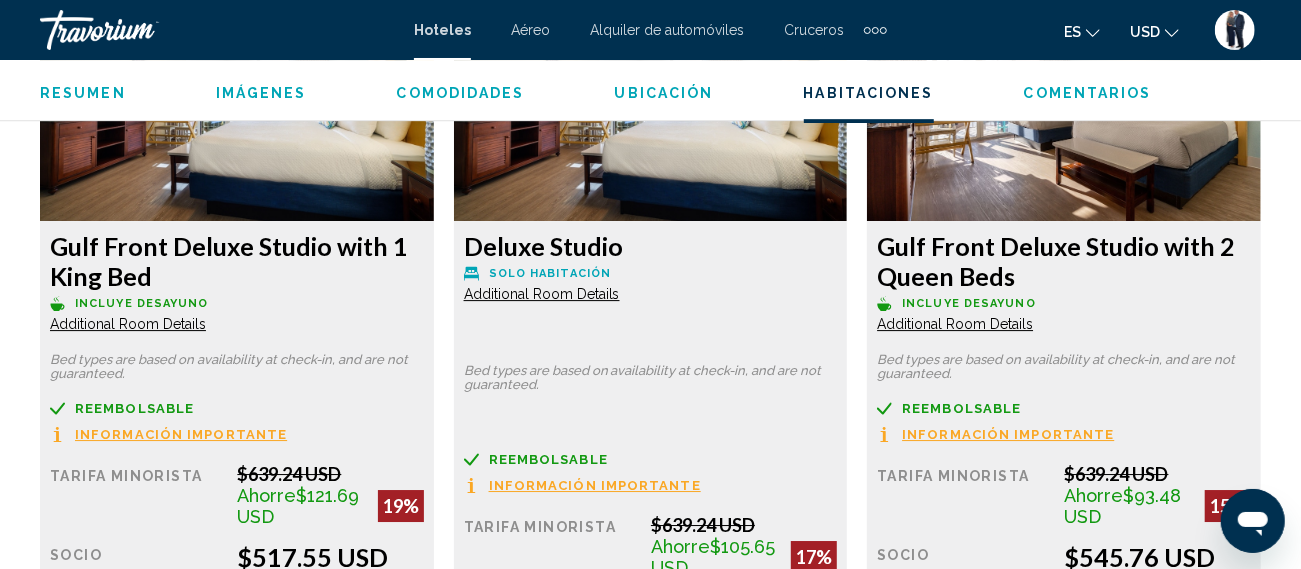 click on "Additional Room Details" at bounding box center (128, 324) 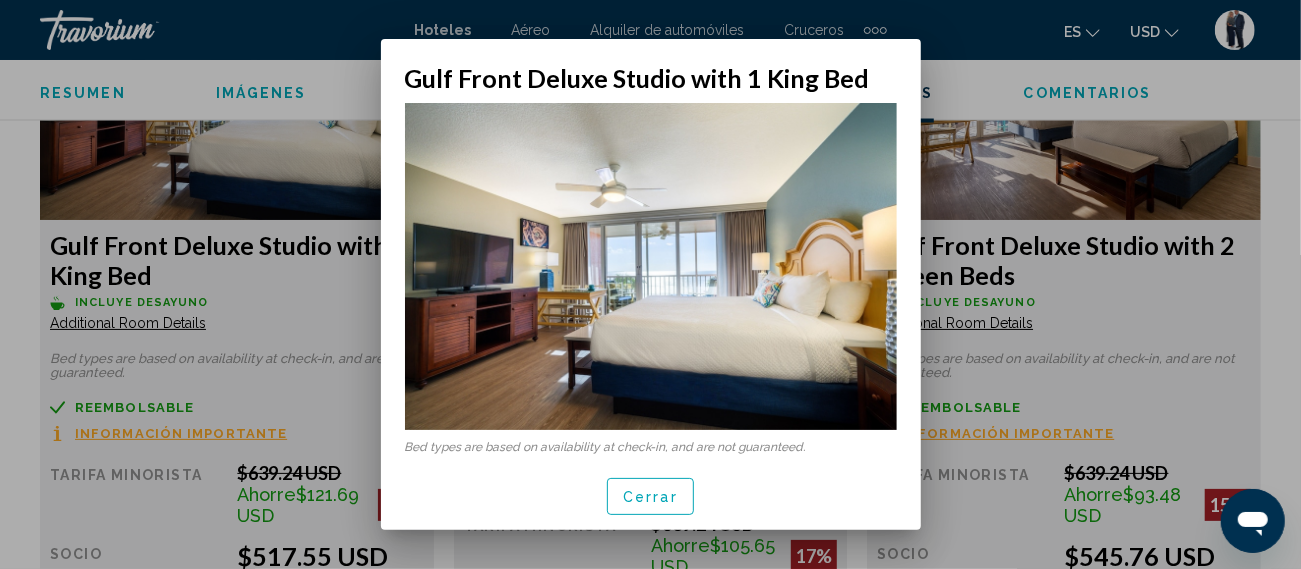scroll, scrollTop: 0, scrollLeft: 0, axis: both 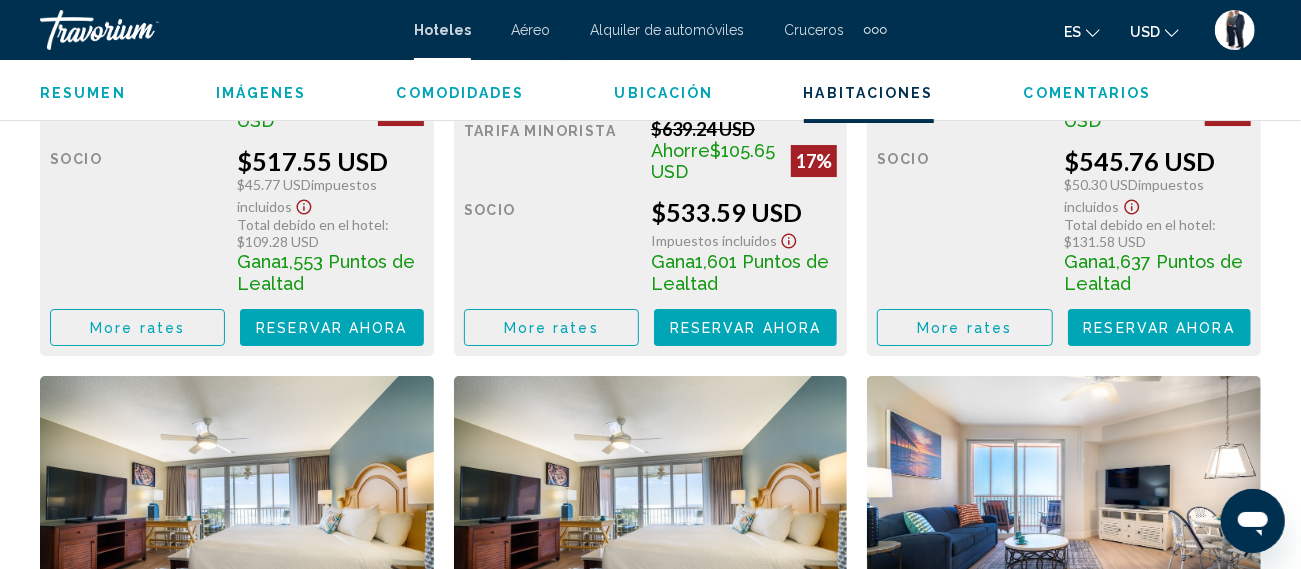 click on "More rates" at bounding box center (137, 328) 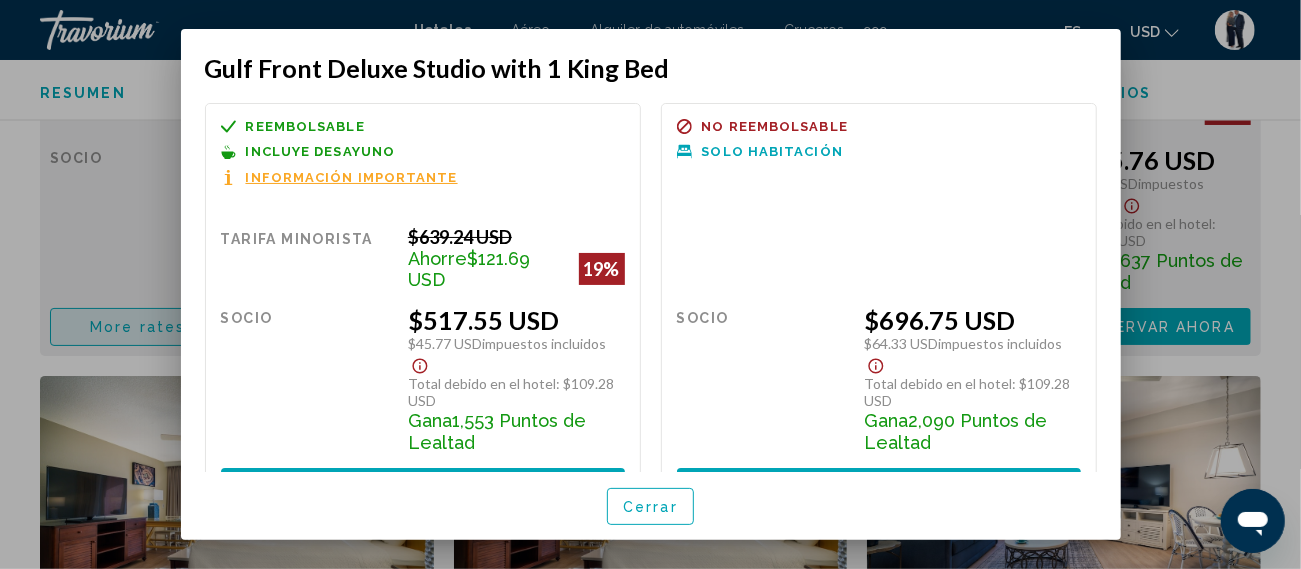 scroll, scrollTop: 0, scrollLeft: 0, axis: both 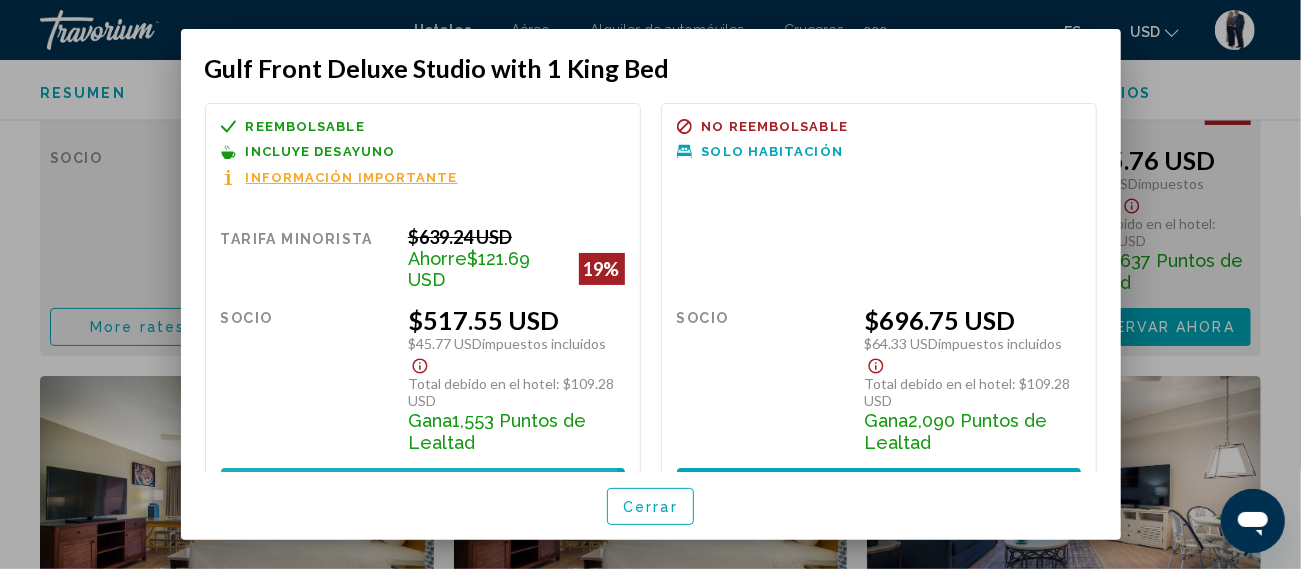 click on "Reservar ahora" at bounding box center (422, 487) 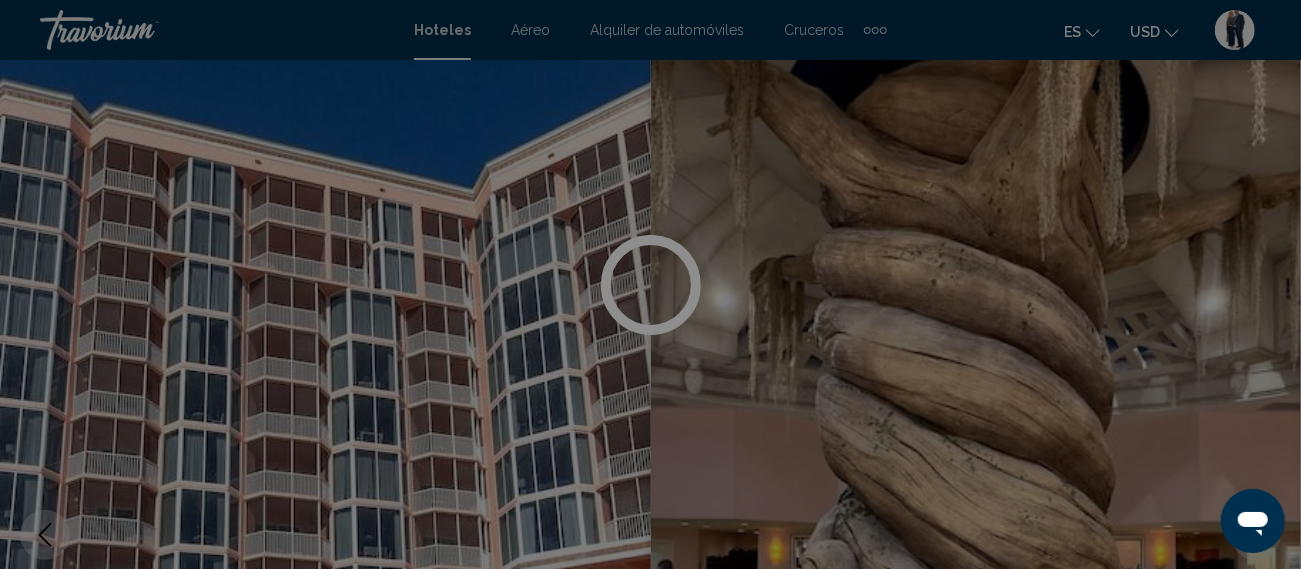 scroll, scrollTop: 3607, scrollLeft: 0, axis: vertical 